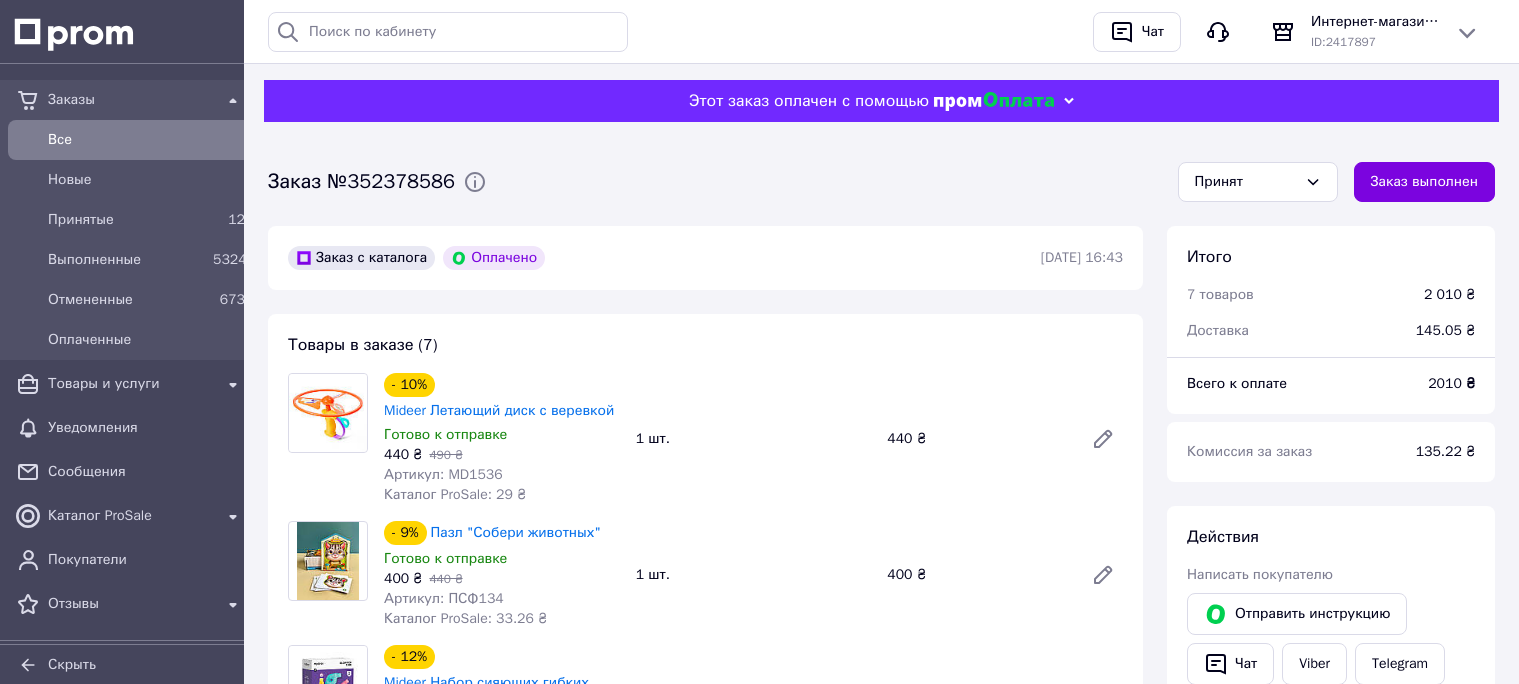 scroll, scrollTop: 1225, scrollLeft: 0, axis: vertical 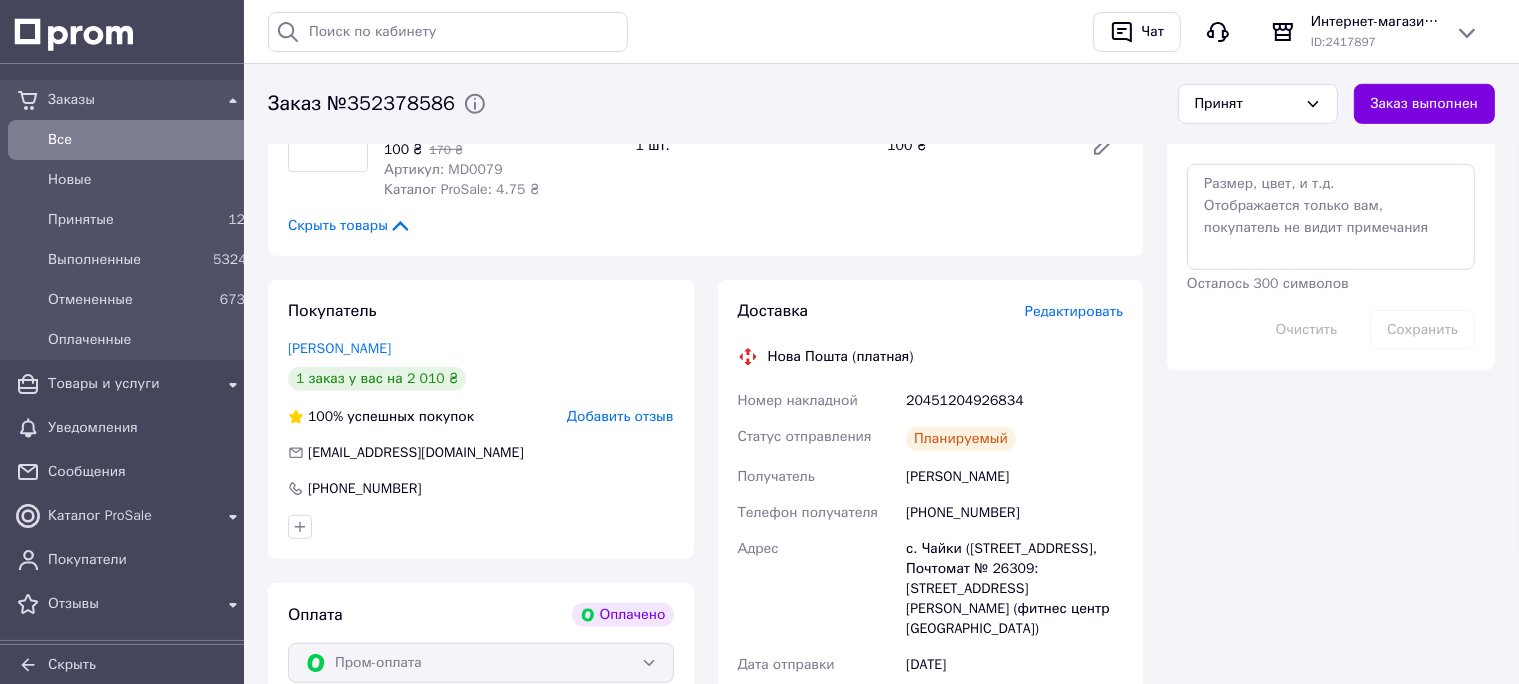 click on "Все" at bounding box center (146, 140) 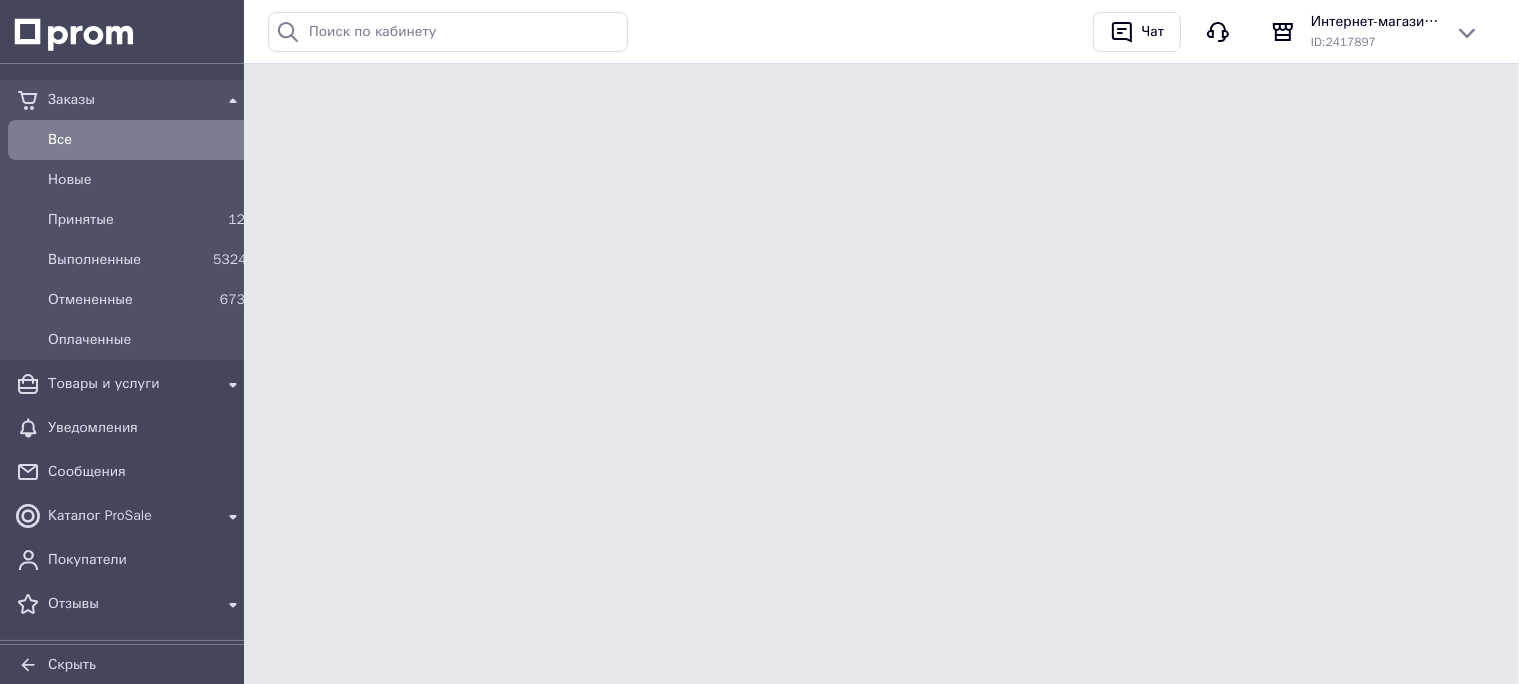 scroll, scrollTop: 0, scrollLeft: 0, axis: both 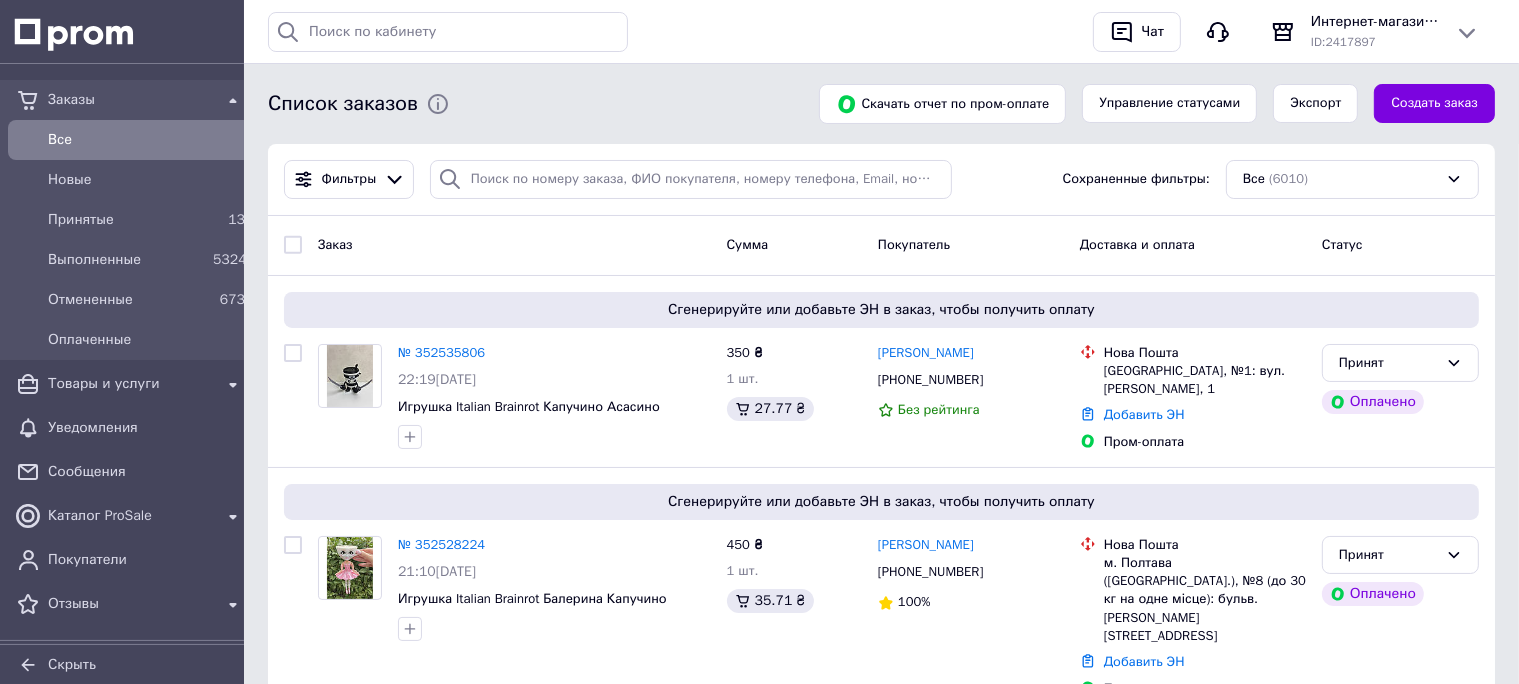 click on "Все" at bounding box center [146, 140] 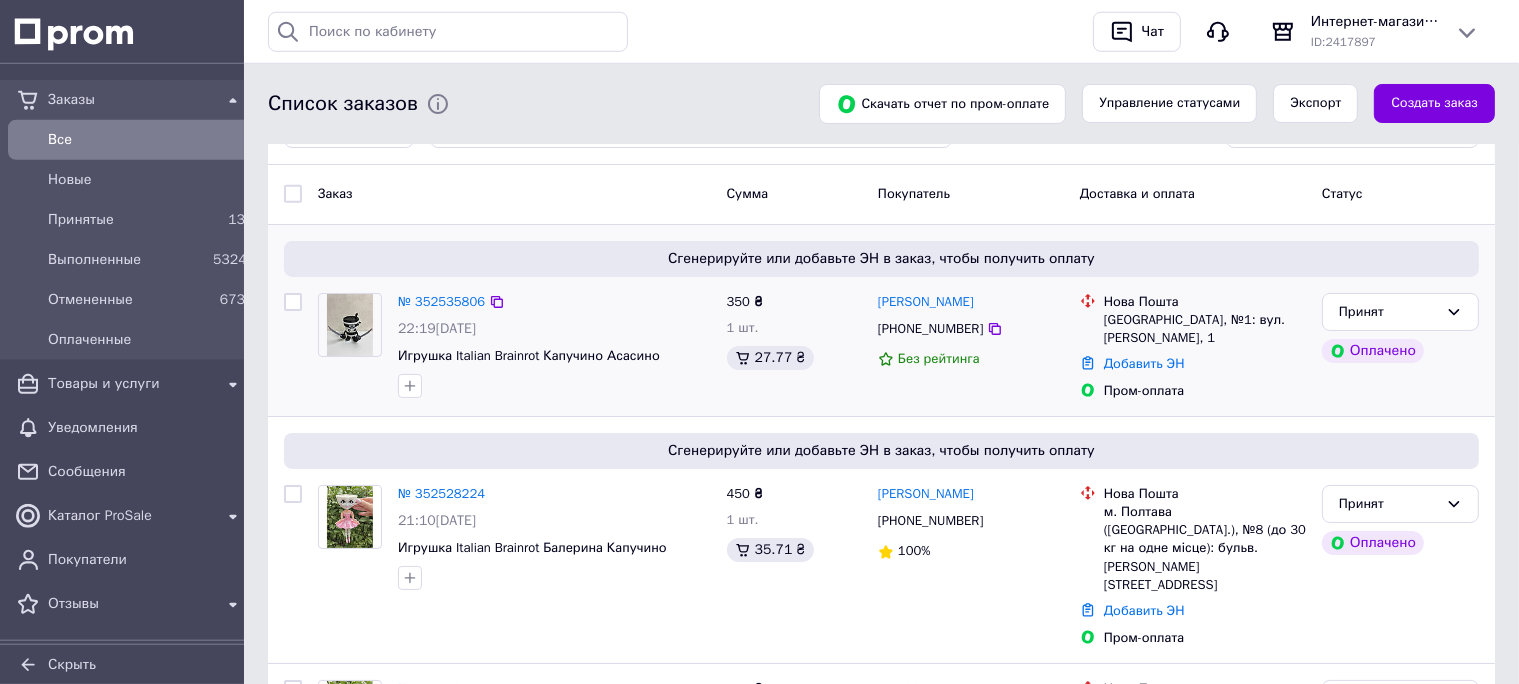 scroll, scrollTop: 105, scrollLeft: 0, axis: vertical 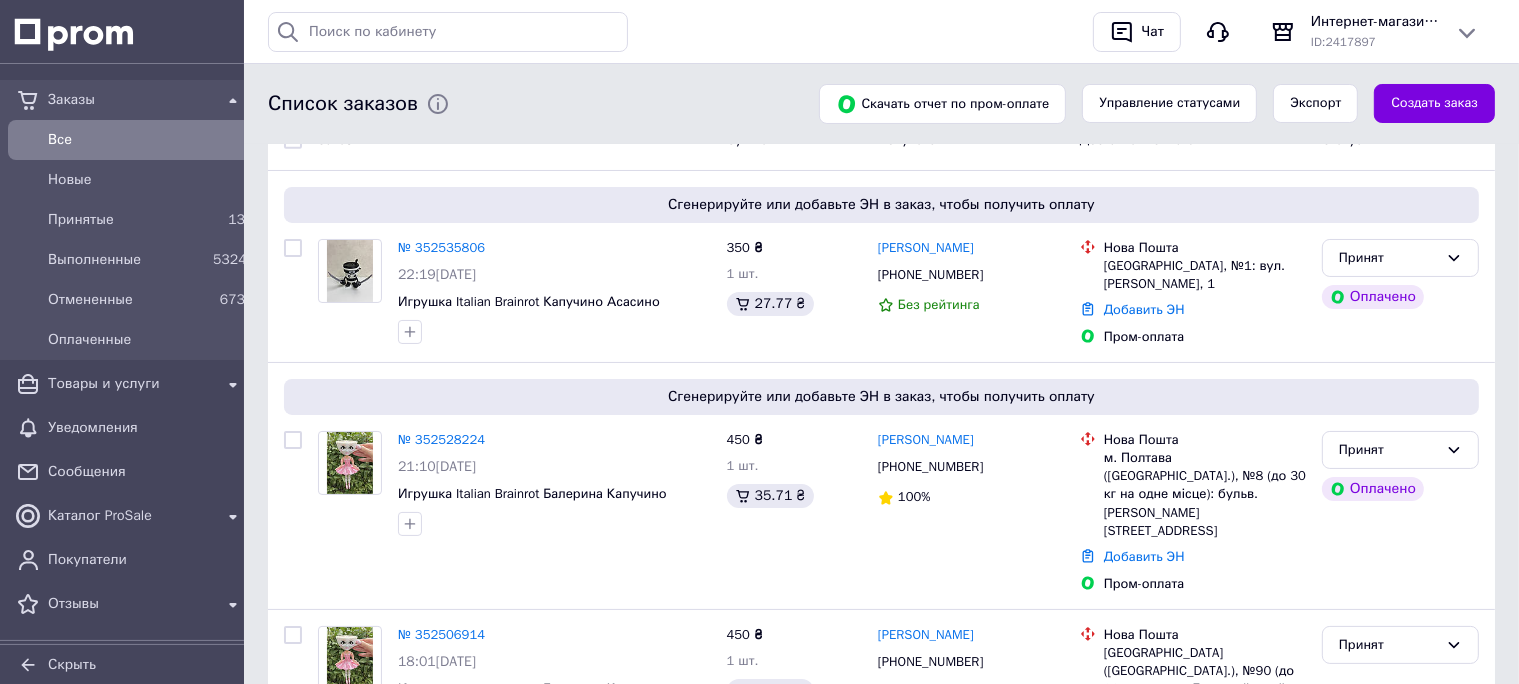 click on "Все" at bounding box center (130, 140) 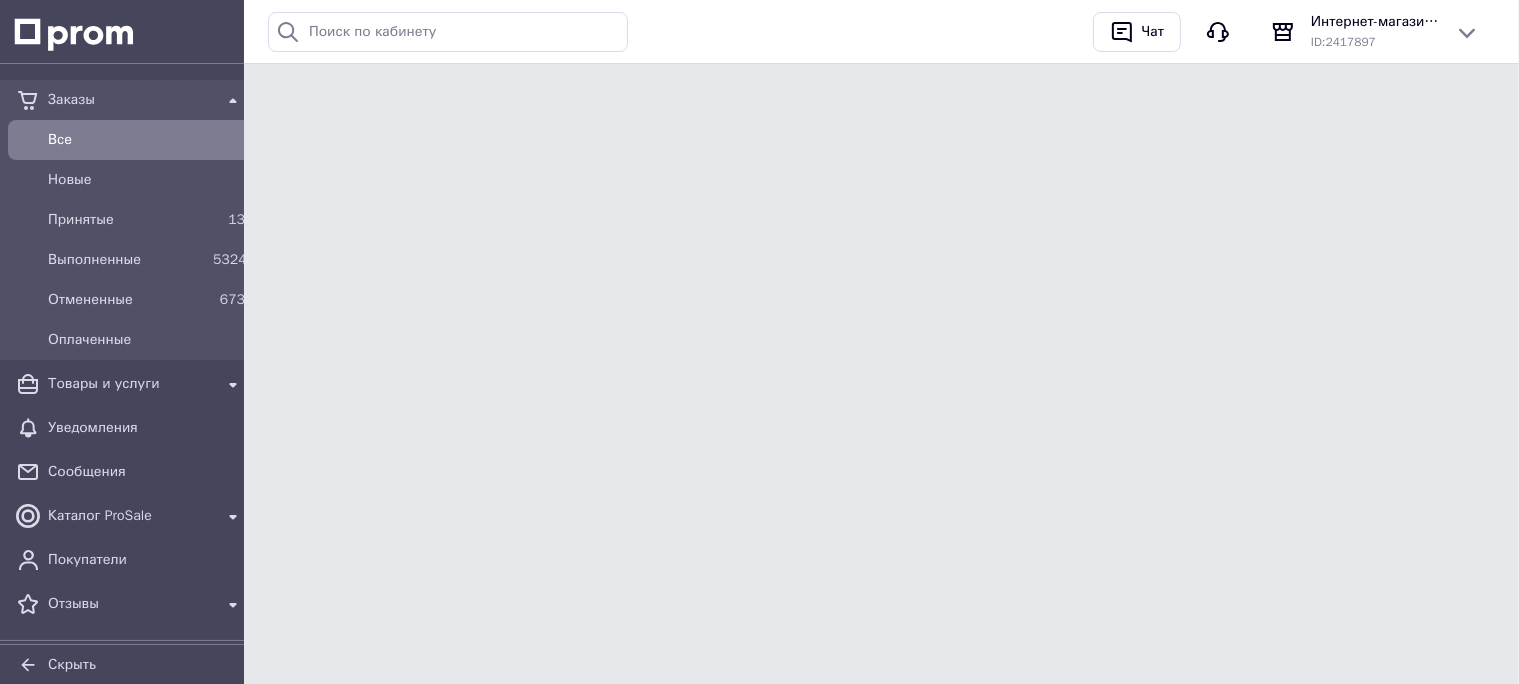 scroll, scrollTop: 0, scrollLeft: 0, axis: both 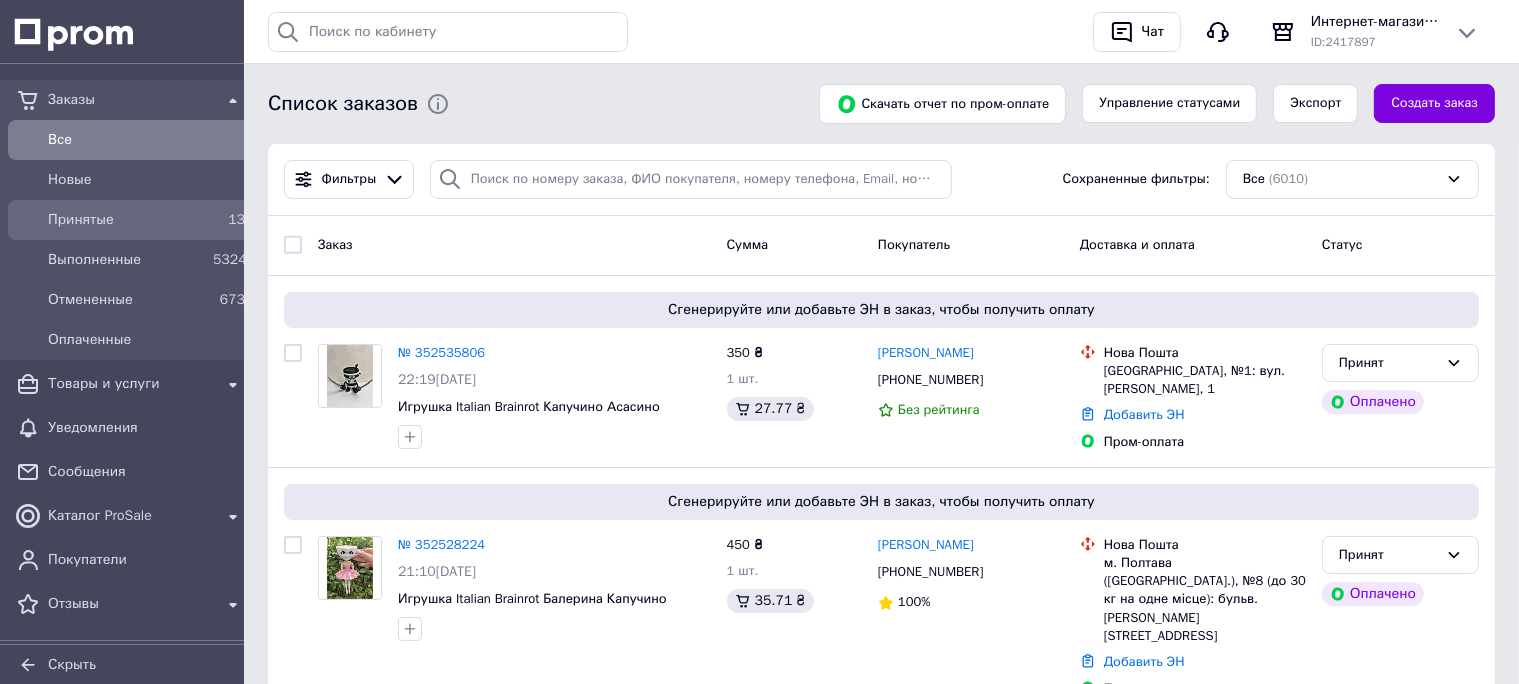 click on "Принятые" at bounding box center [126, 220] 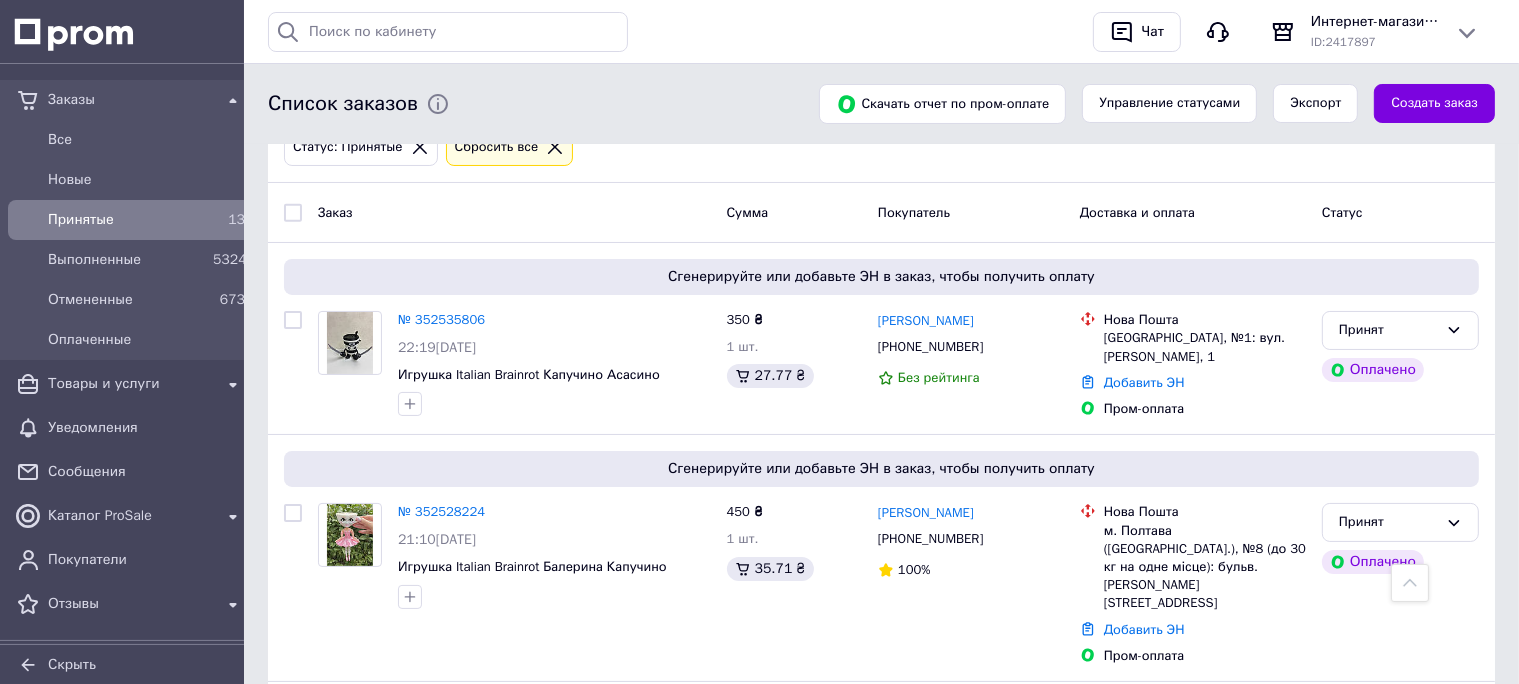scroll, scrollTop: 0, scrollLeft: 0, axis: both 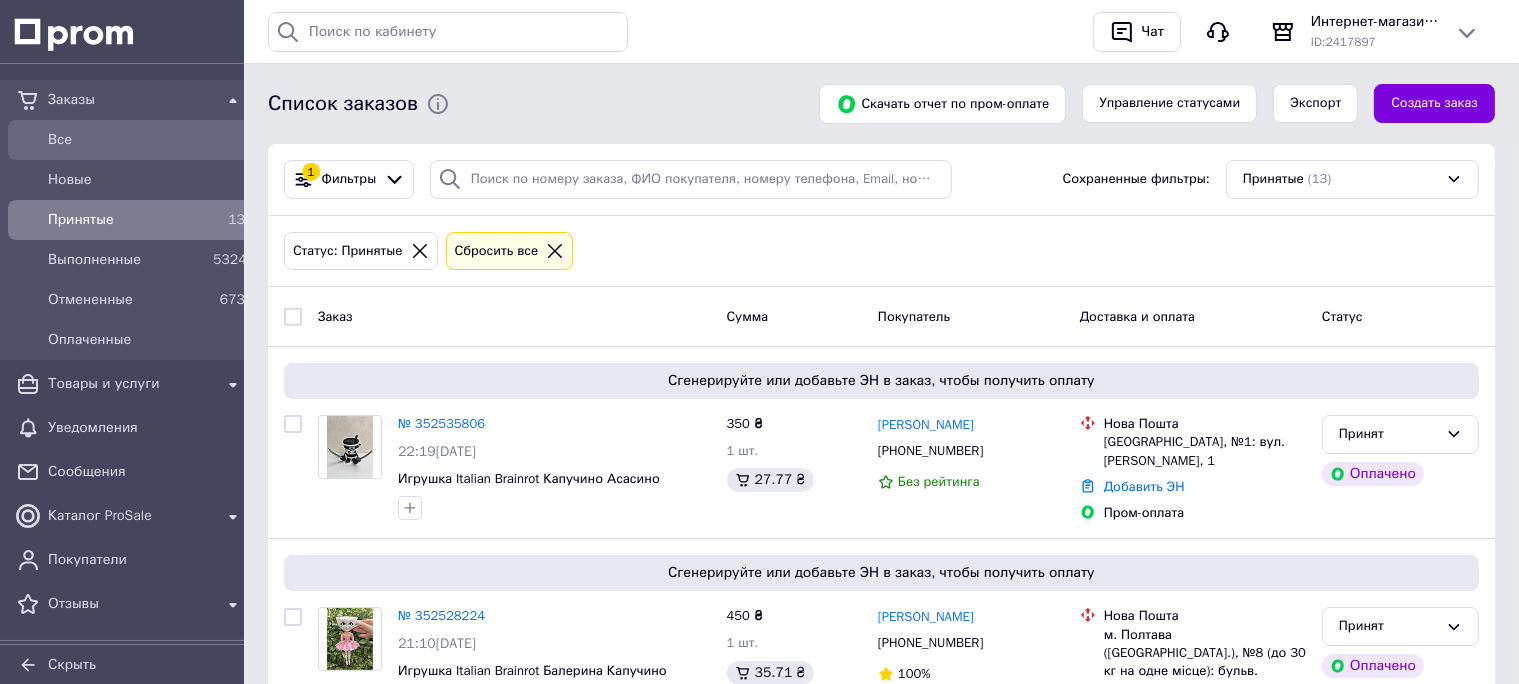 click on "Все" at bounding box center [146, 140] 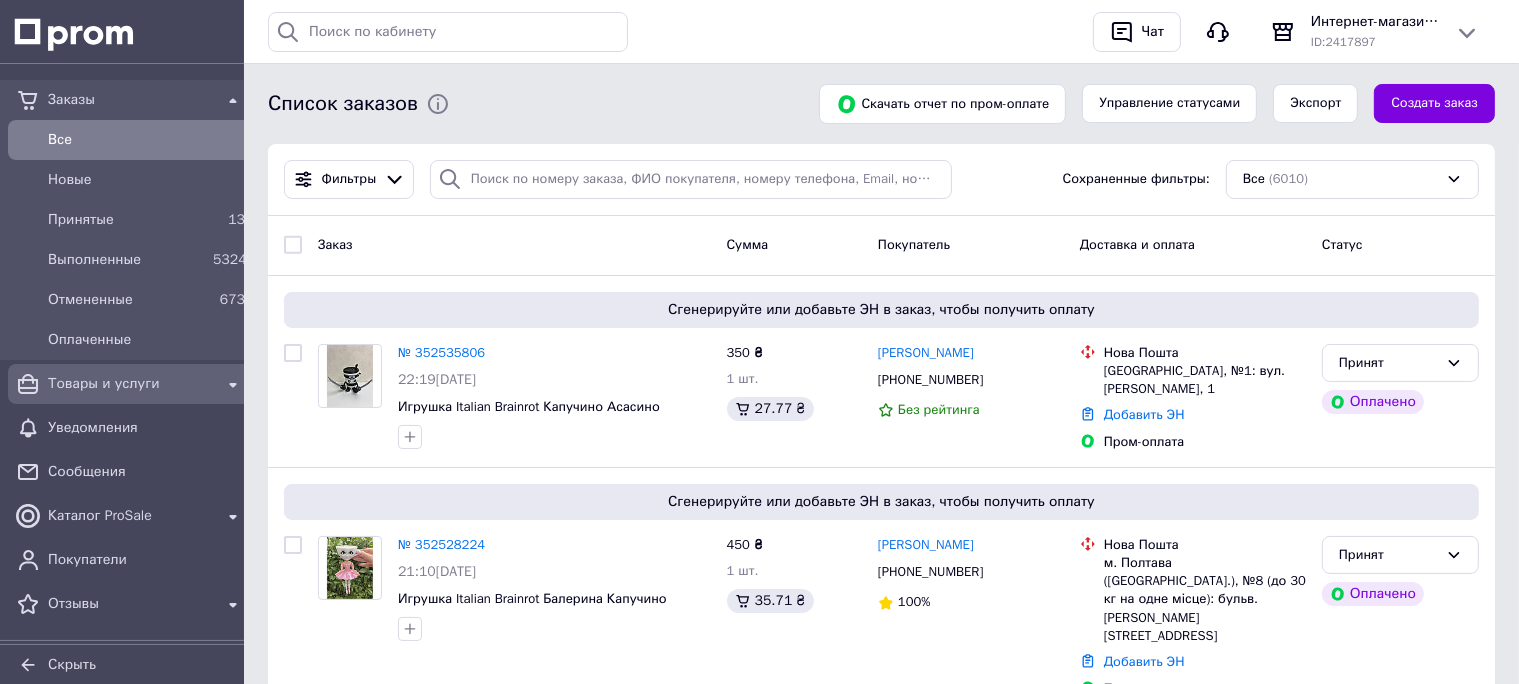 click on "Товары и услуги" at bounding box center (130, 384) 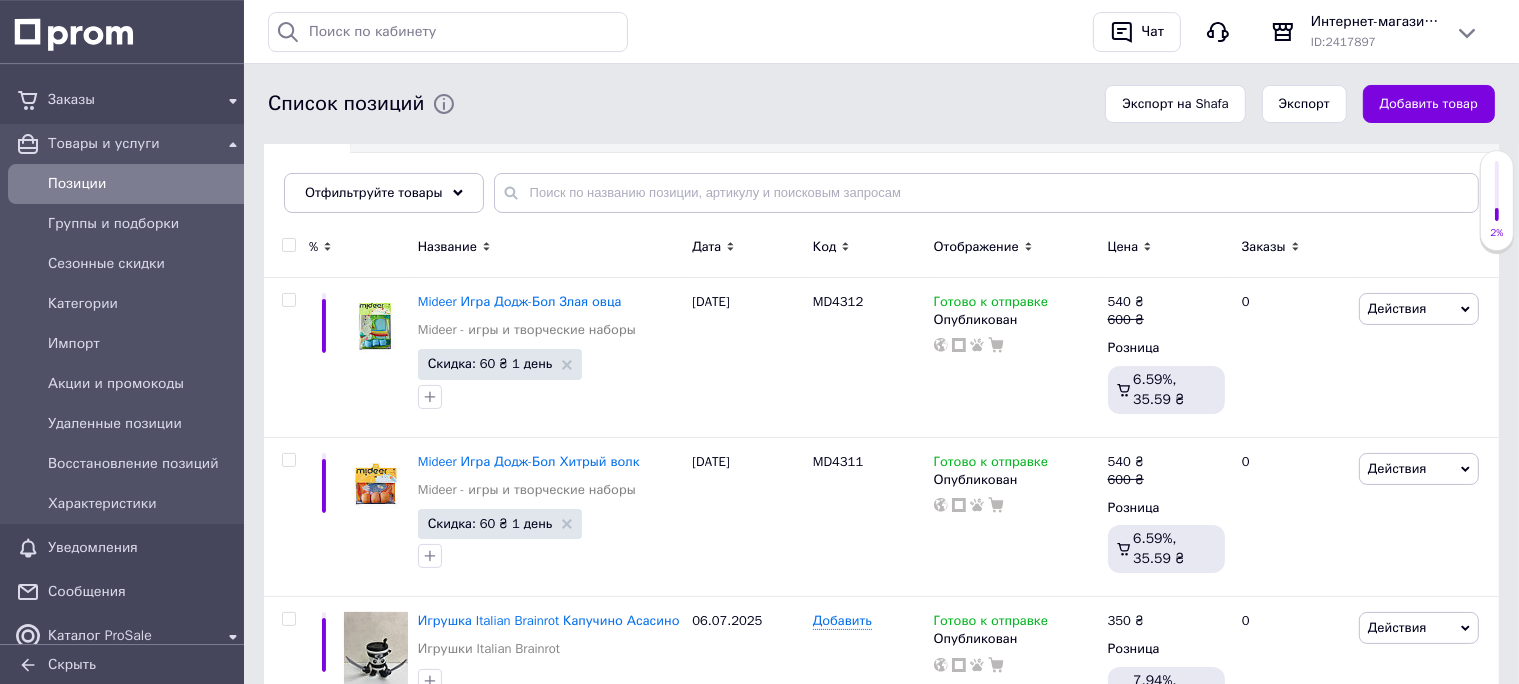 scroll, scrollTop: 211, scrollLeft: 0, axis: vertical 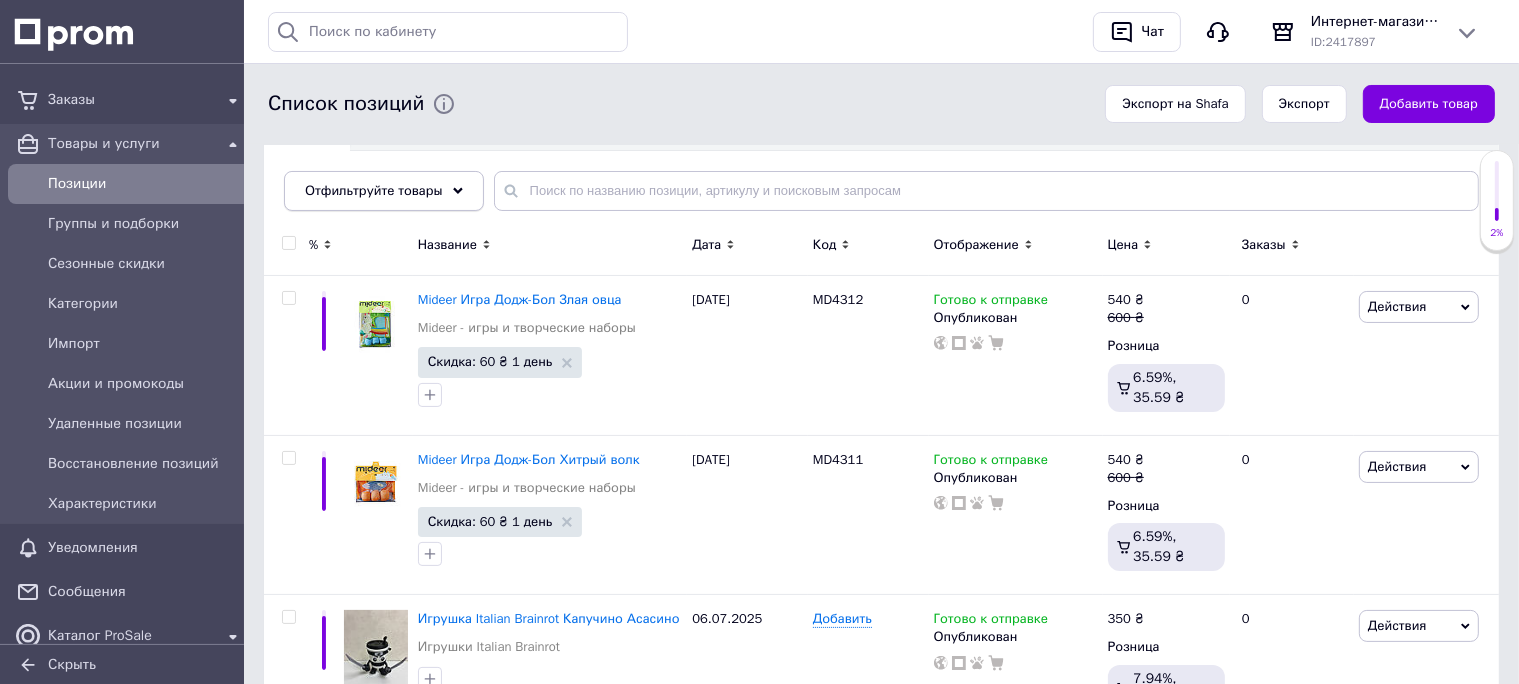 click on "Отфильтруйте товары" at bounding box center [384, 191] 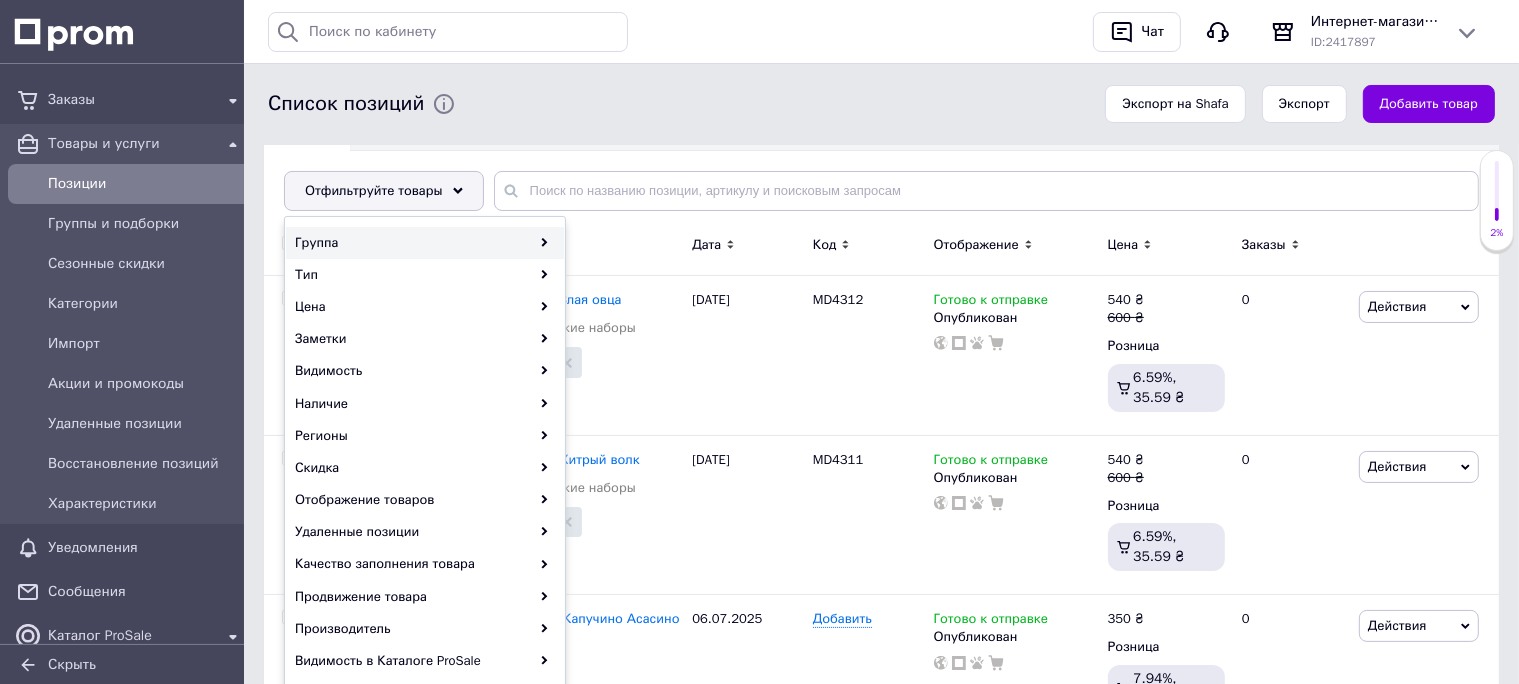 click on "Группа" at bounding box center (425, 243) 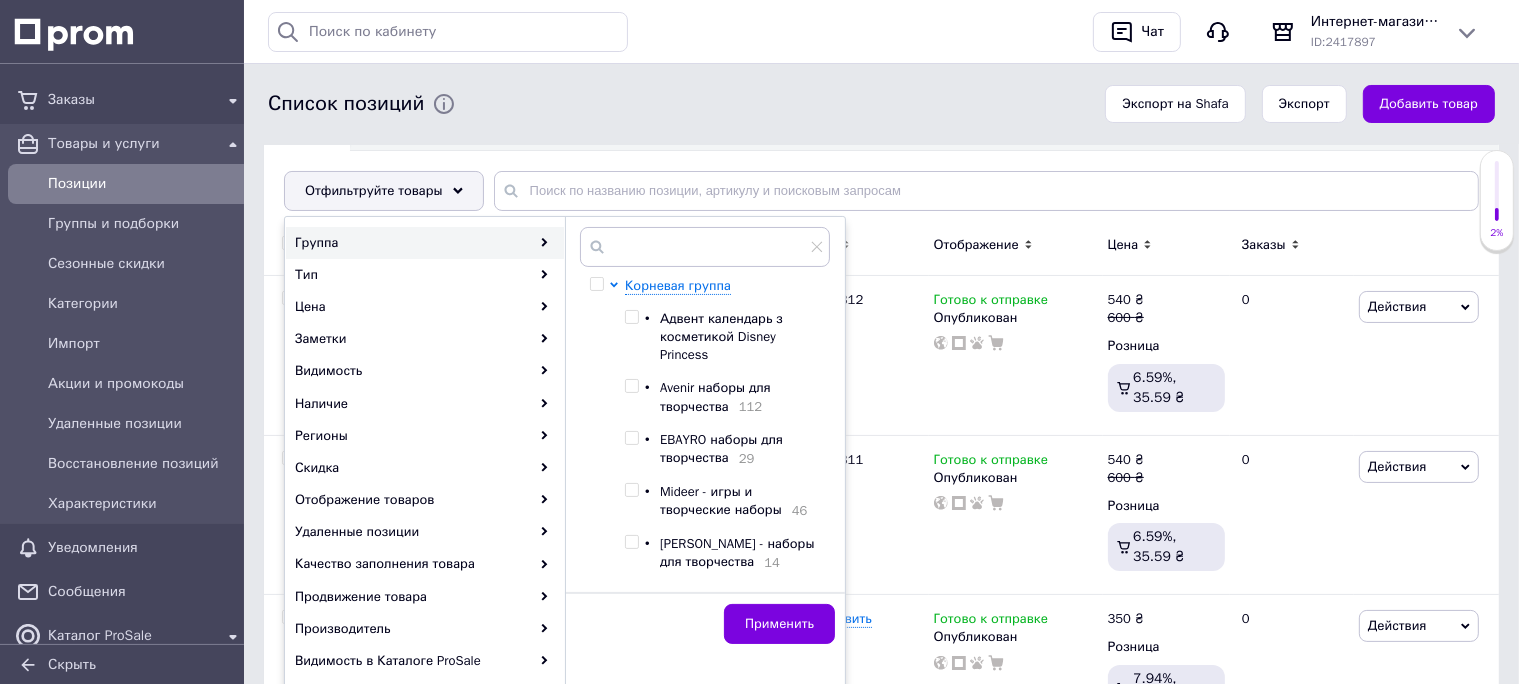 click at bounding box center (631, 438) 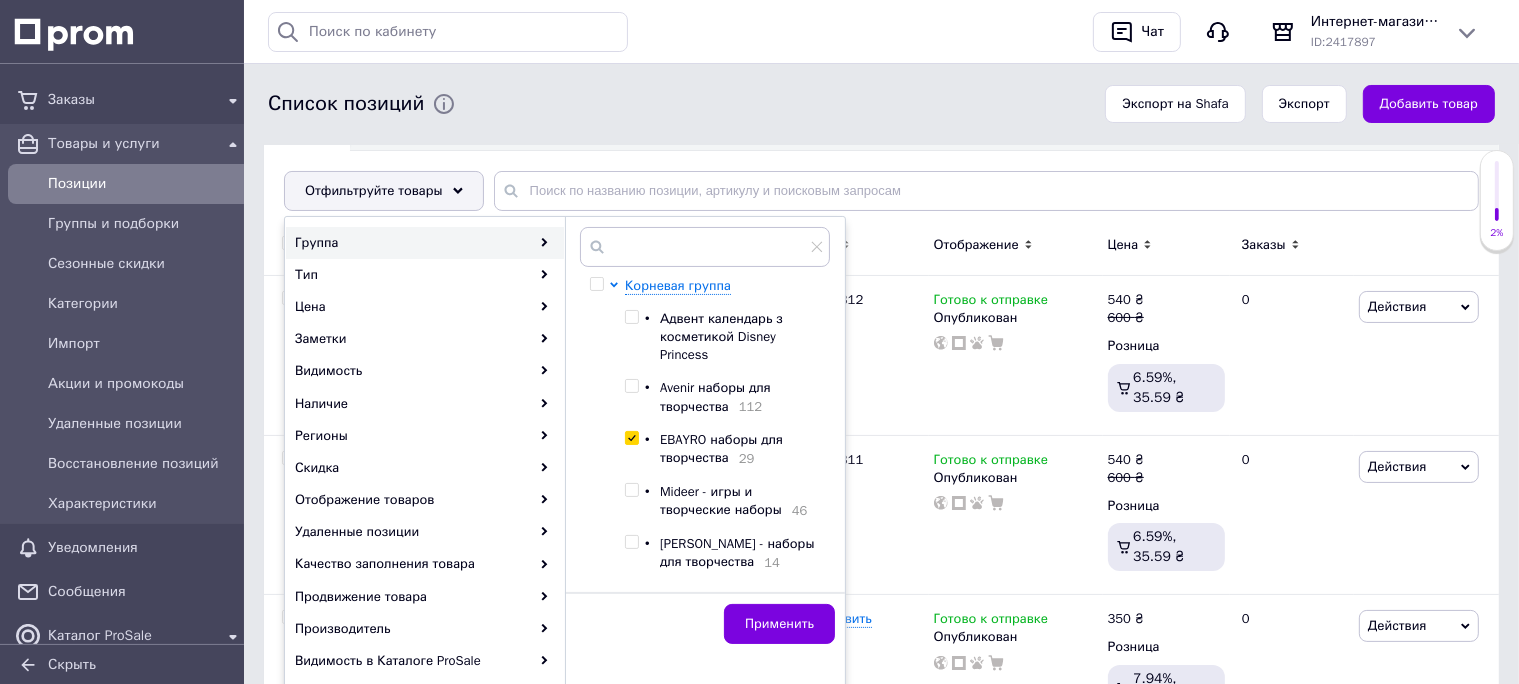 checkbox on "true" 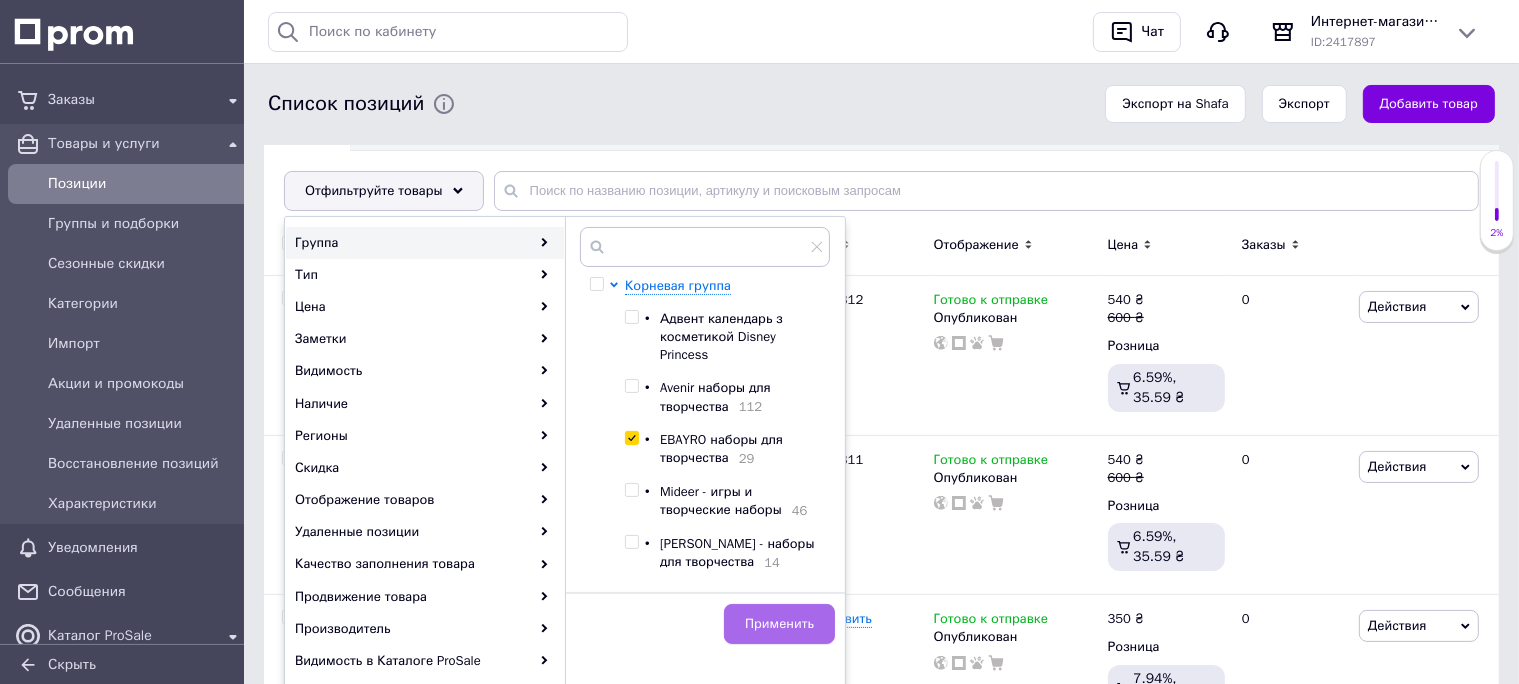 click on "Применить" at bounding box center (779, 624) 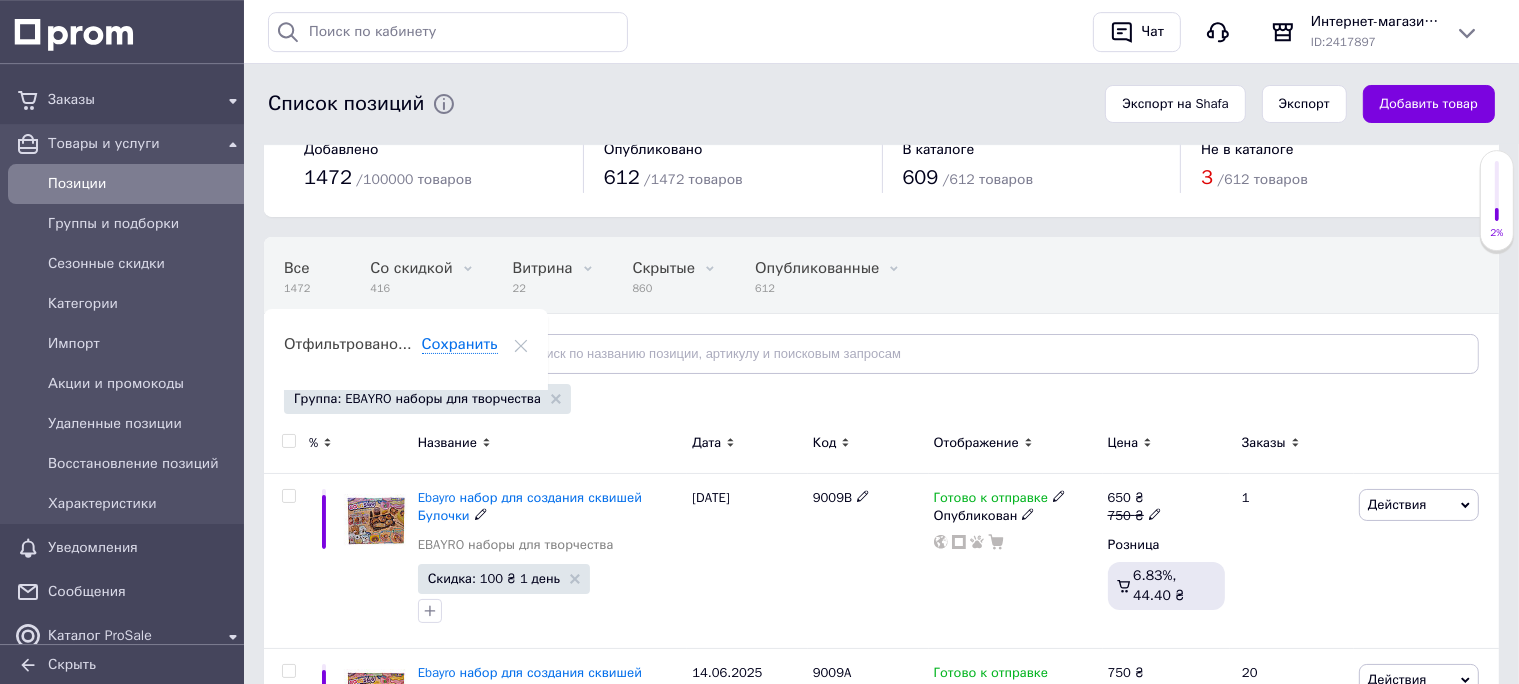 scroll, scrollTop: 0, scrollLeft: 0, axis: both 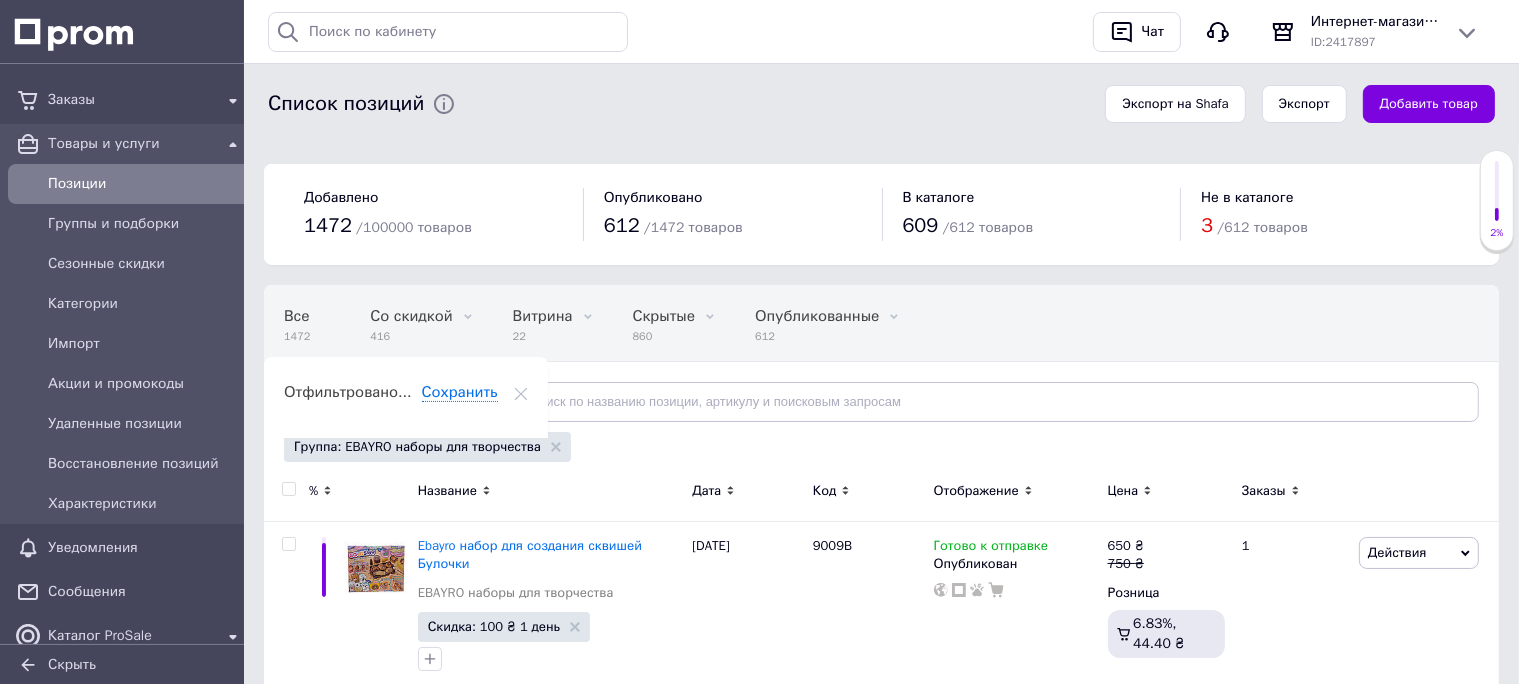 click on "Отфильтруйте товары" at bounding box center [384, 402] 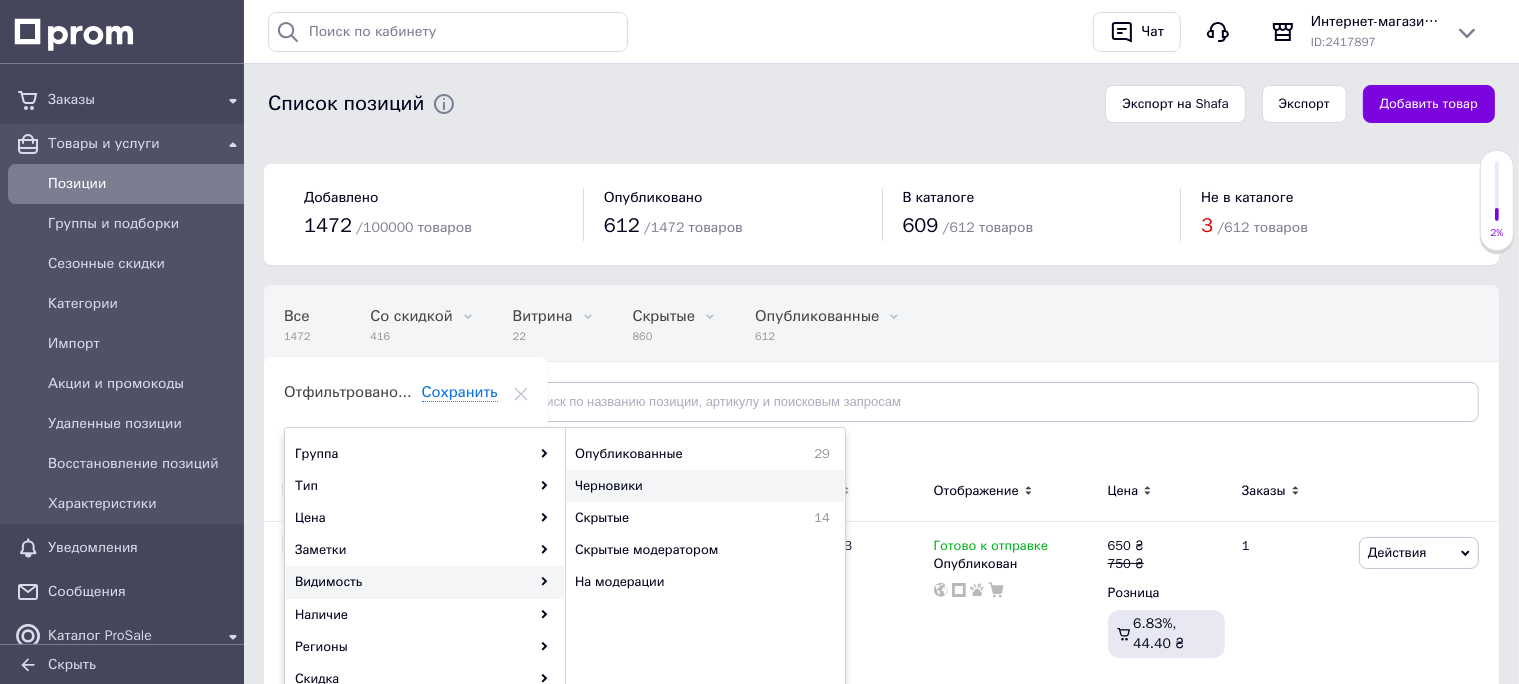click on "Черновики" at bounding box center [705, 486] 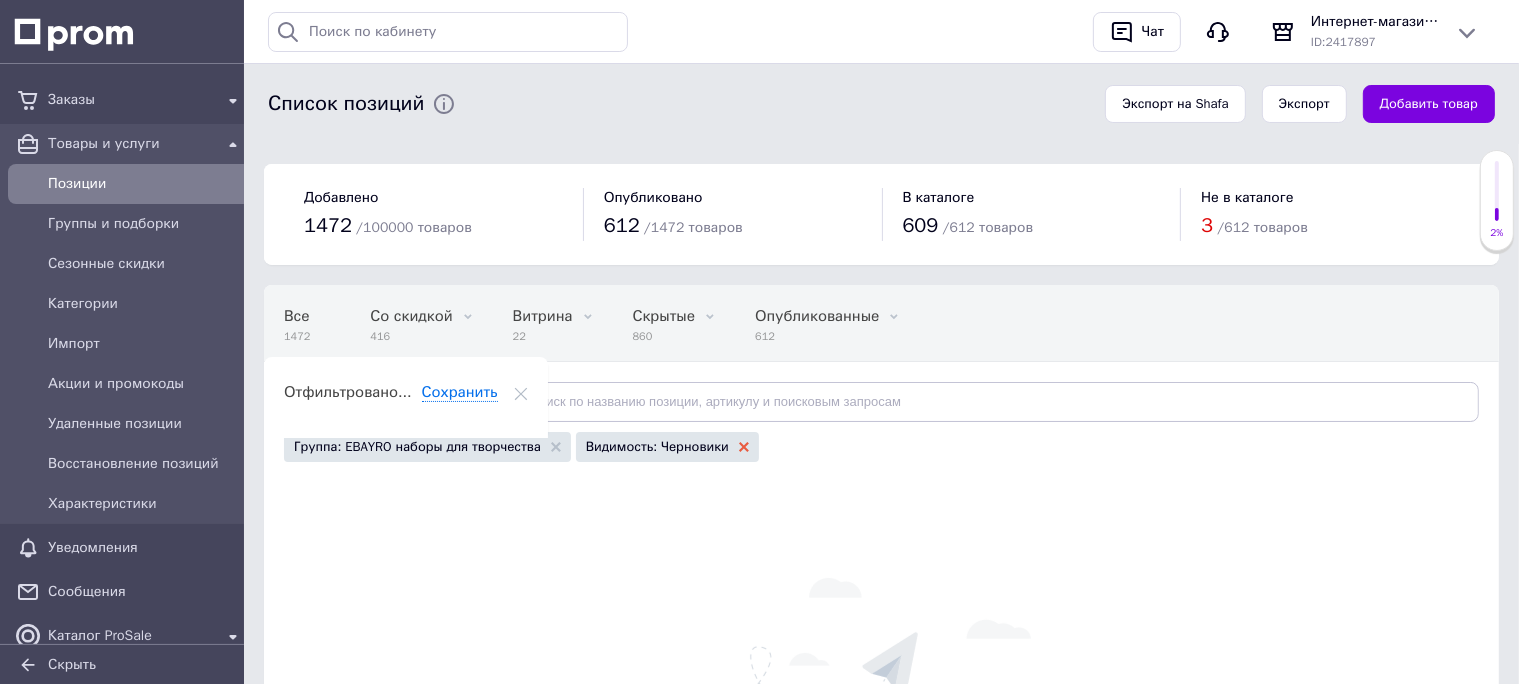 click 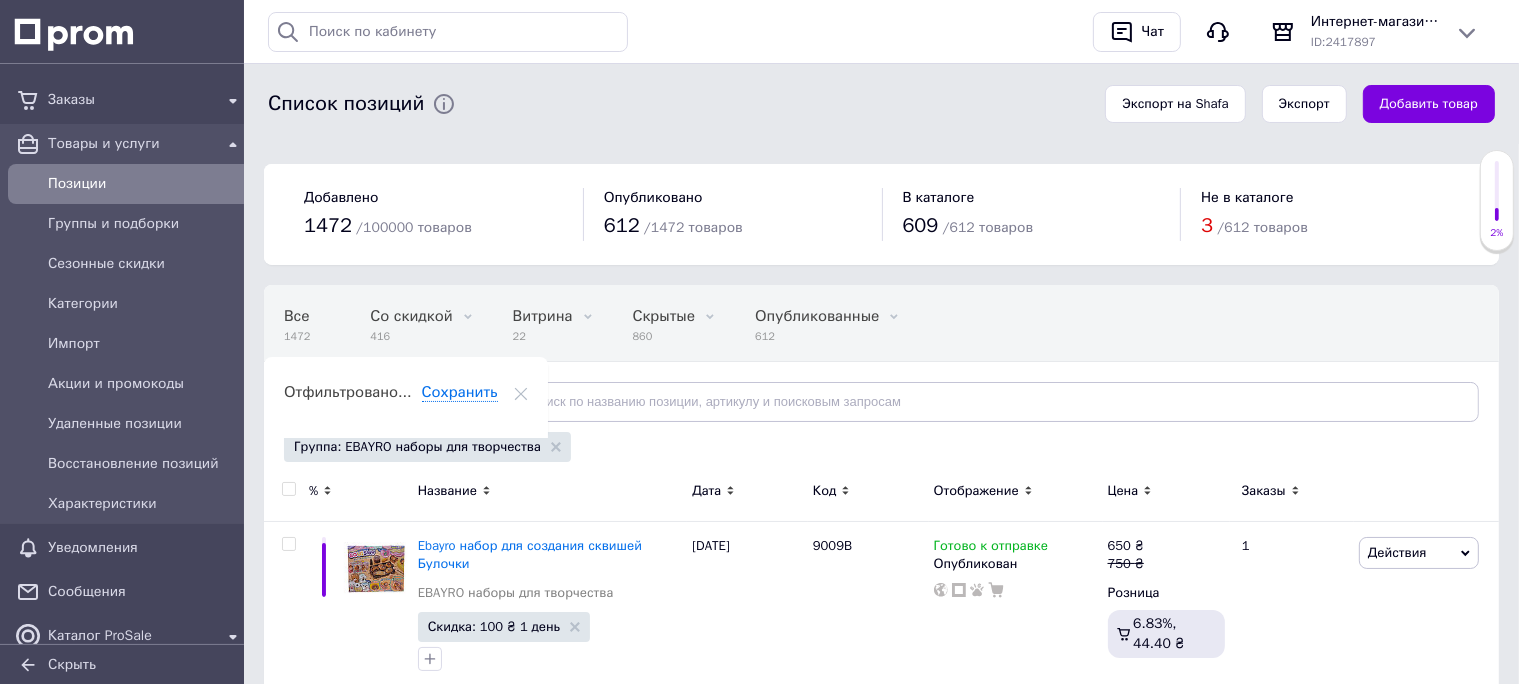 click on "Отфильтруйте товары" at bounding box center (384, 402) 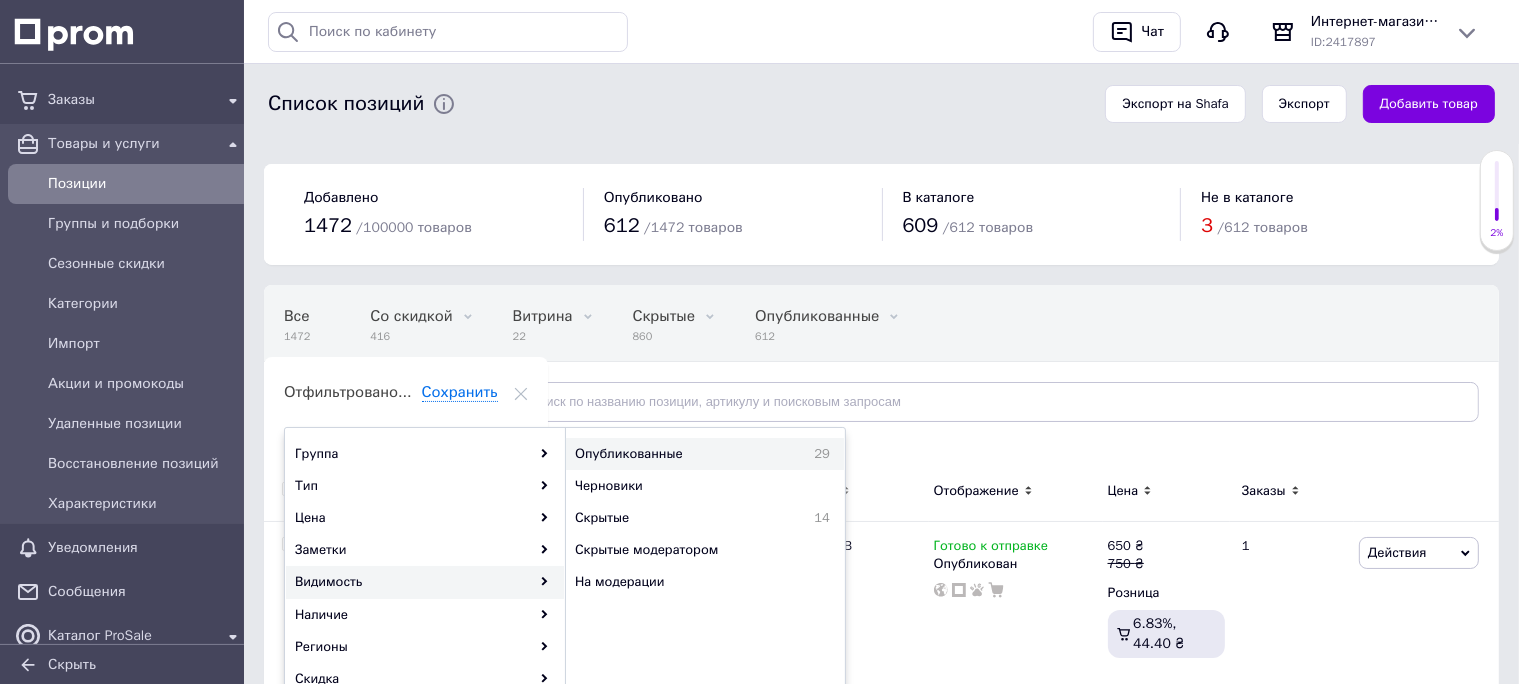 click on "Опубликованные" at bounding box center (678, 454) 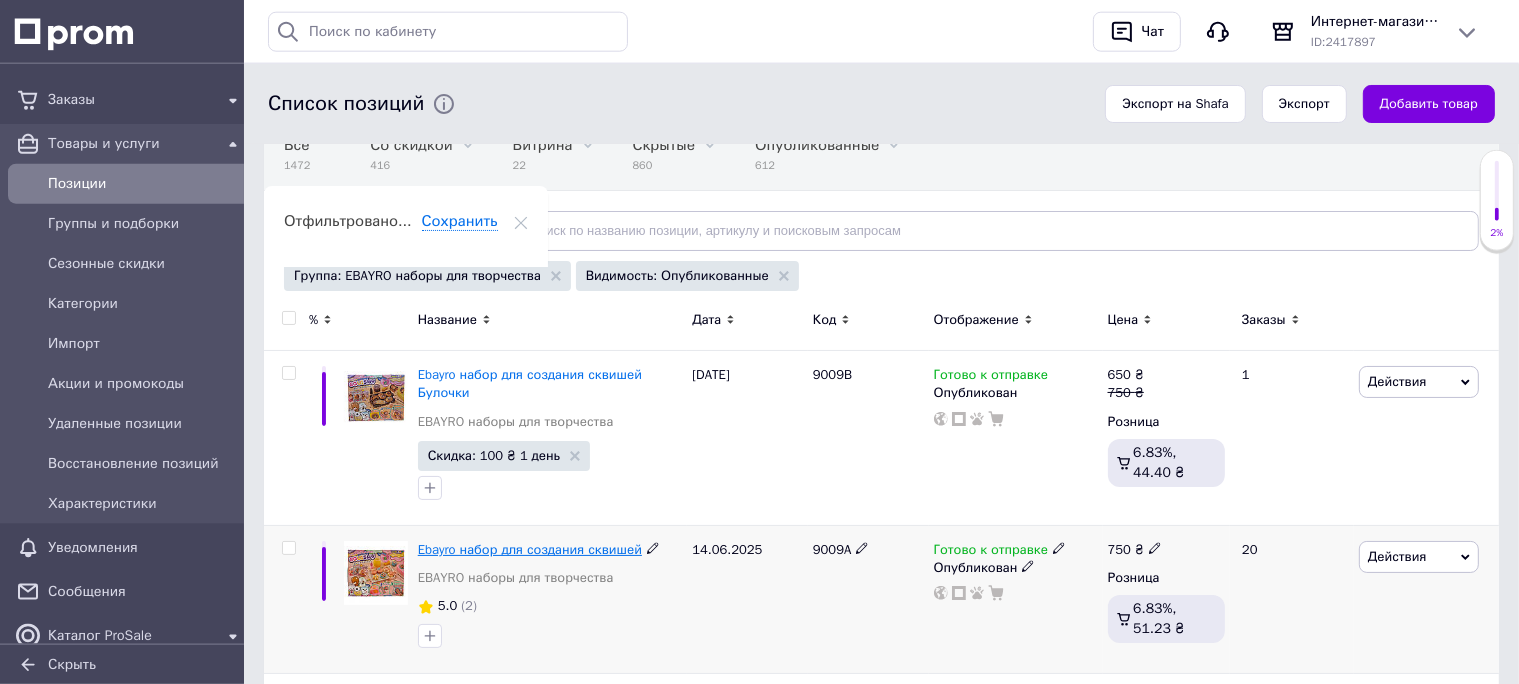 scroll, scrollTop: 316, scrollLeft: 0, axis: vertical 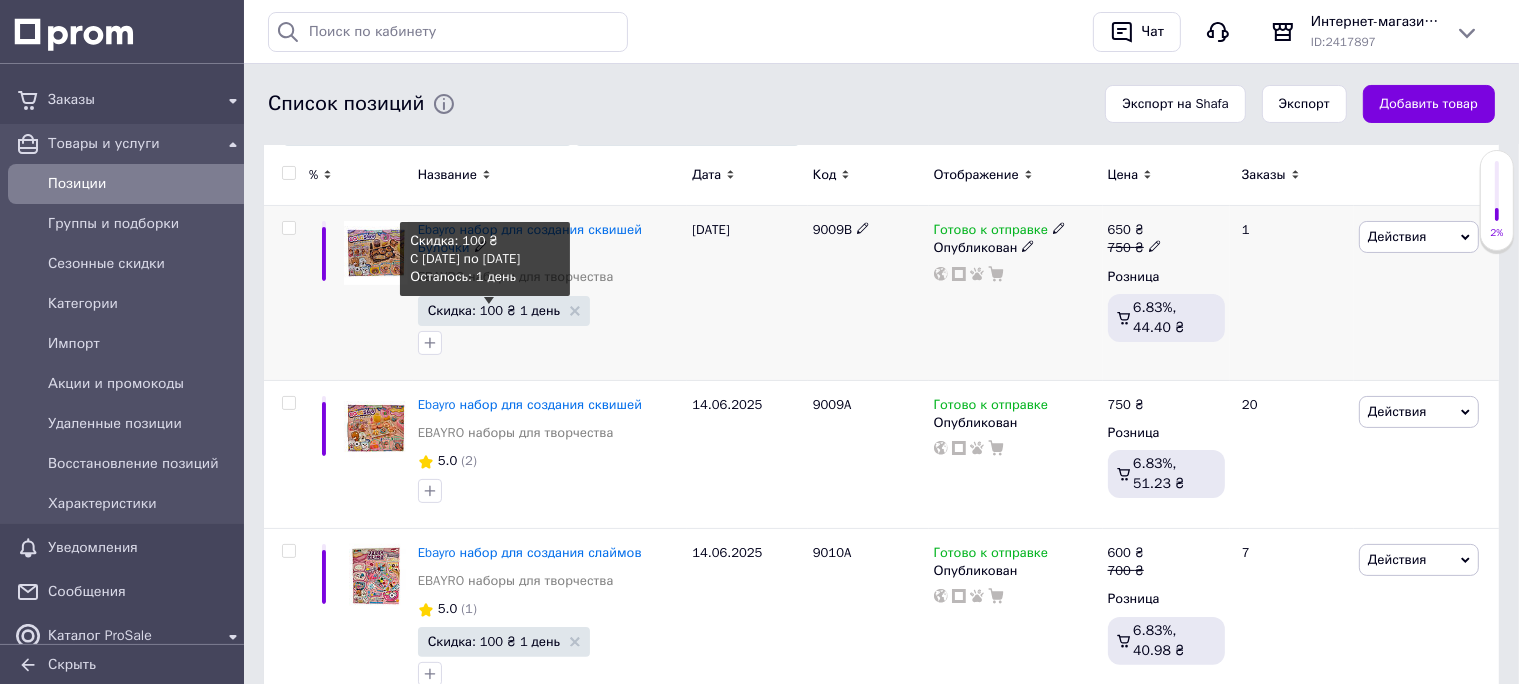 click on "Скидка: 100 ₴ 1 день" at bounding box center [494, 310] 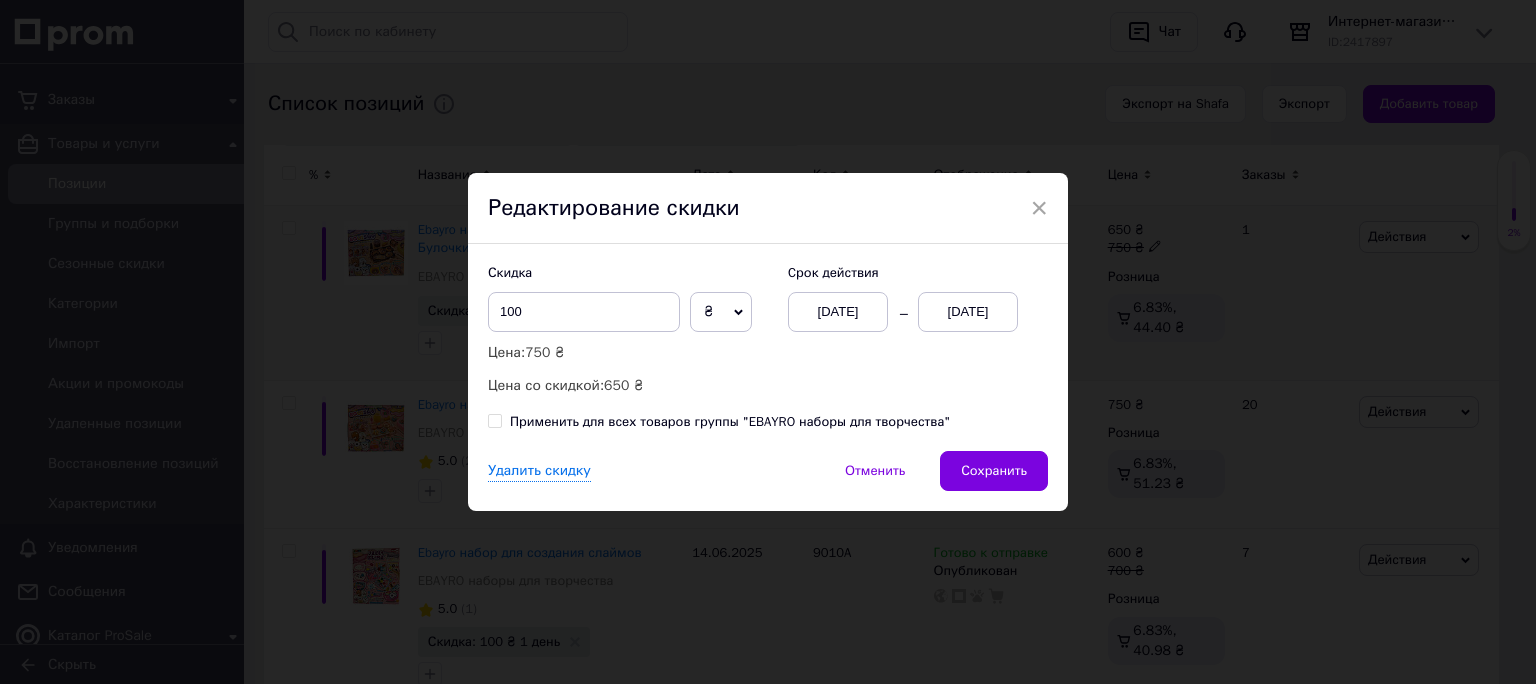 click on "[DATE]" at bounding box center (968, 312) 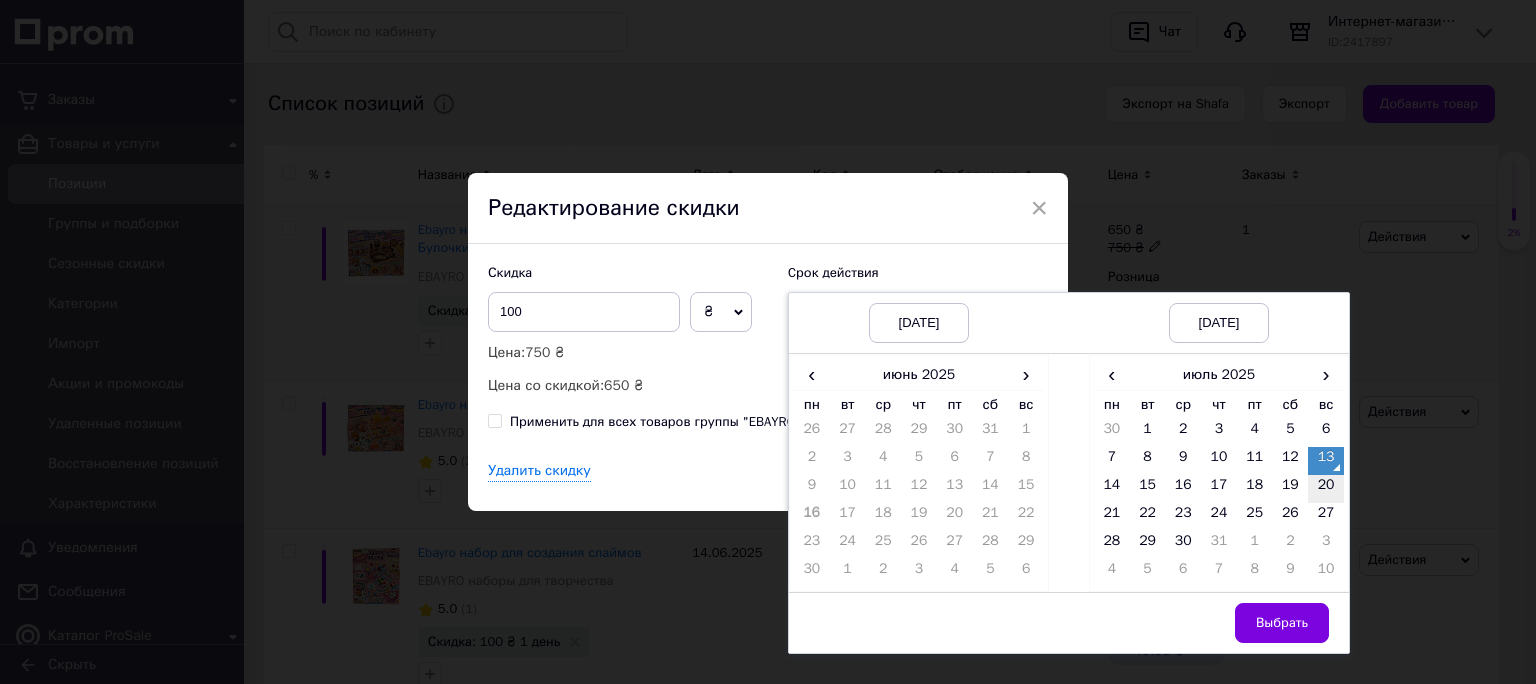 click on "20" at bounding box center (1326, 489) 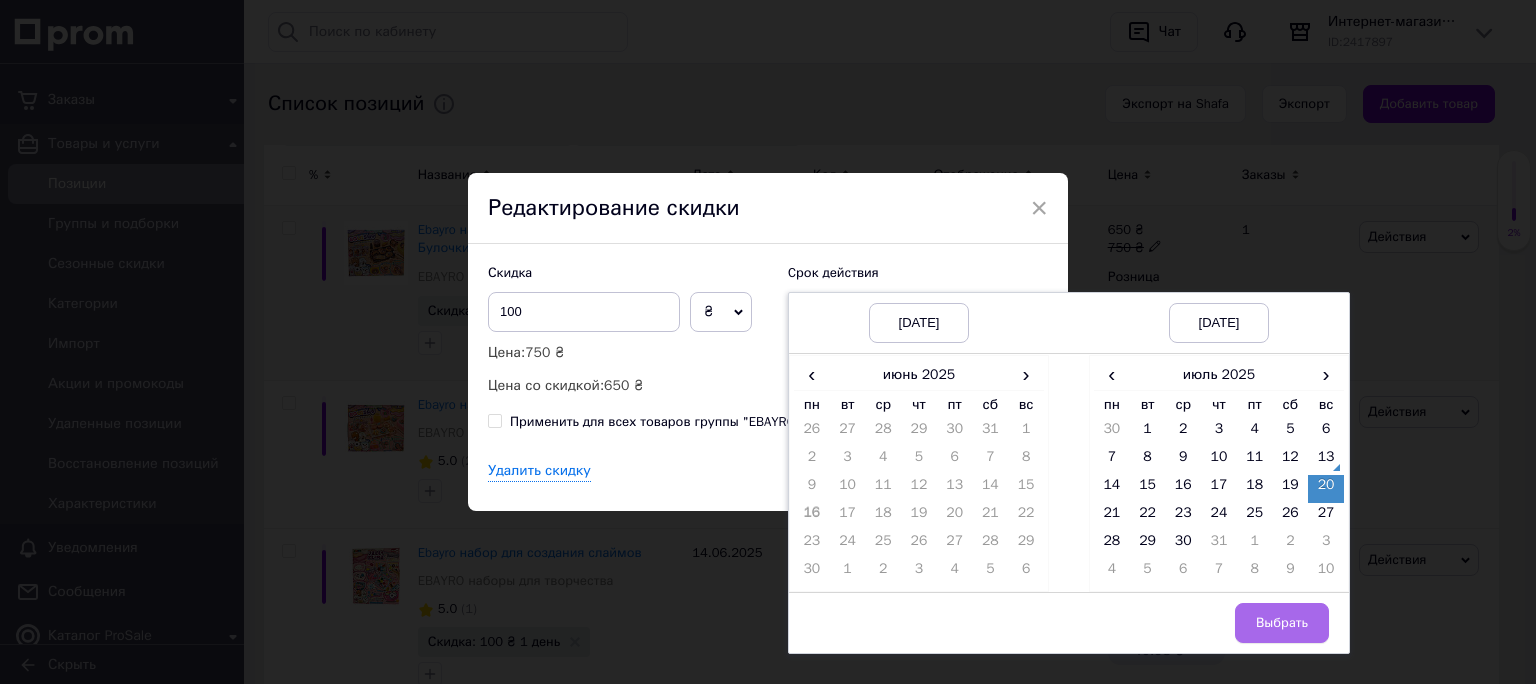 click on "Выбрать" at bounding box center [1282, 623] 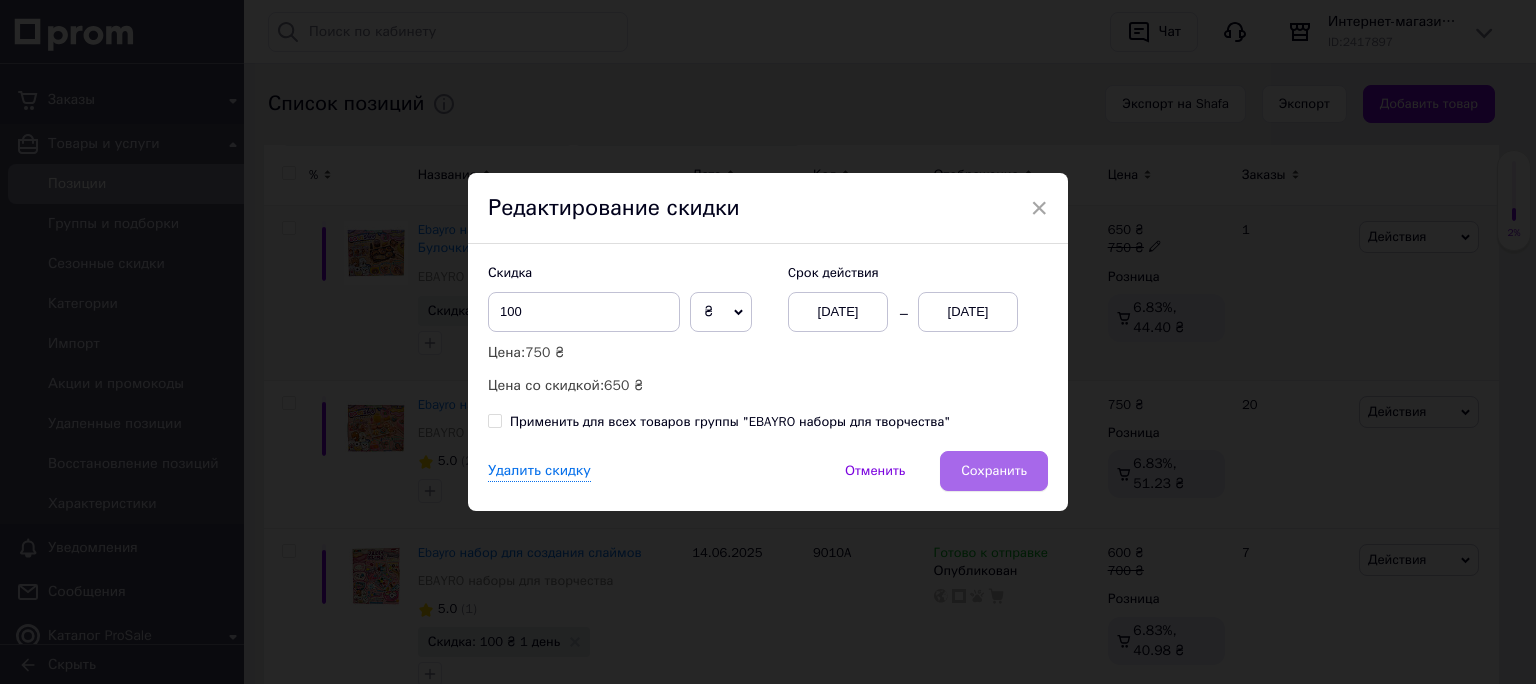 click on "Сохранить" at bounding box center (994, 471) 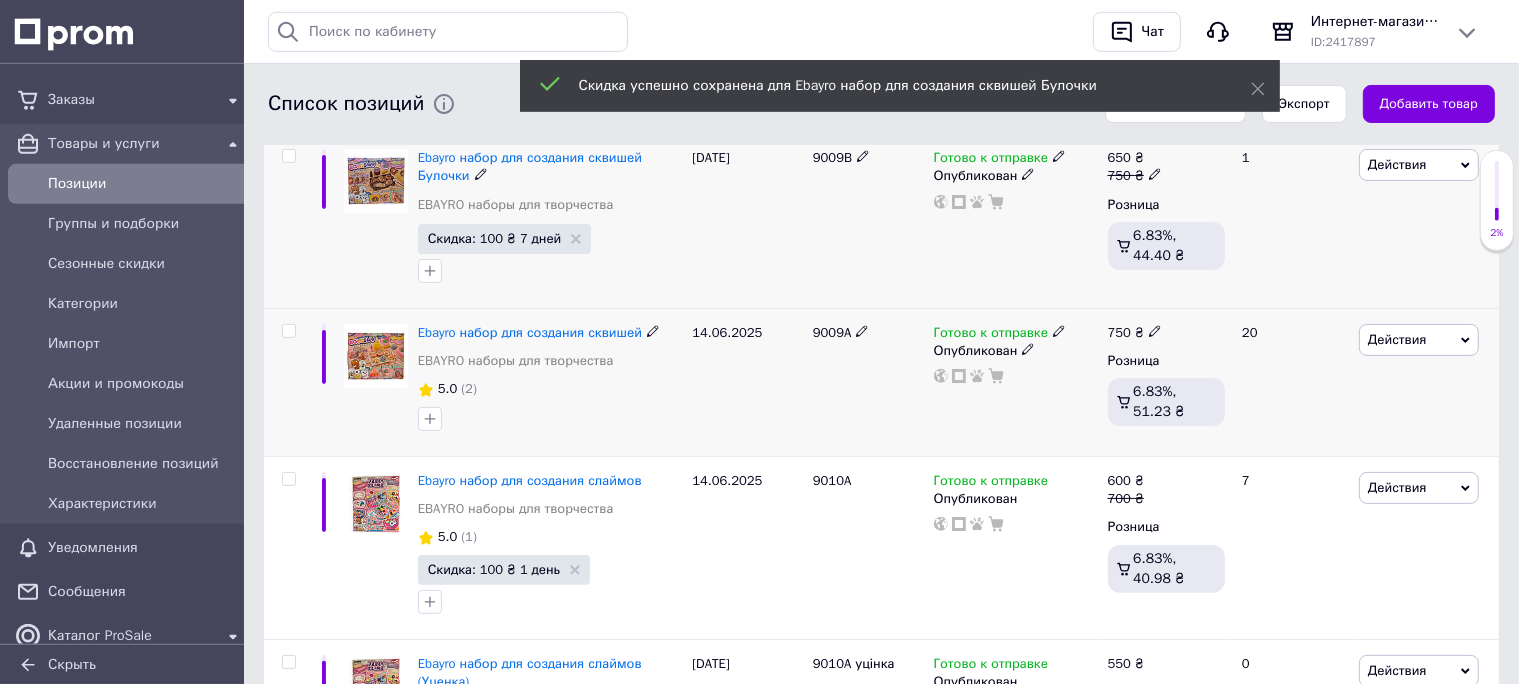scroll, scrollTop: 422, scrollLeft: 0, axis: vertical 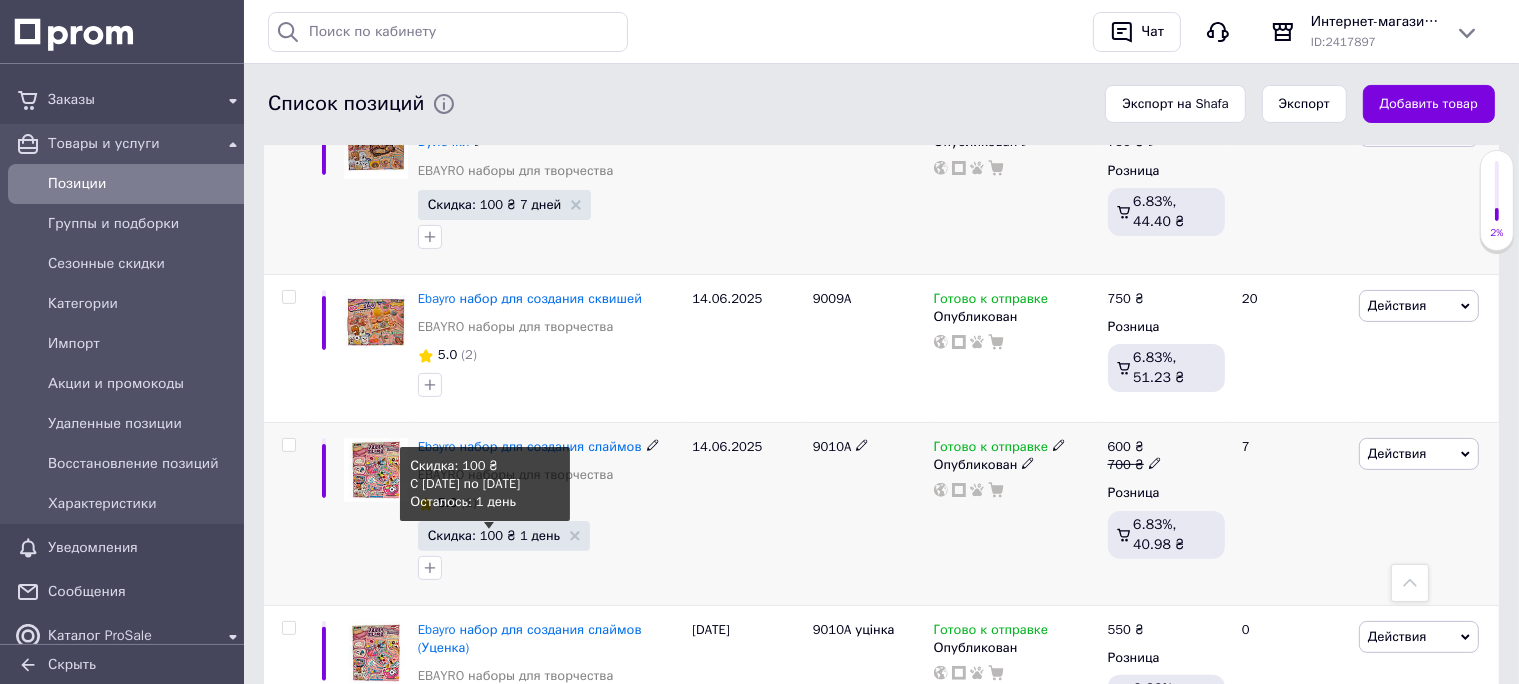 click on "Скидка: 100 ₴ 1 день" at bounding box center [494, 535] 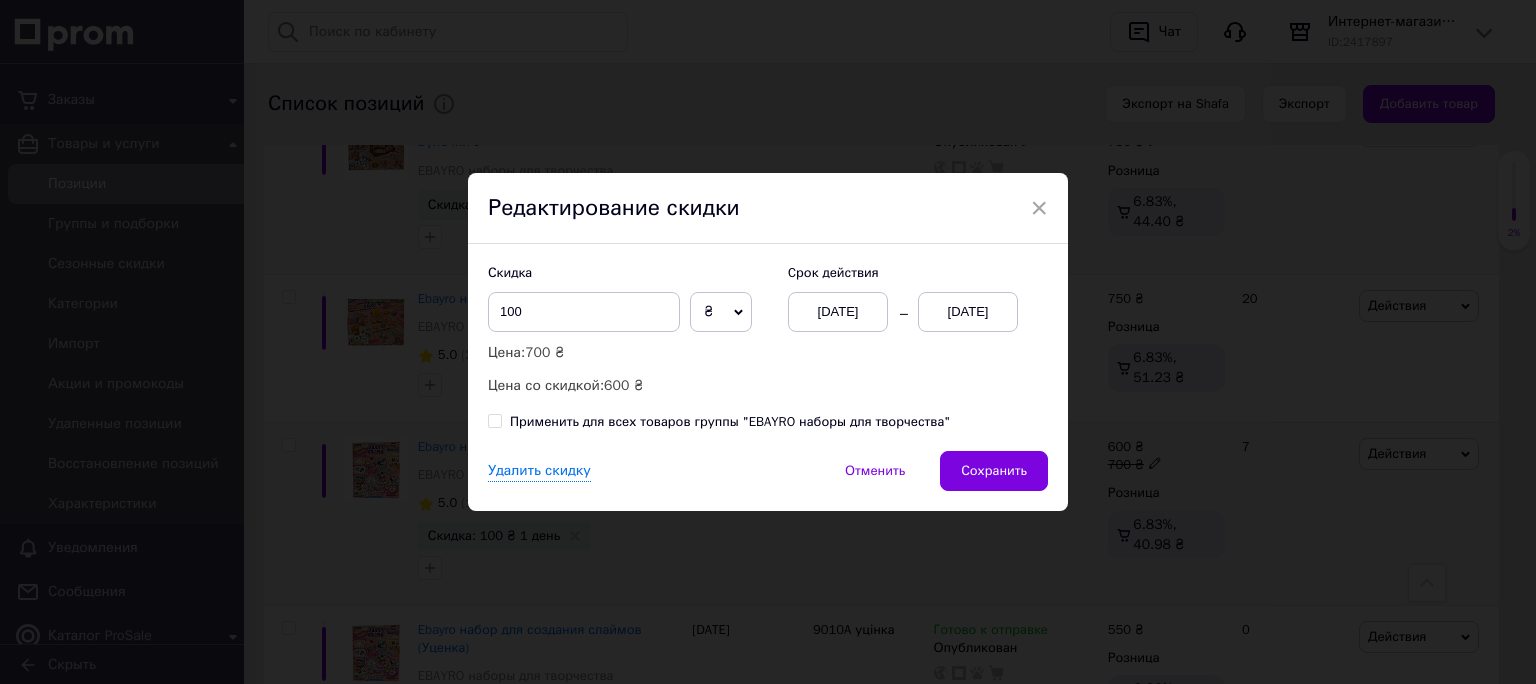 click on "[DATE]" at bounding box center (968, 312) 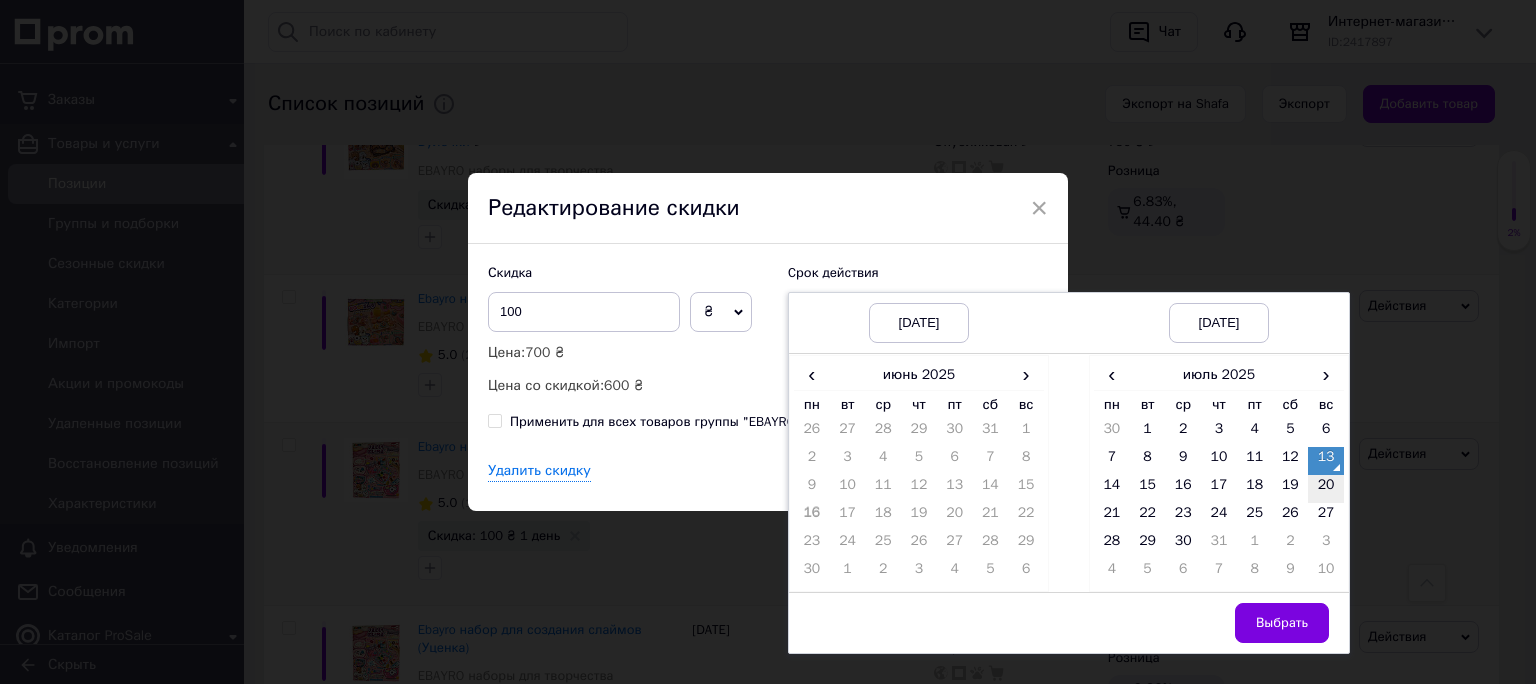 click on "20" at bounding box center [1326, 489] 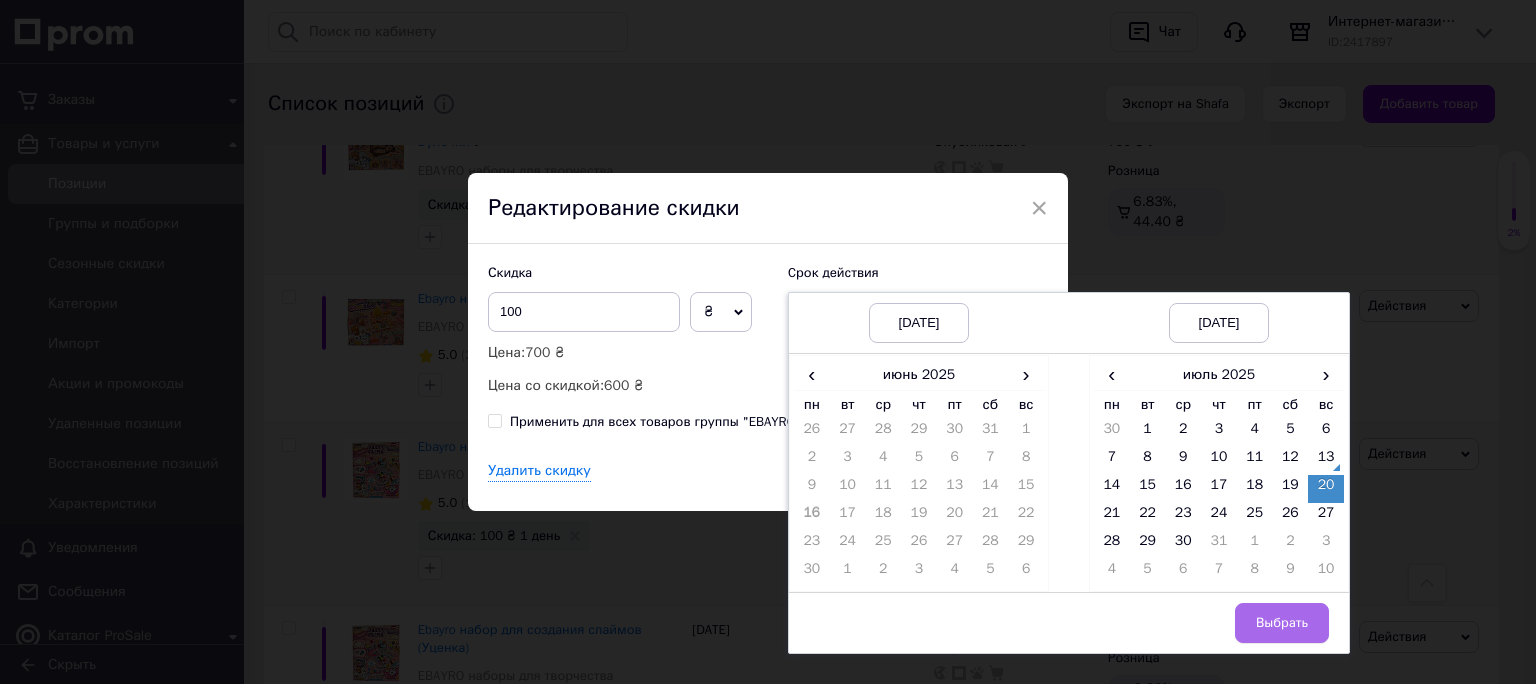 click on "Выбрать" at bounding box center (1282, 623) 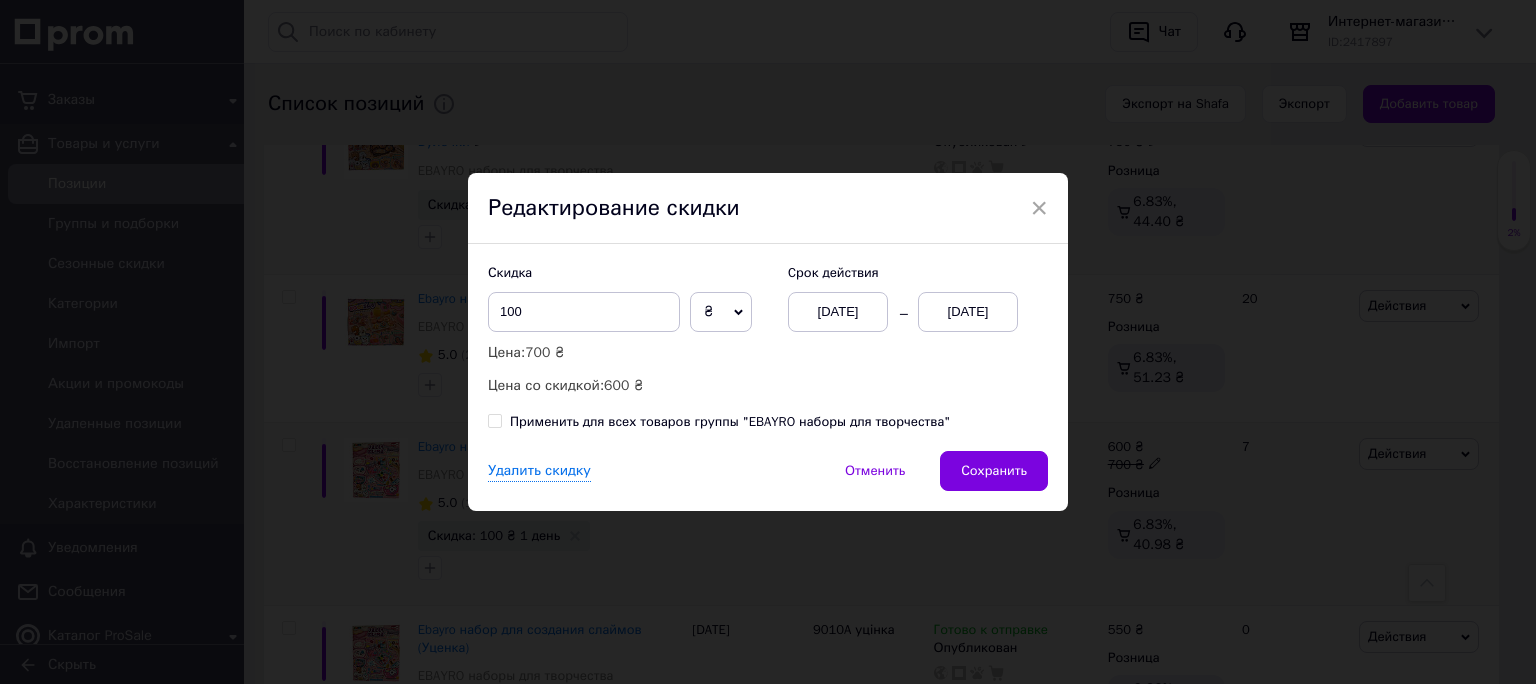 click on "Удалить скидку   Отменить   Сохранить" at bounding box center [768, 481] 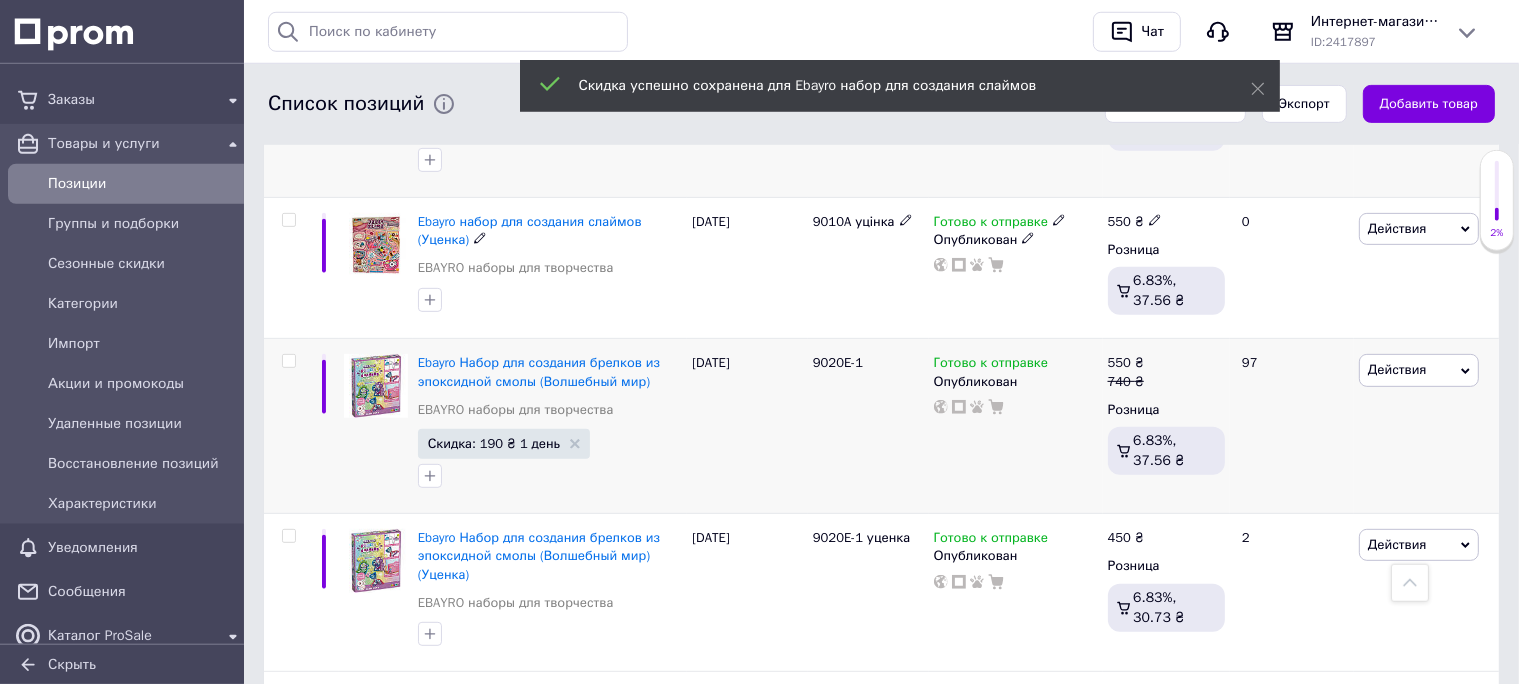 scroll, scrollTop: 844, scrollLeft: 0, axis: vertical 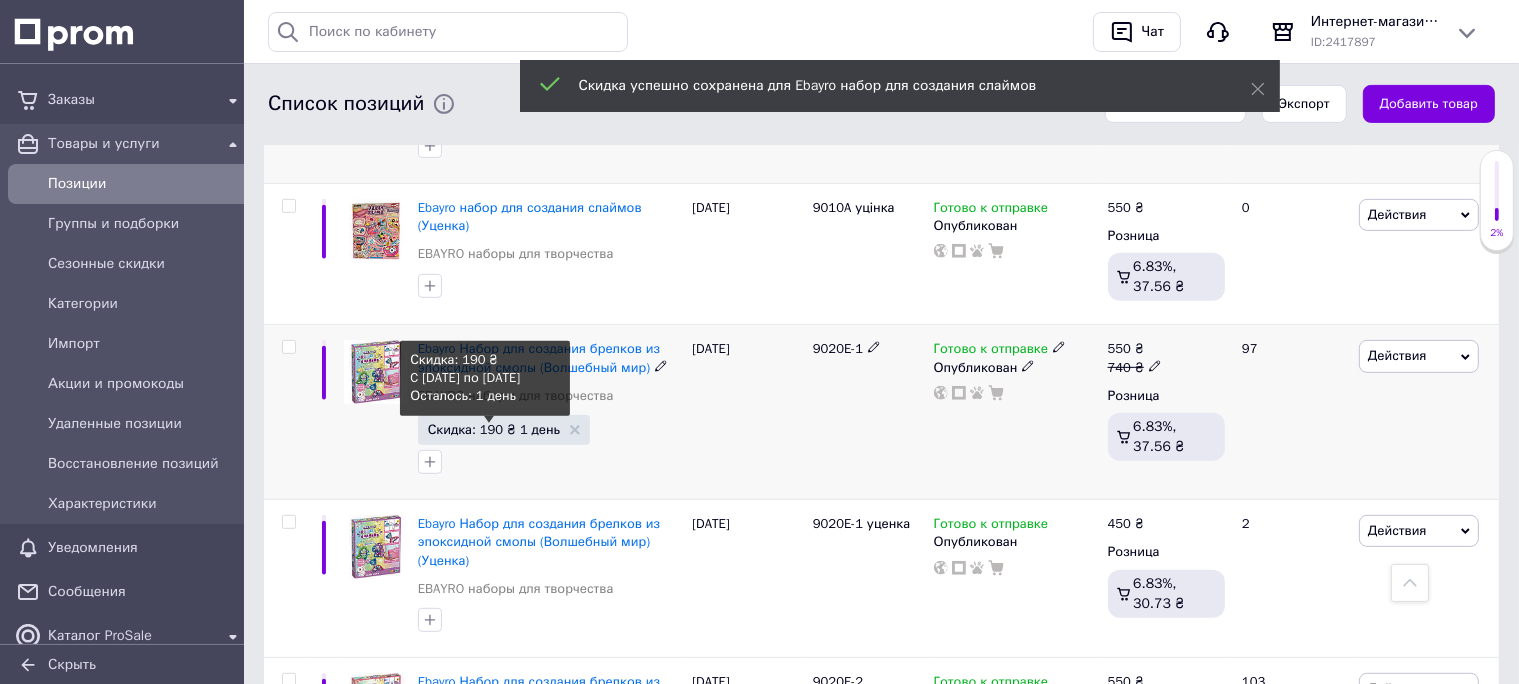 click on "Скидка: 190 ₴ 1 день" at bounding box center [494, 429] 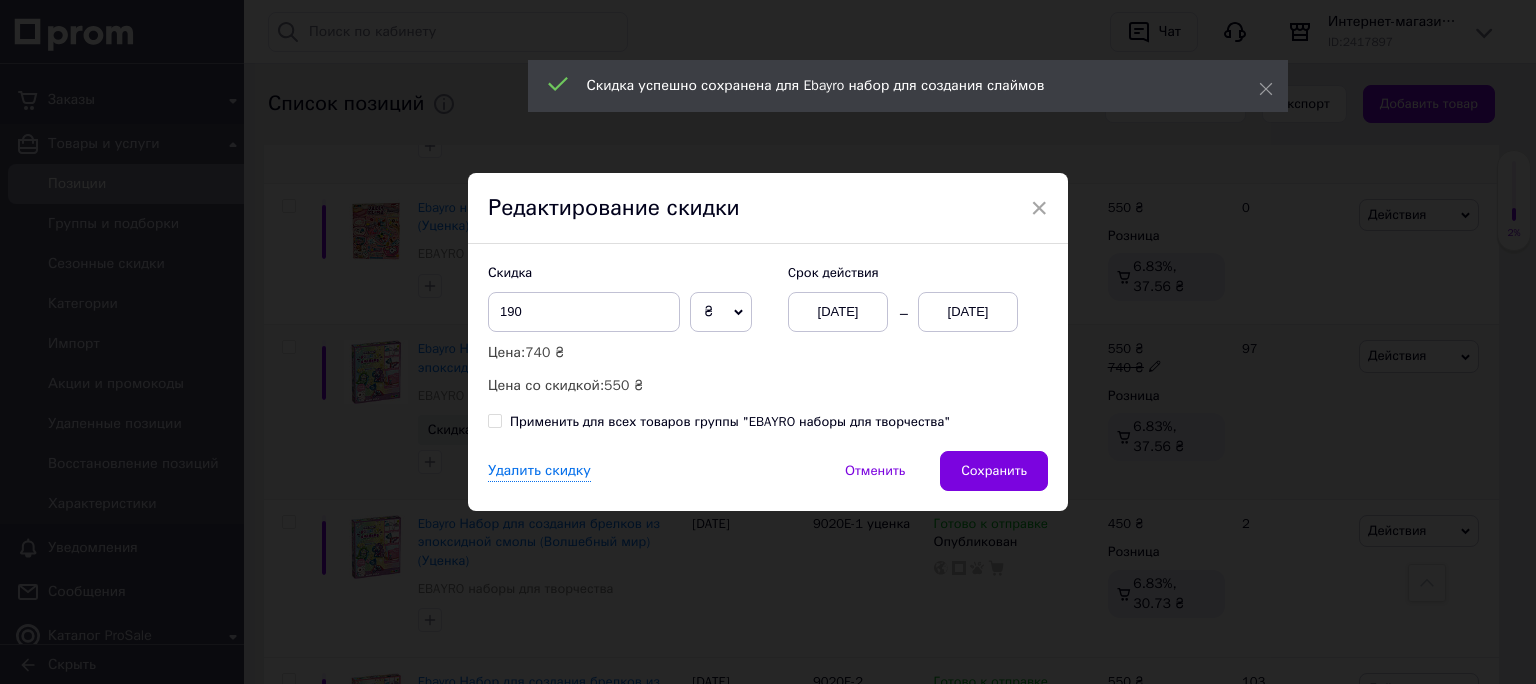 click on "[DATE]" at bounding box center [968, 312] 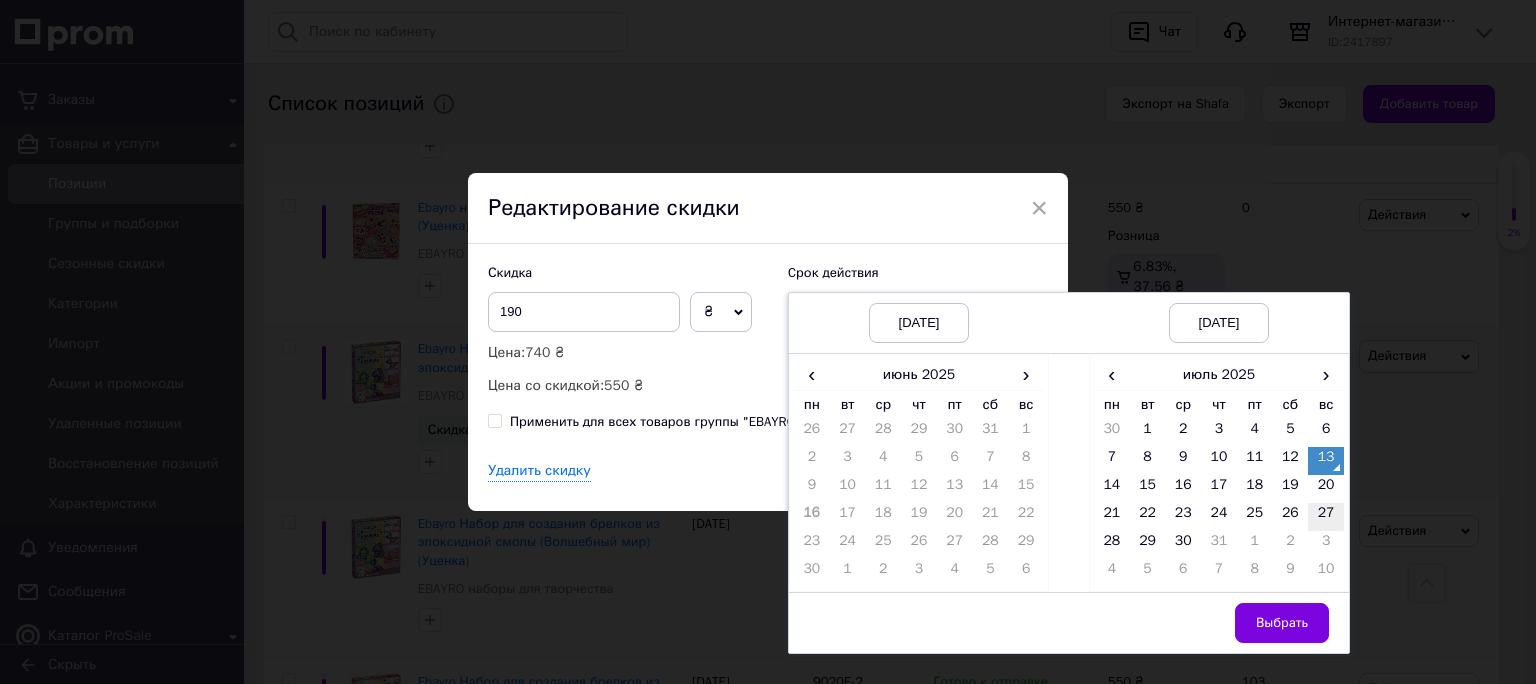 drag, startPoint x: 1325, startPoint y: 480, endPoint x: 1324, endPoint y: 521, distance: 41.01219 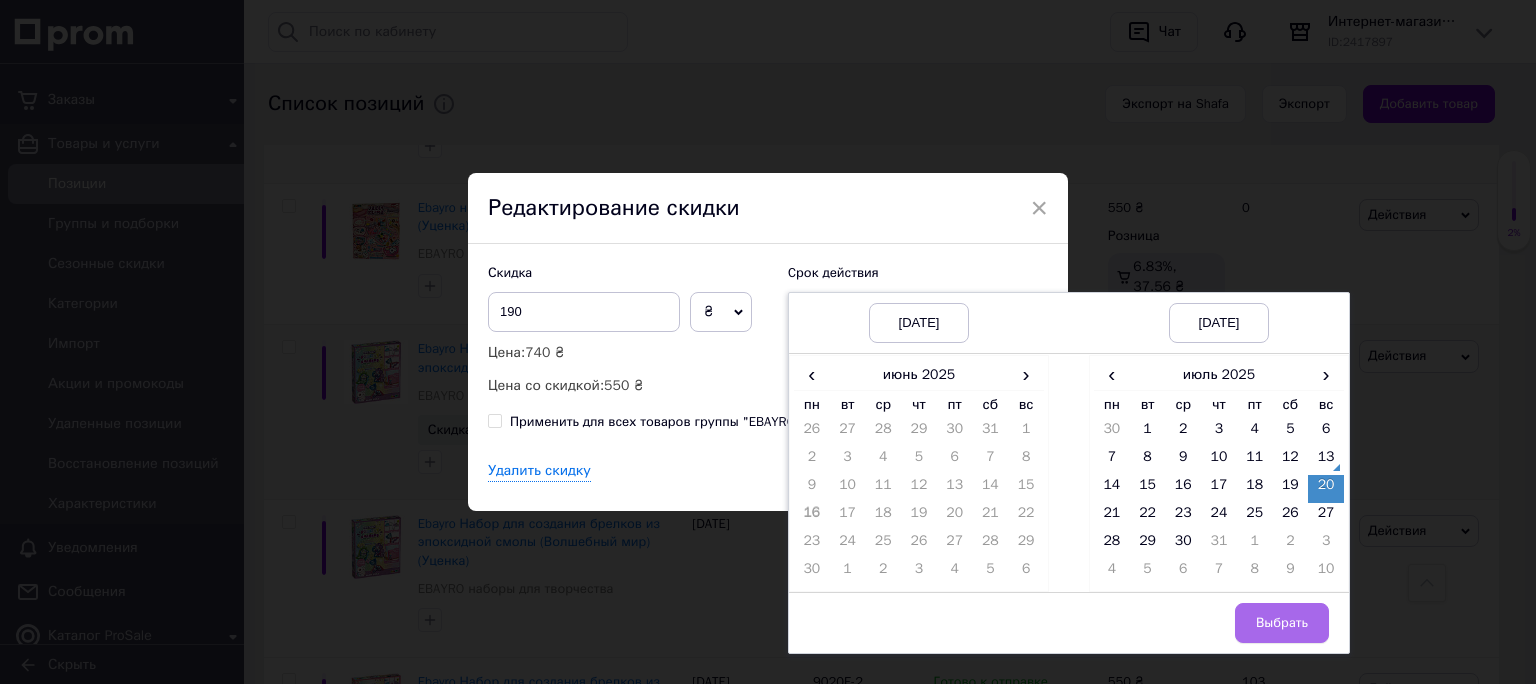 click on "Выбрать" at bounding box center [1282, 623] 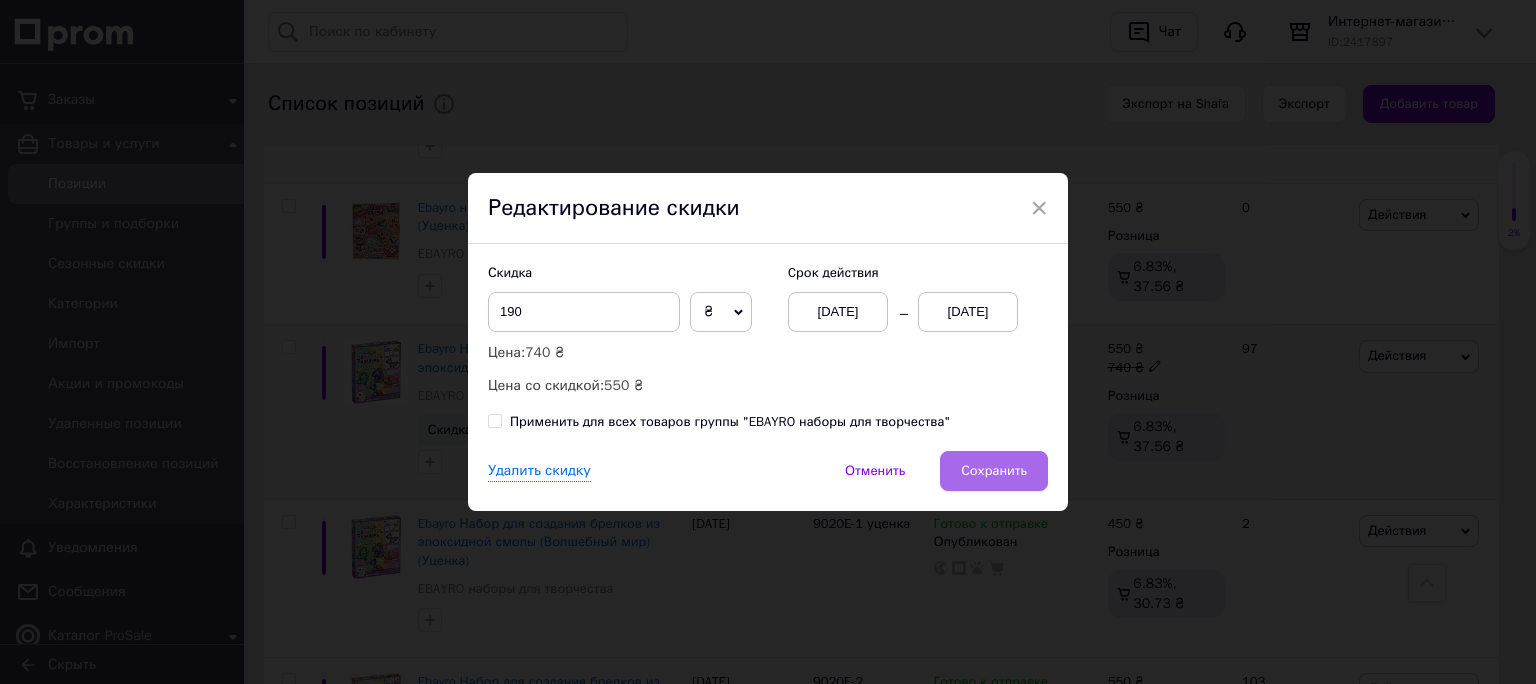 click on "Сохранить" at bounding box center (994, 471) 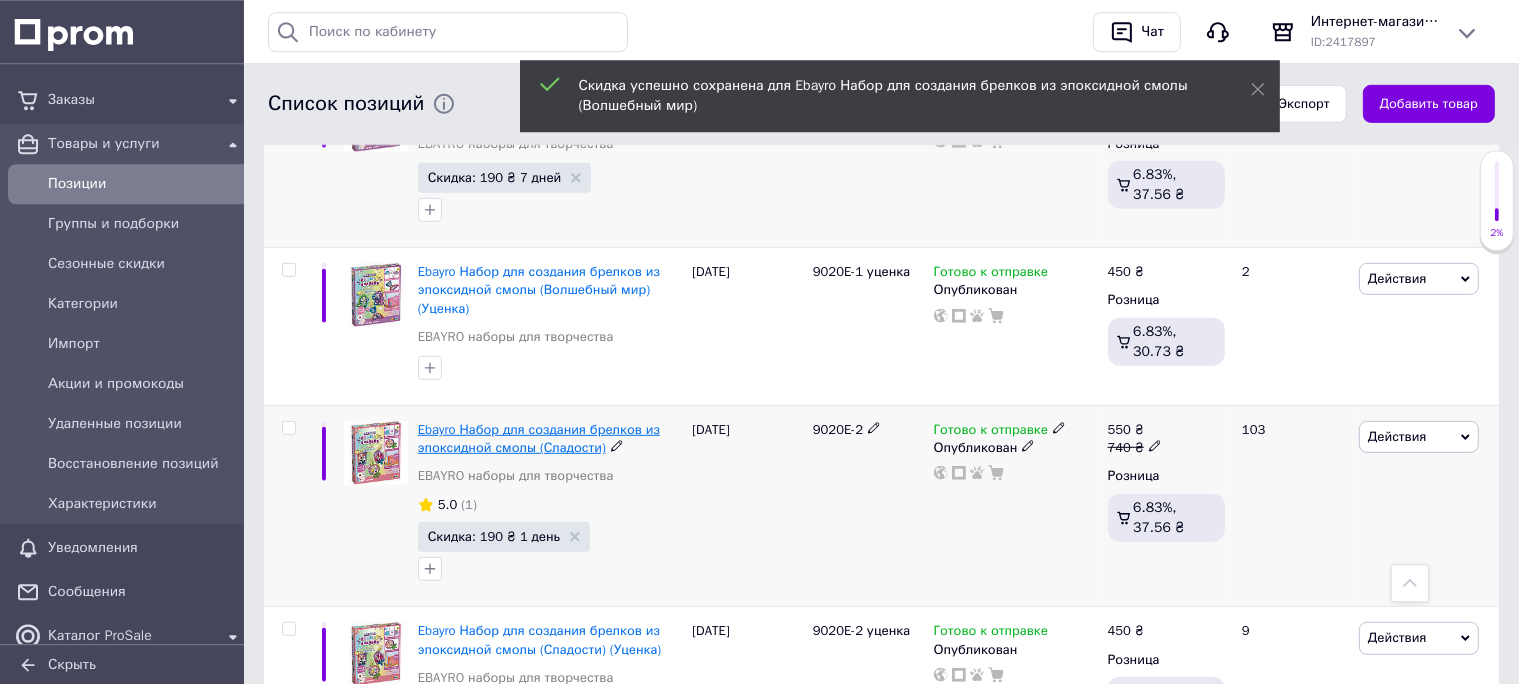 scroll, scrollTop: 1161, scrollLeft: 0, axis: vertical 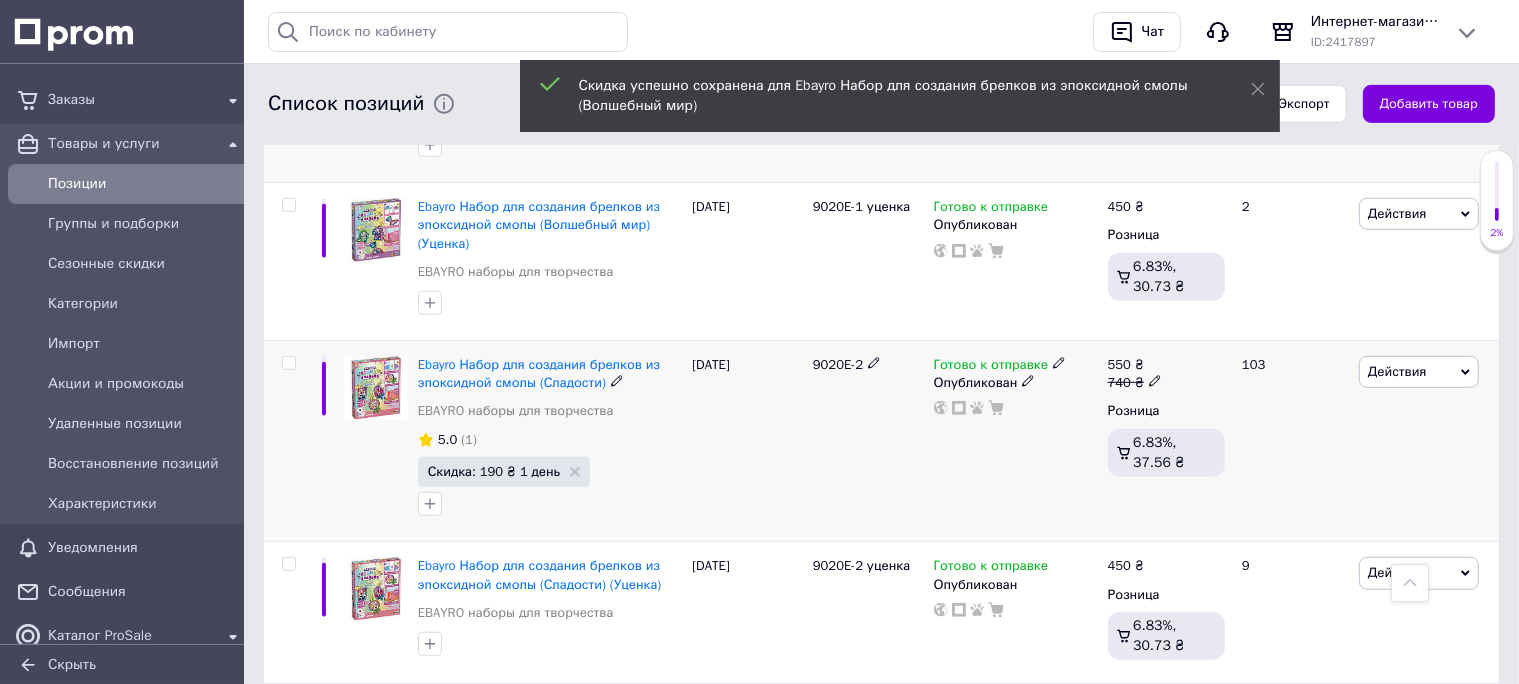 click on "Скидка: 190 ₴ 1 день" at bounding box center (504, 472) 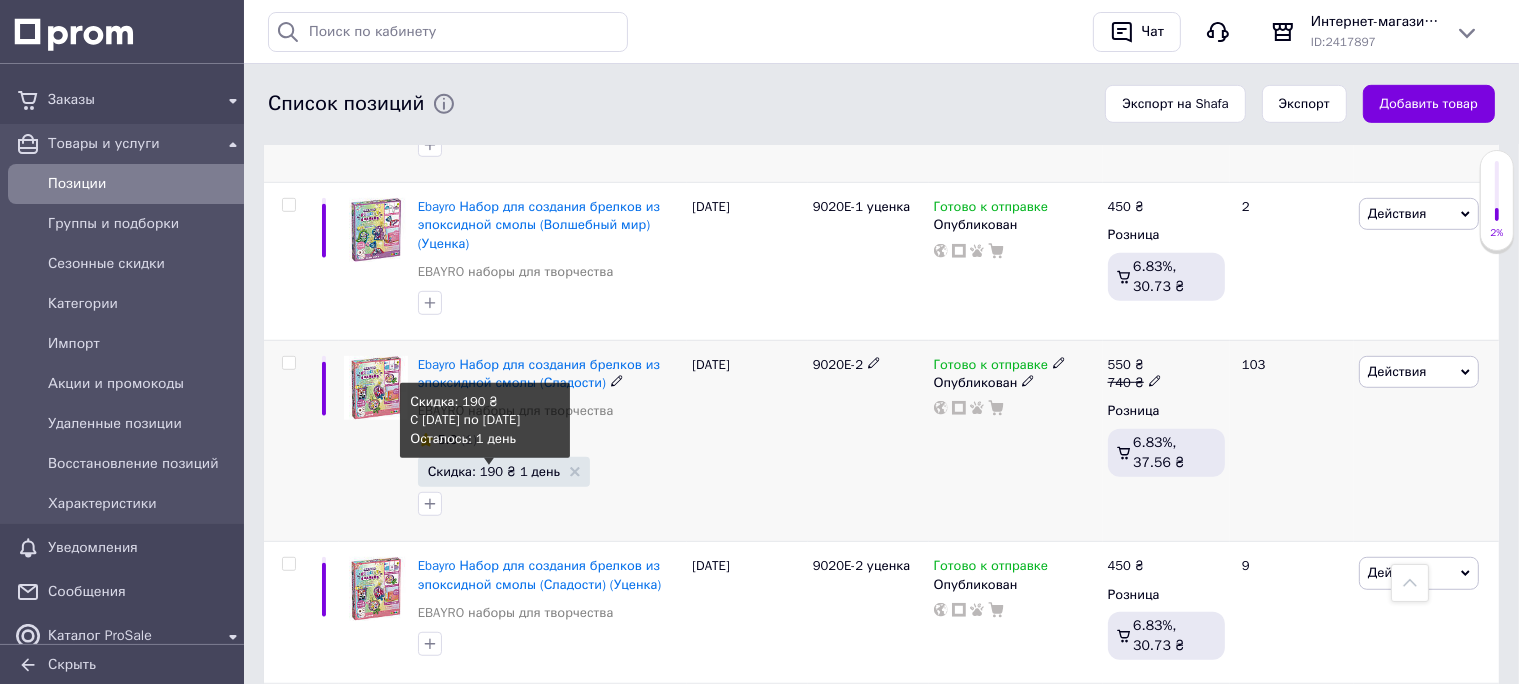 click on "Скидка: 190 ₴ 1 день" at bounding box center [494, 471] 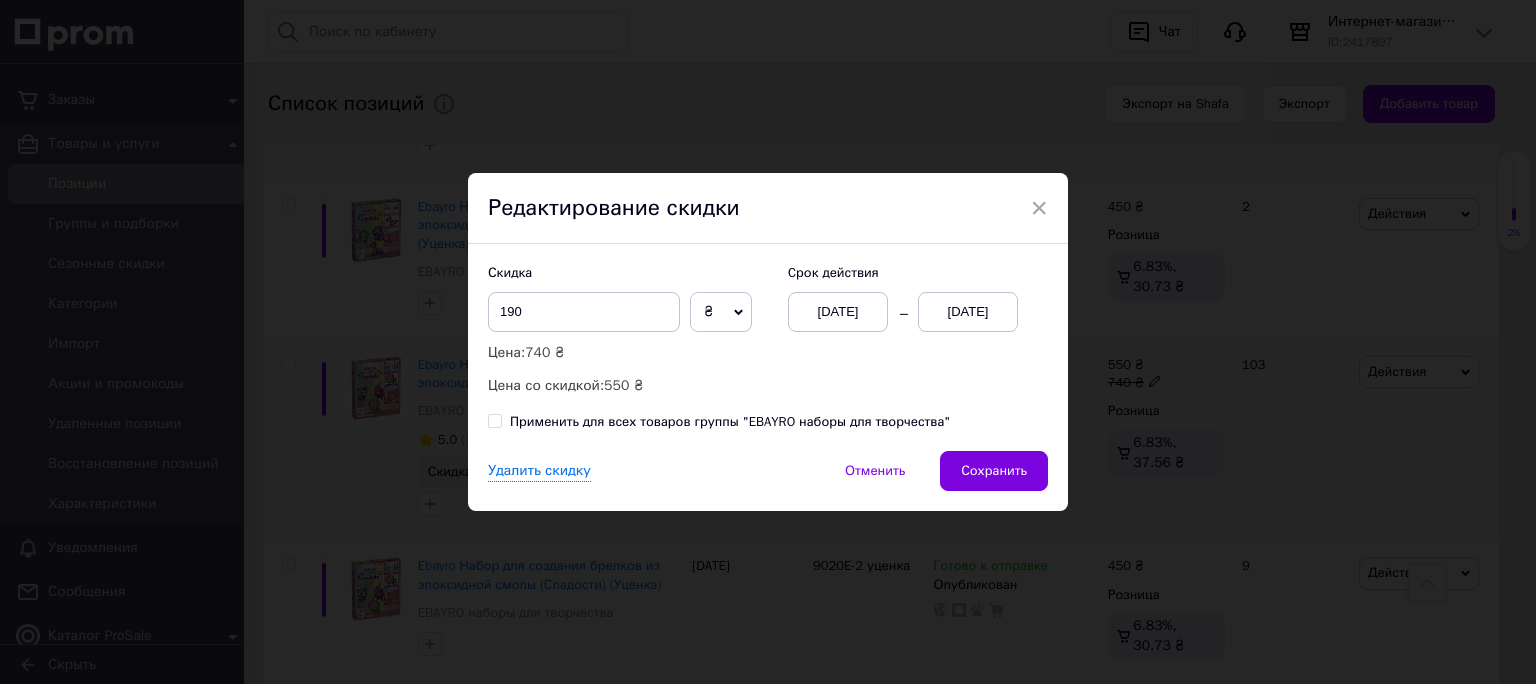 drag, startPoint x: 954, startPoint y: 306, endPoint x: 1385, endPoint y: 488, distance: 467.85147 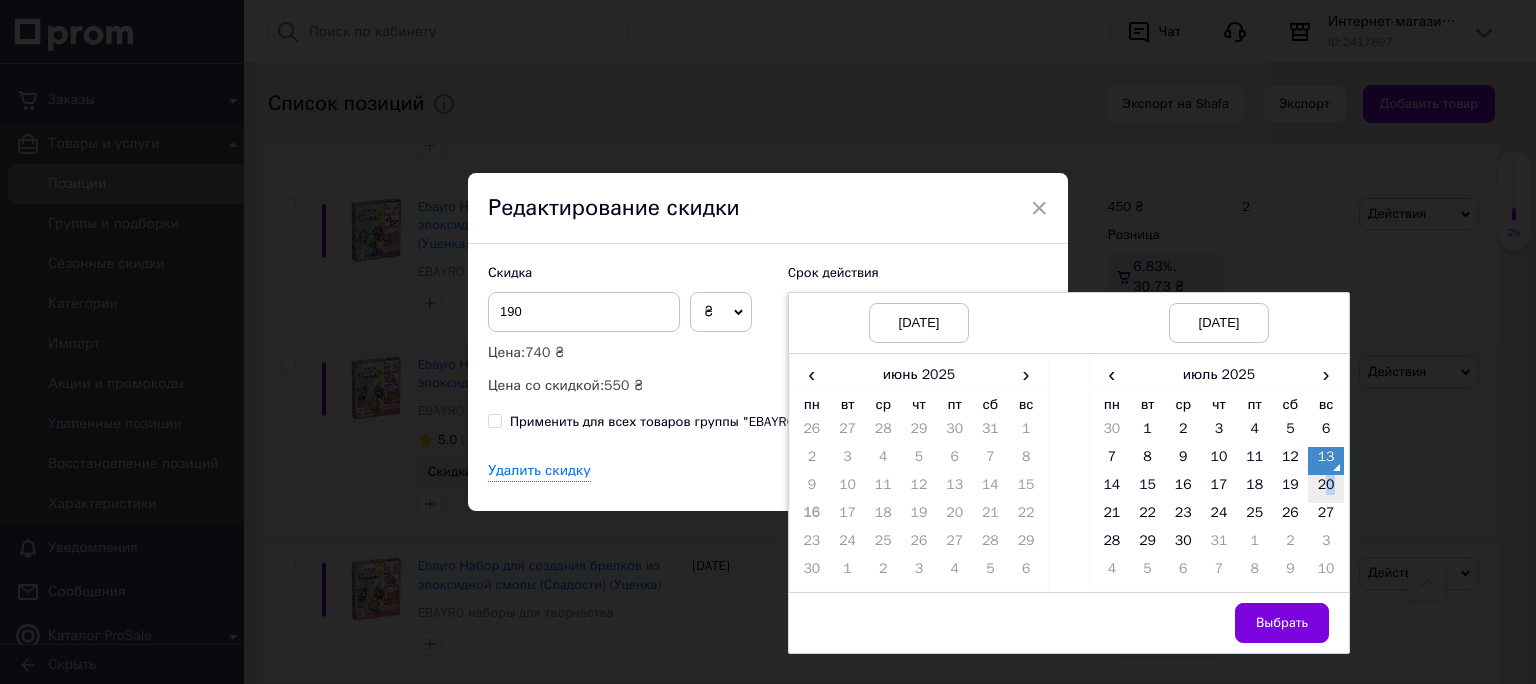 click on "20" at bounding box center [1326, 489] 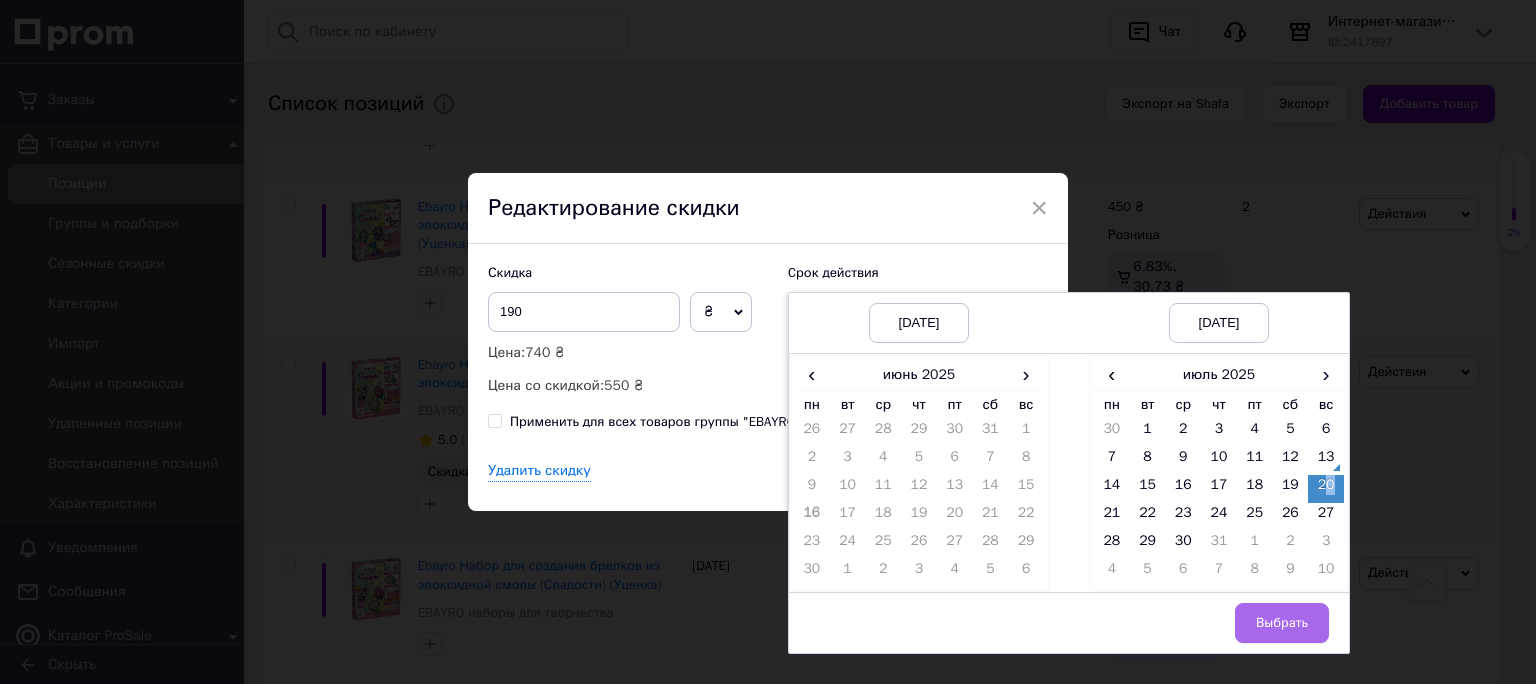 click on "Выбрать" at bounding box center [1282, 623] 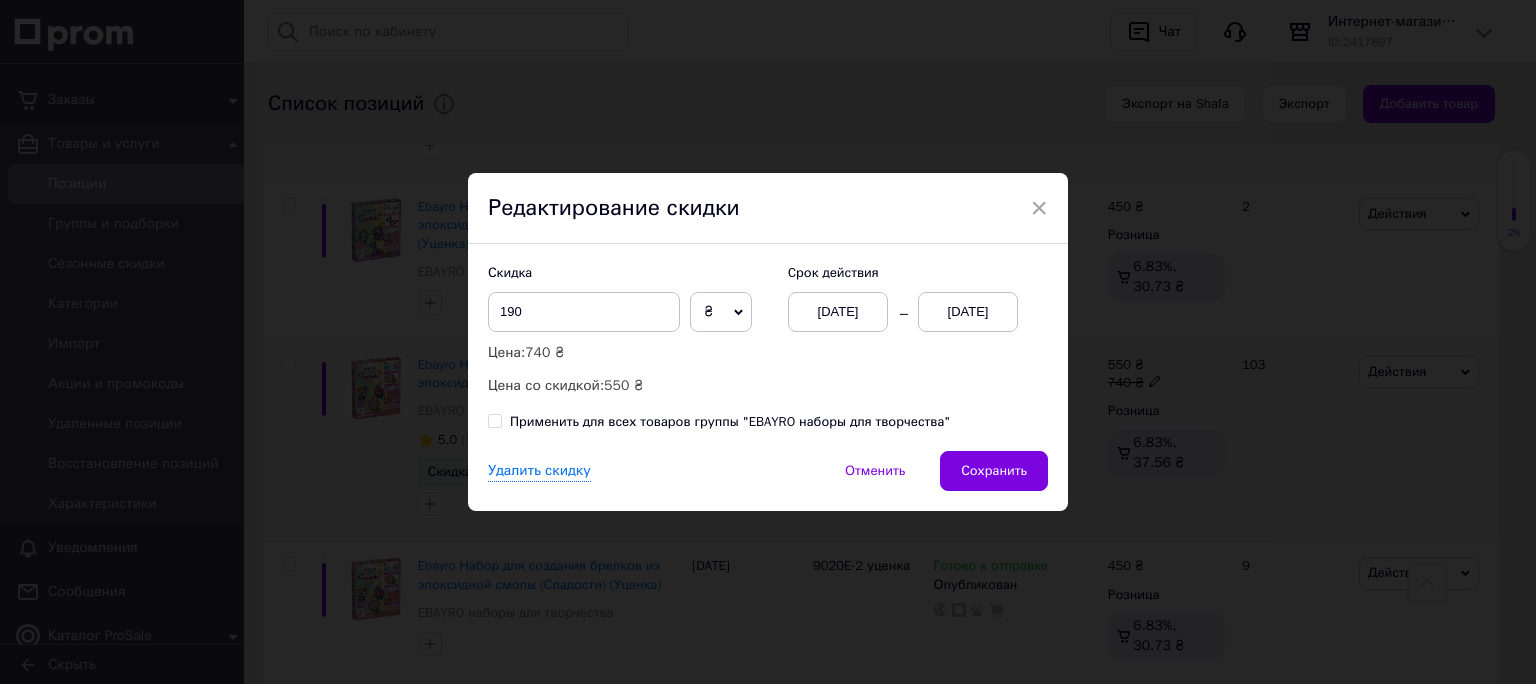 click on "Сохранить" at bounding box center [994, 471] 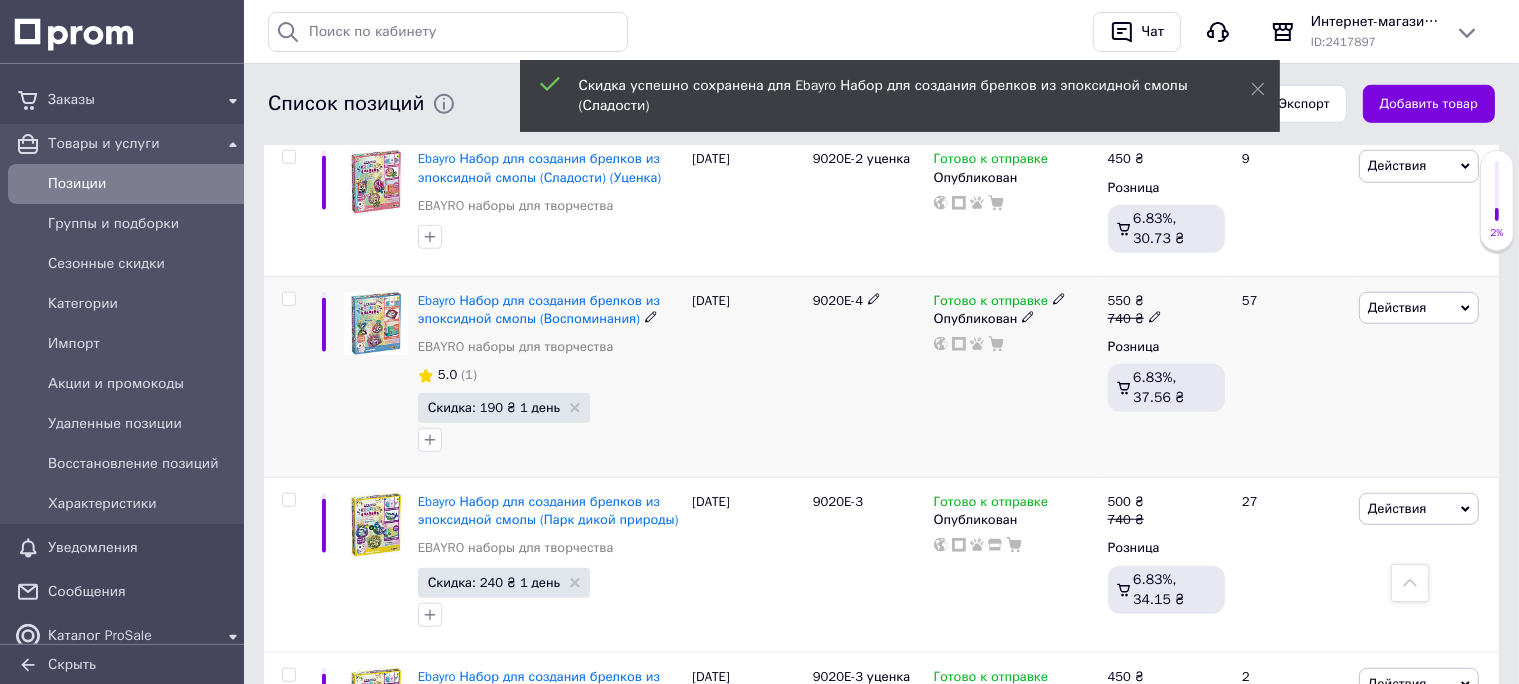 scroll, scrollTop: 1478, scrollLeft: 0, axis: vertical 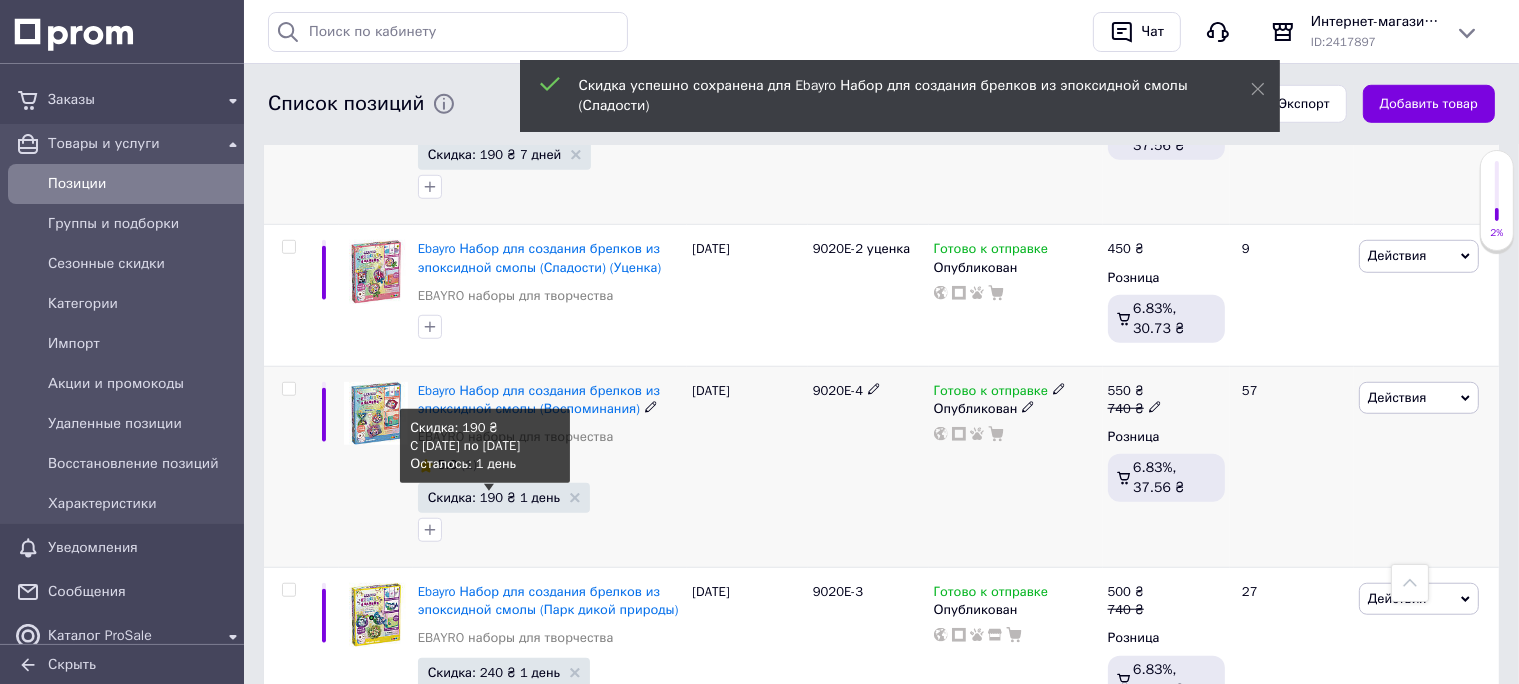 click on "Скидка: 190 ₴ 1 день" at bounding box center [494, 497] 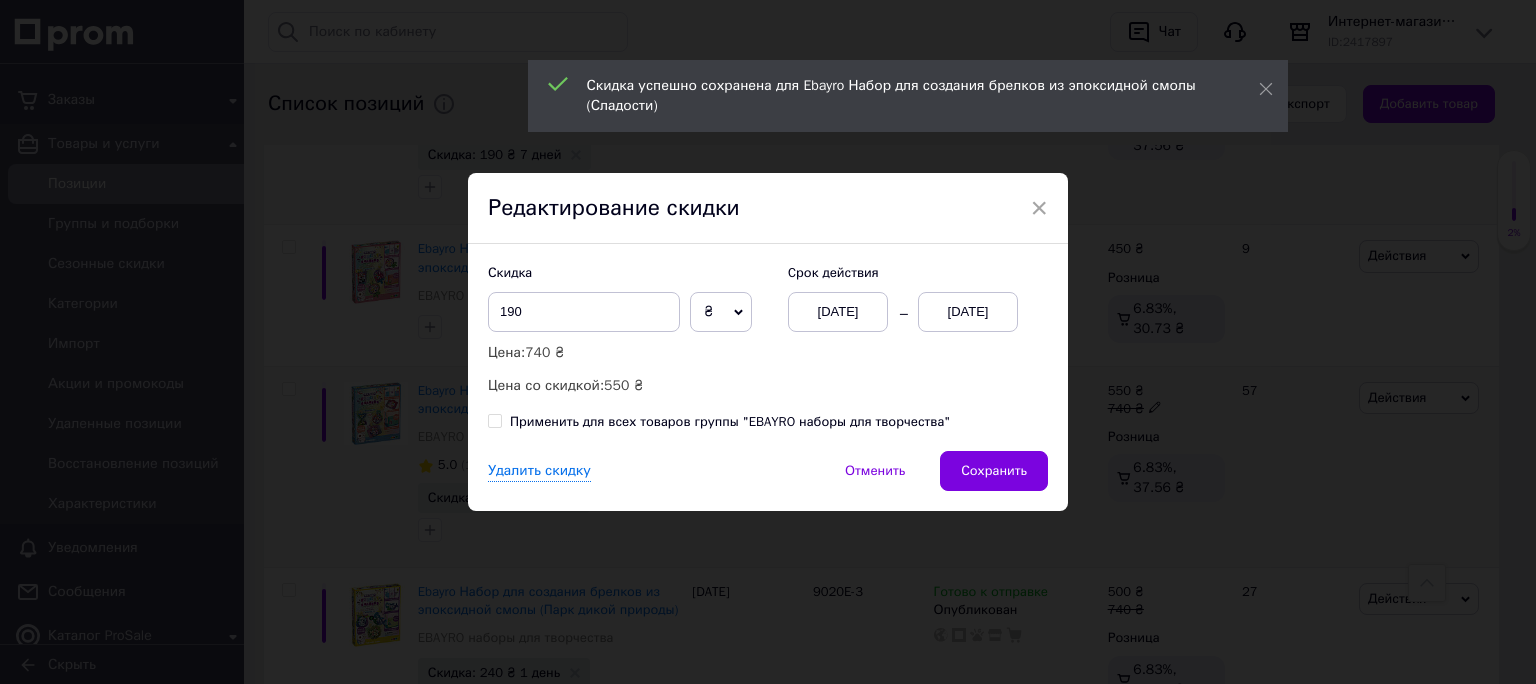 drag, startPoint x: 946, startPoint y: 309, endPoint x: 1467, endPoint y: 554, distance: 575.73083 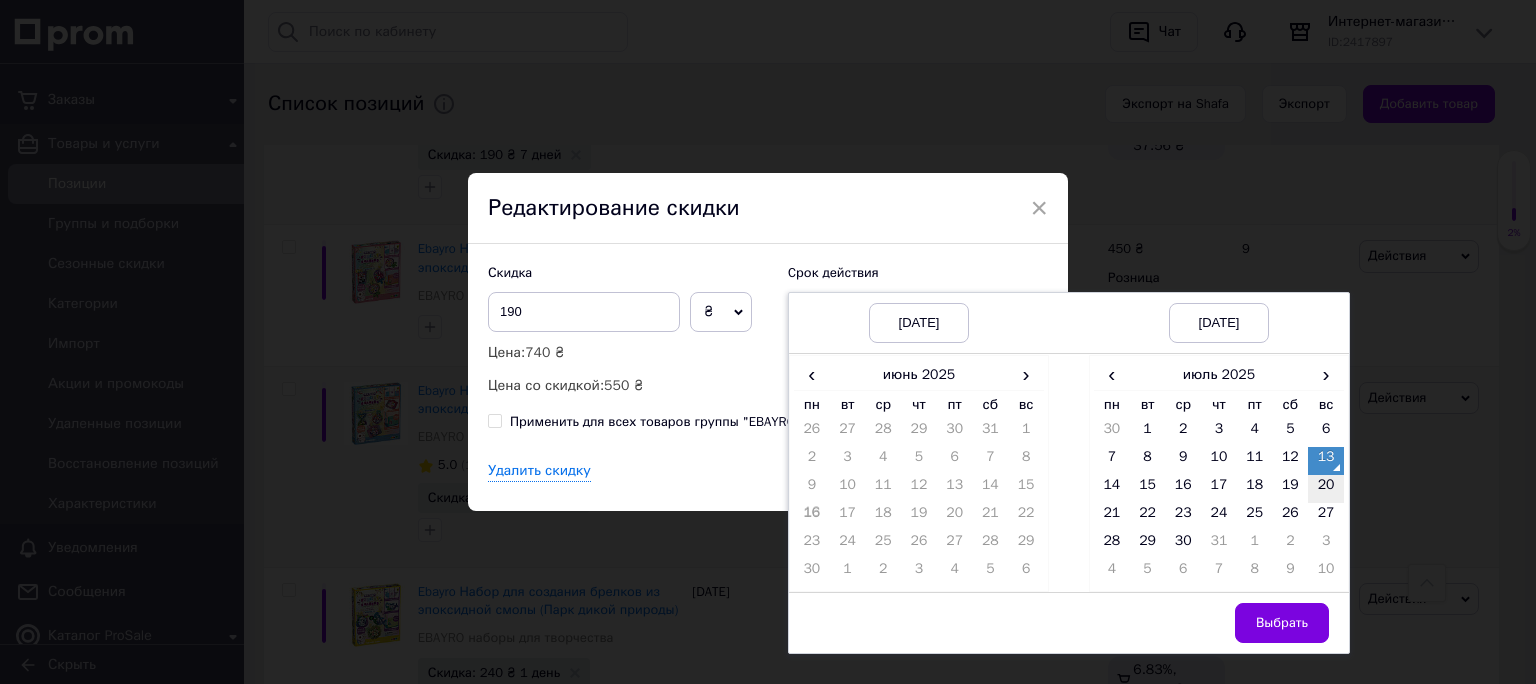 click on "20" at bounding box center [1326, 489] 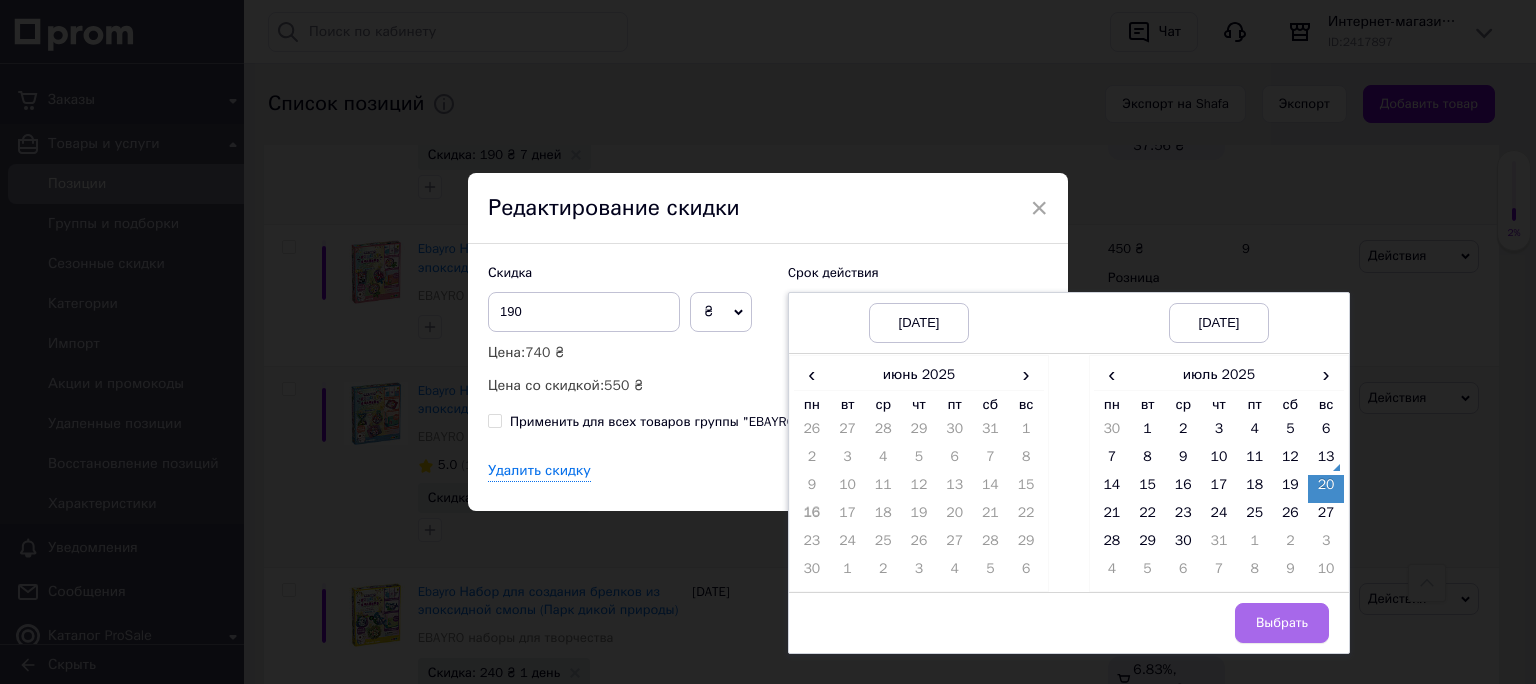 click on "Выбрать" at bounding box center (1282, 623) 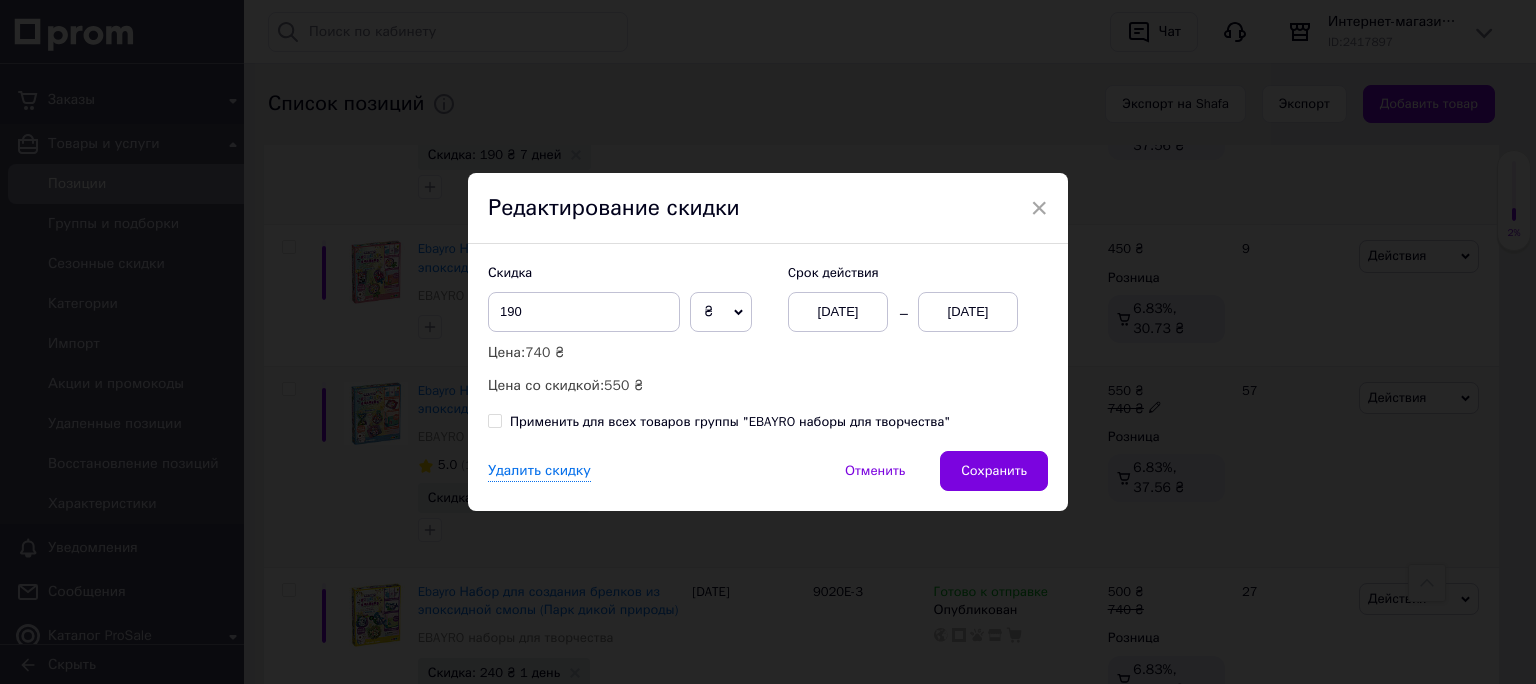 drag, startPoint x: 966, startPoint y: 465, endPoint x: 972, endPoint y: 474, distance: 10.816654 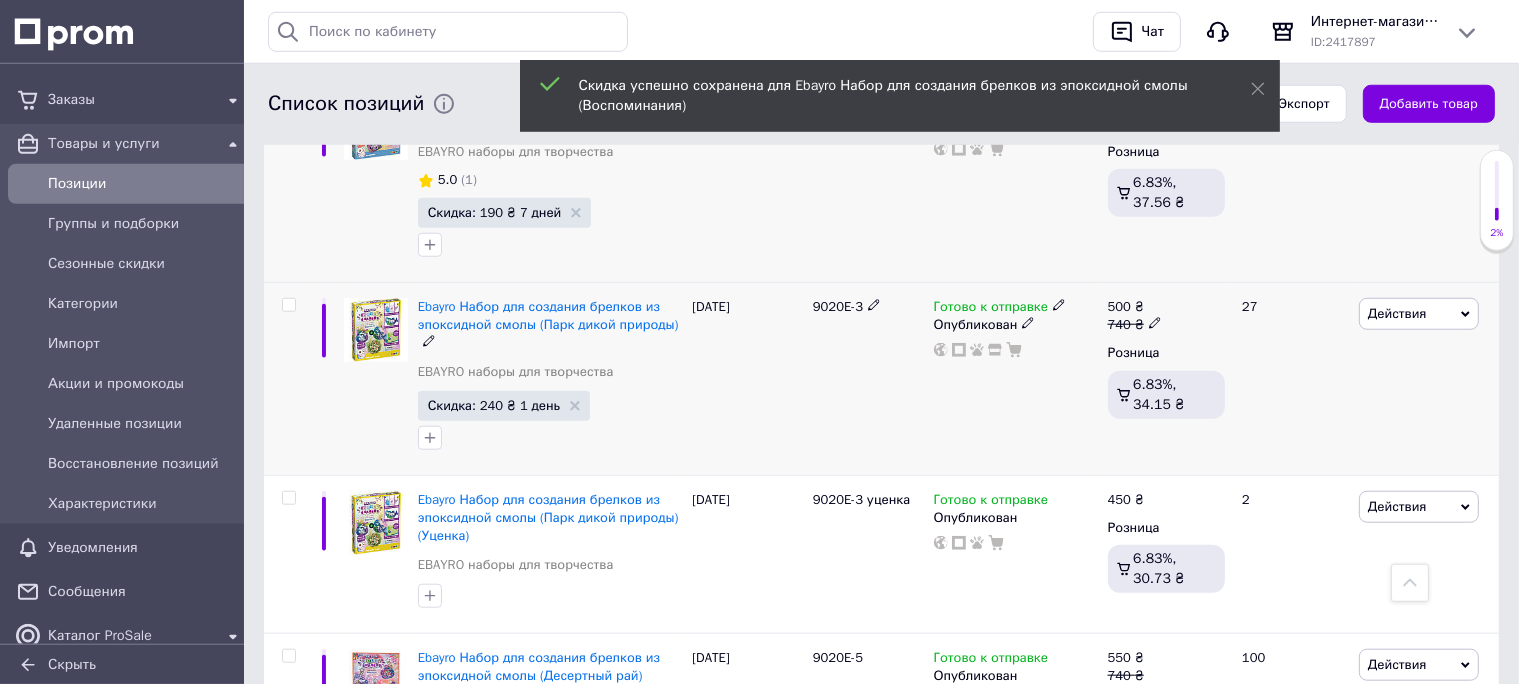 scroll, scrollTop: 1795, scrollLeft: 0, axis: vertical 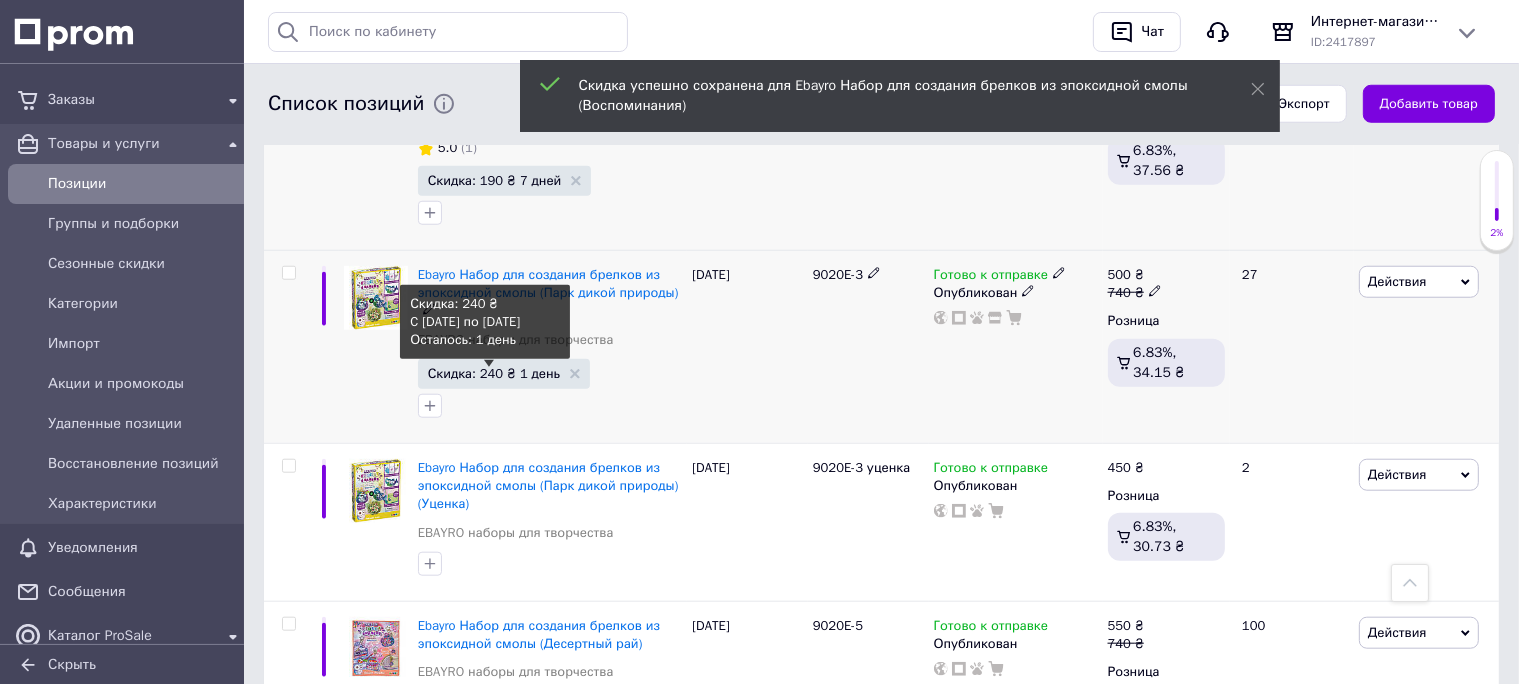 click on "Скидка: 240 ₴ 1 день" at bounding box center [494, 373] 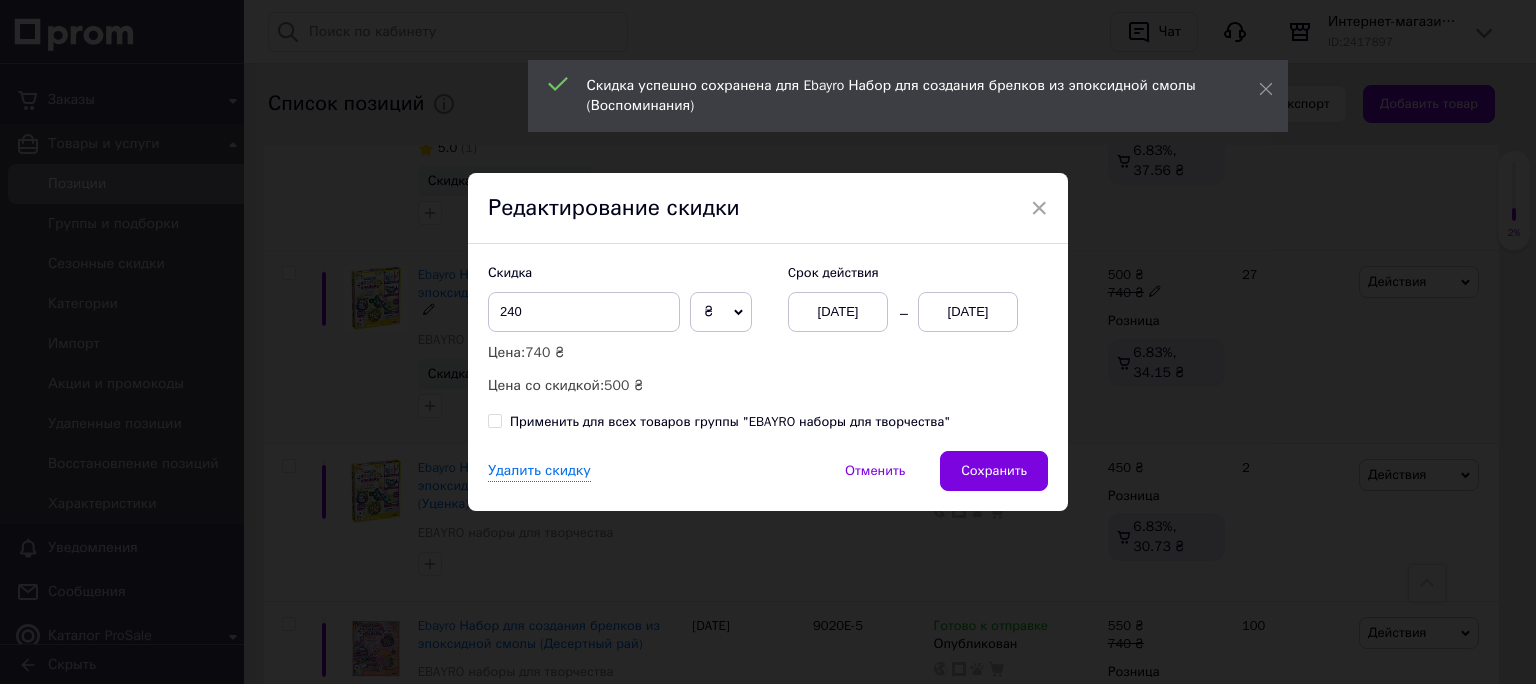 click on "[DATE]" at bounding box center [968, 312] 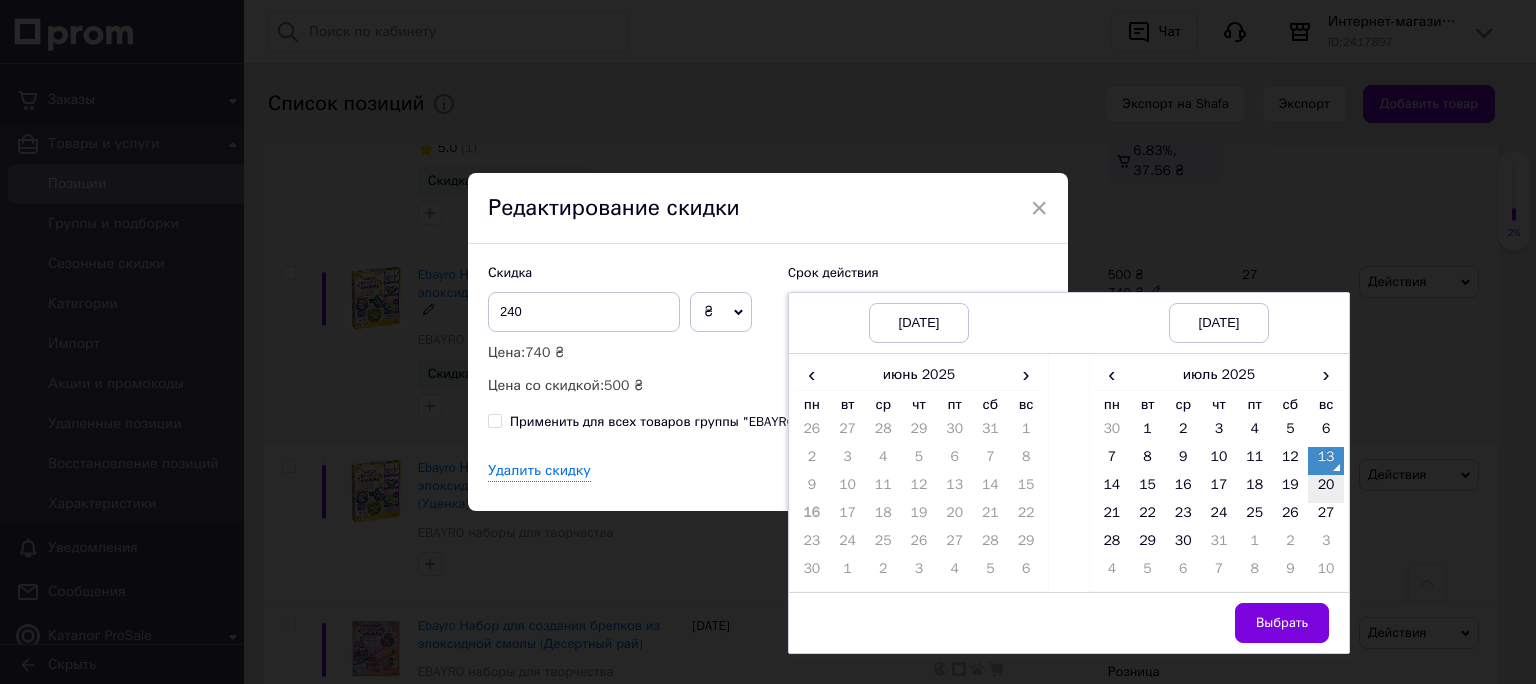 click on "20" at bounding box center [1326, 489] 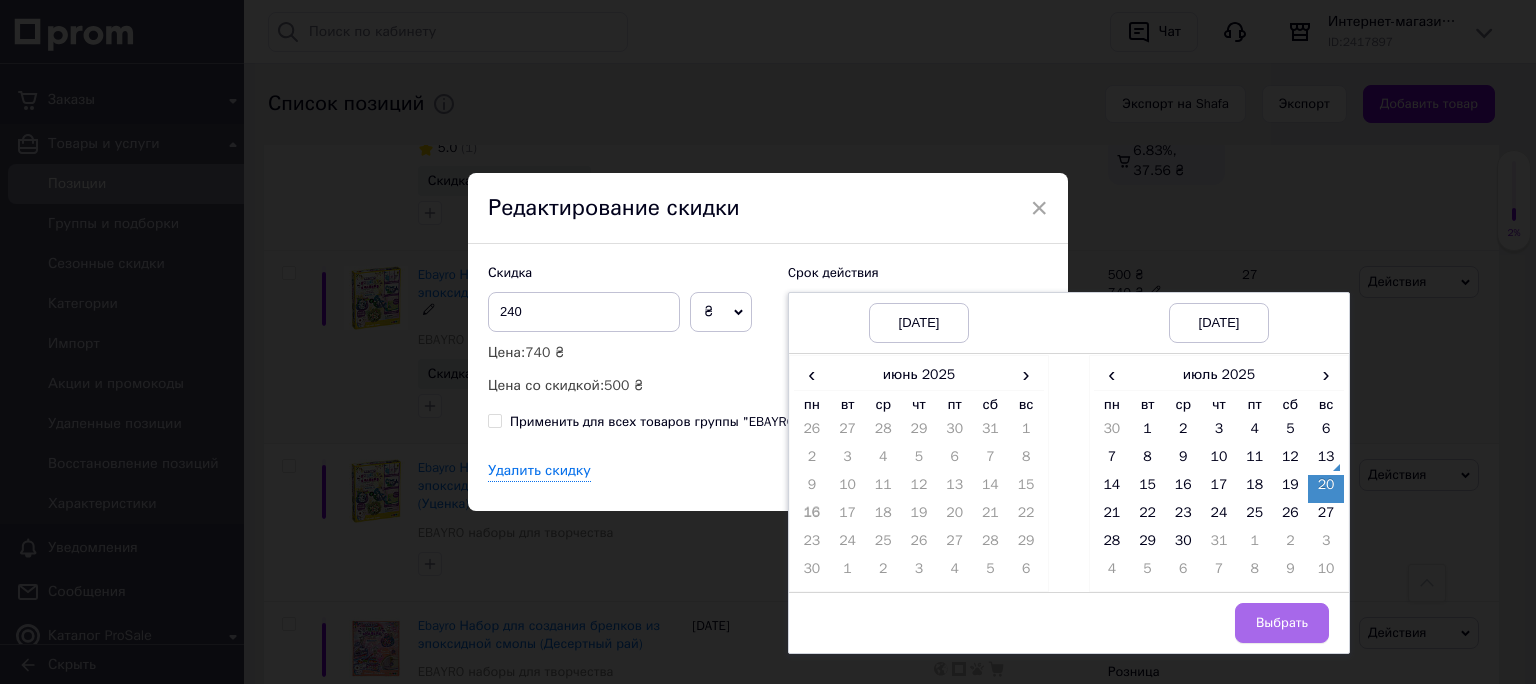 click on "Выбрать" at bounding box center (1282, 623) 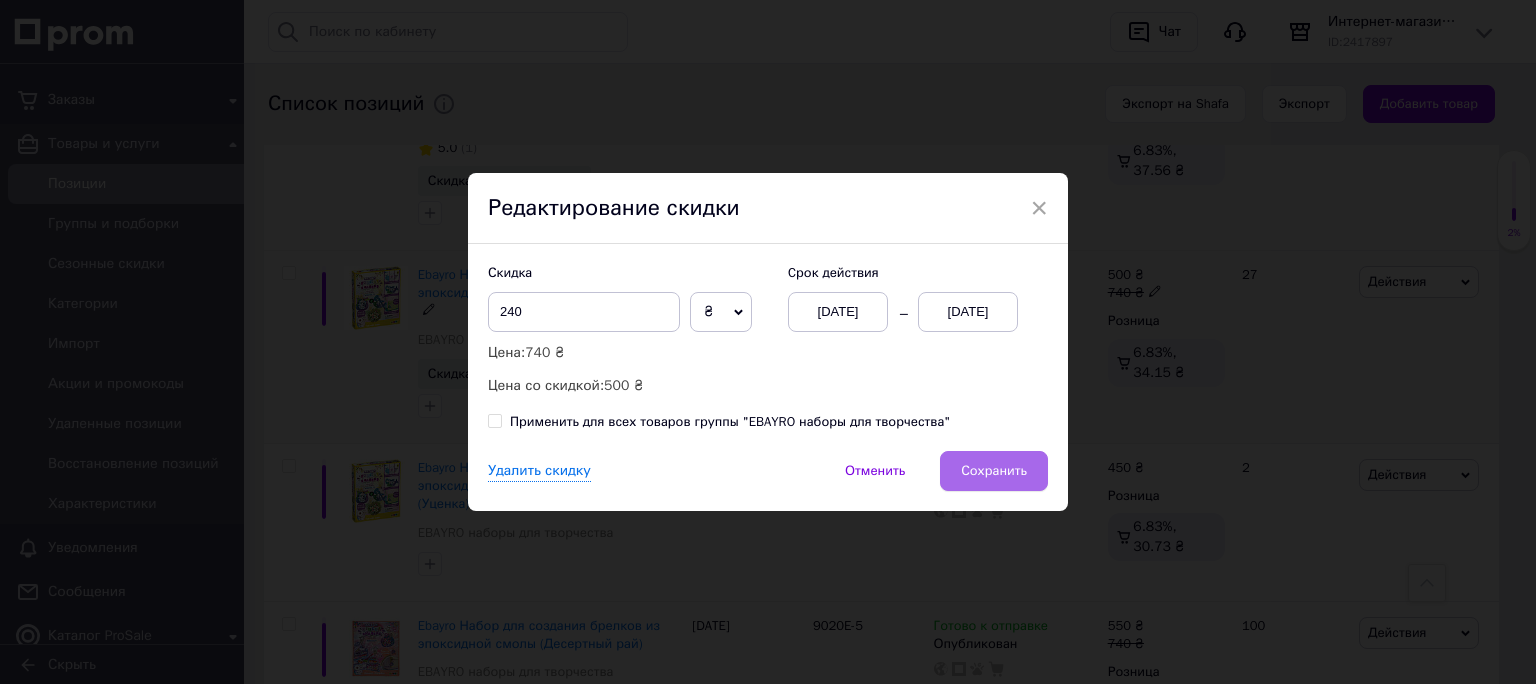 click on "Сохранить" at bounding box center [994, 471] 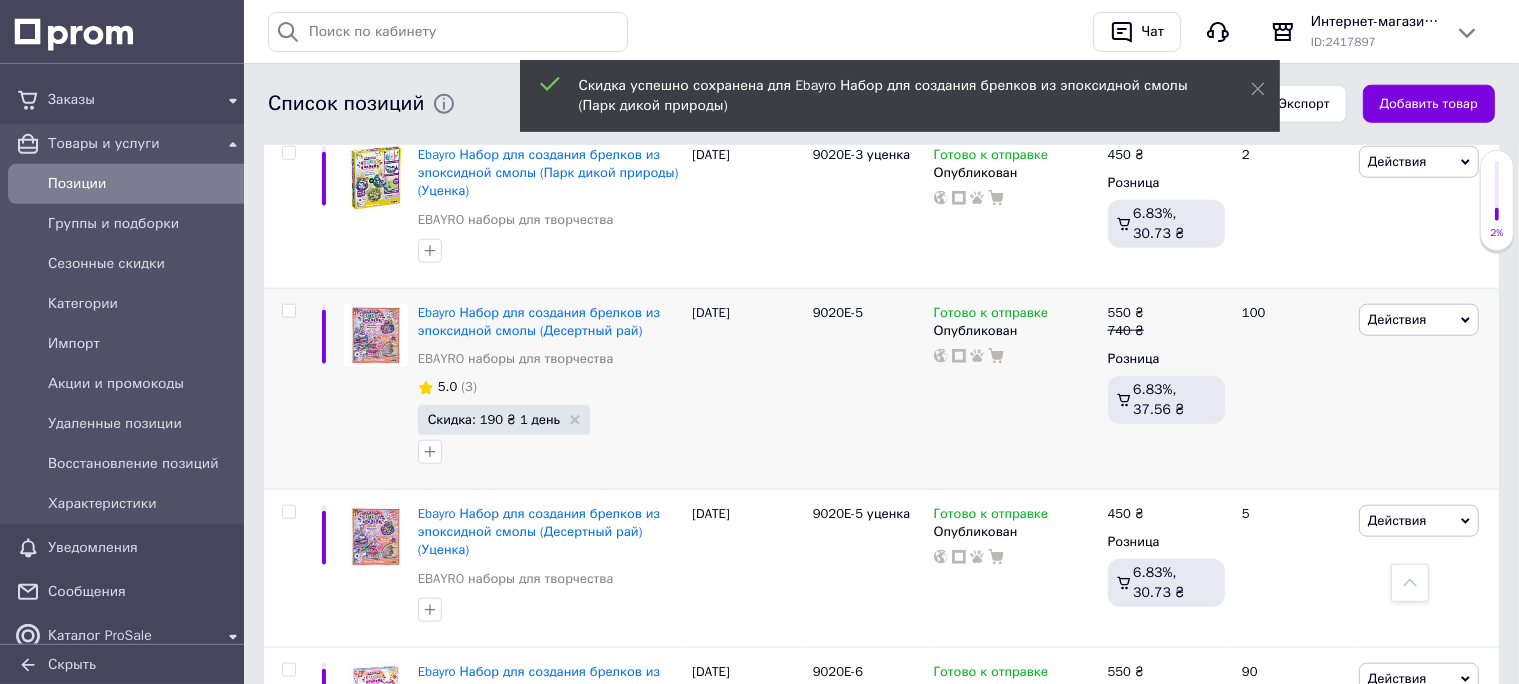 scroll, scrollTop: 2112, scrollLeft: 0, axis: vertical 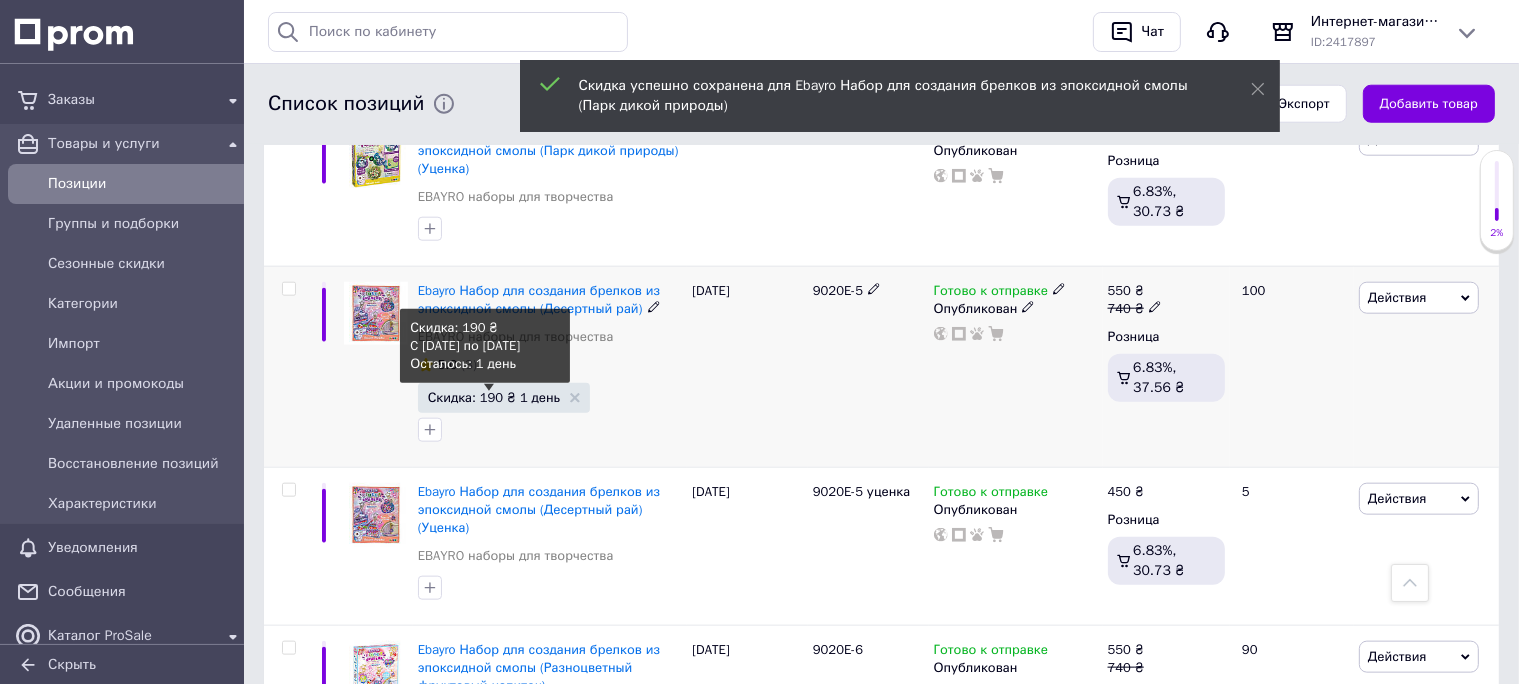 click on "Скидка: 190 ₴ 1 день" at bounding box center (494, 397) 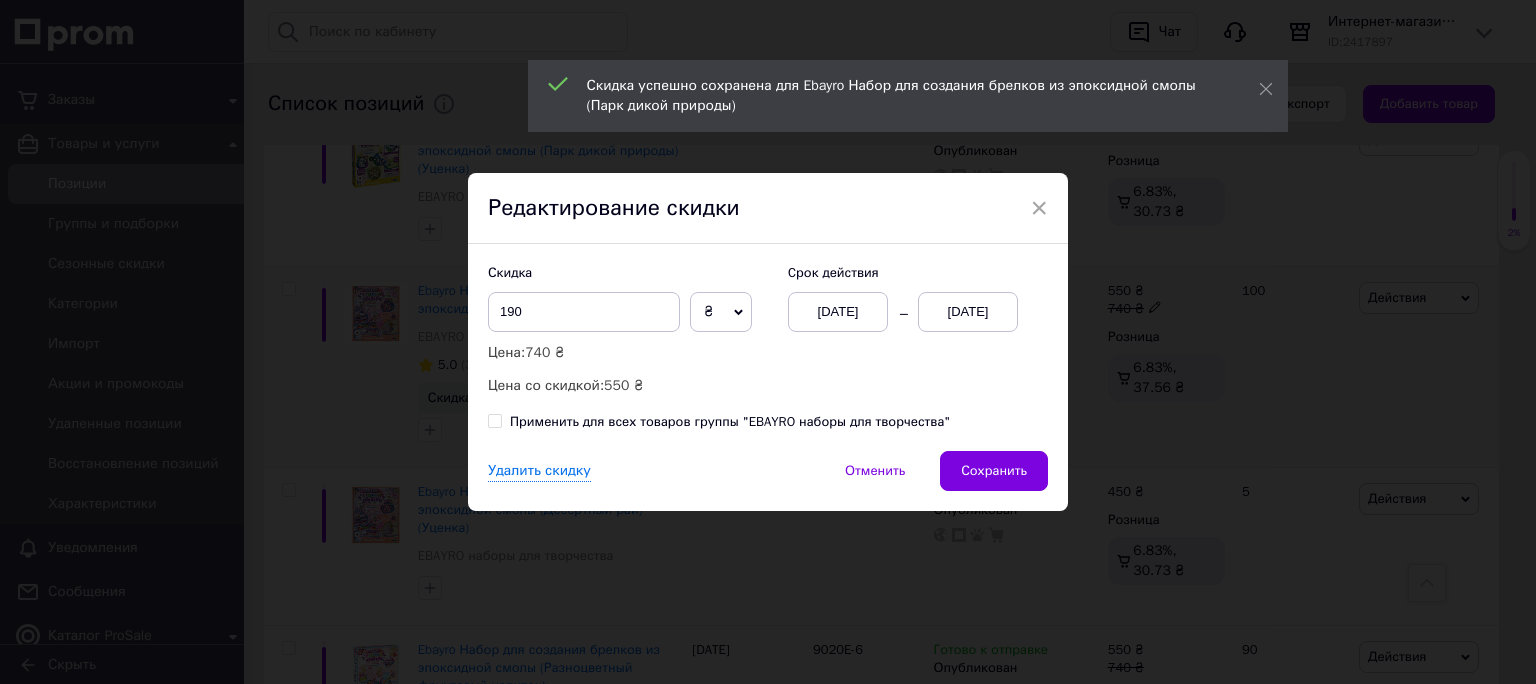 click on "[DATE]" at bounding box center (968, 312) 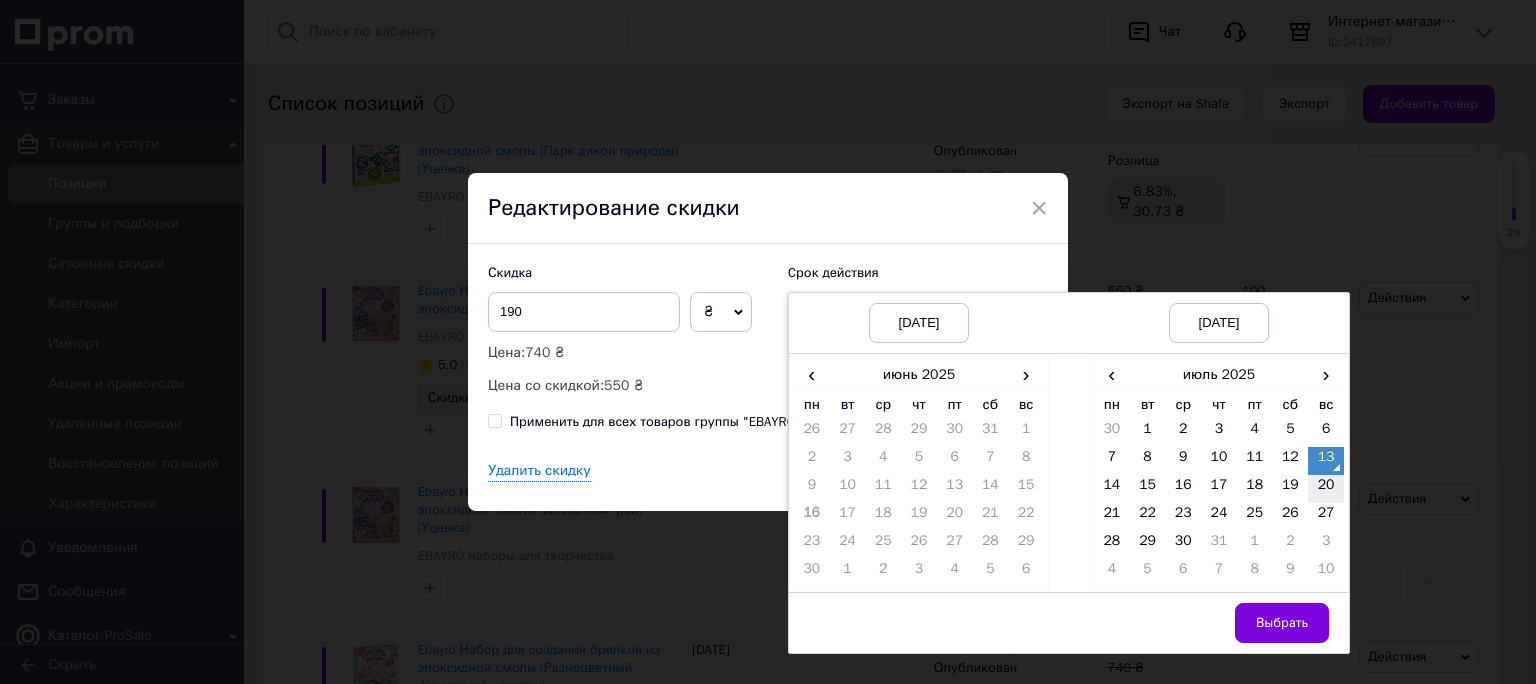 click on "20" at bounding box center (1326, 489) 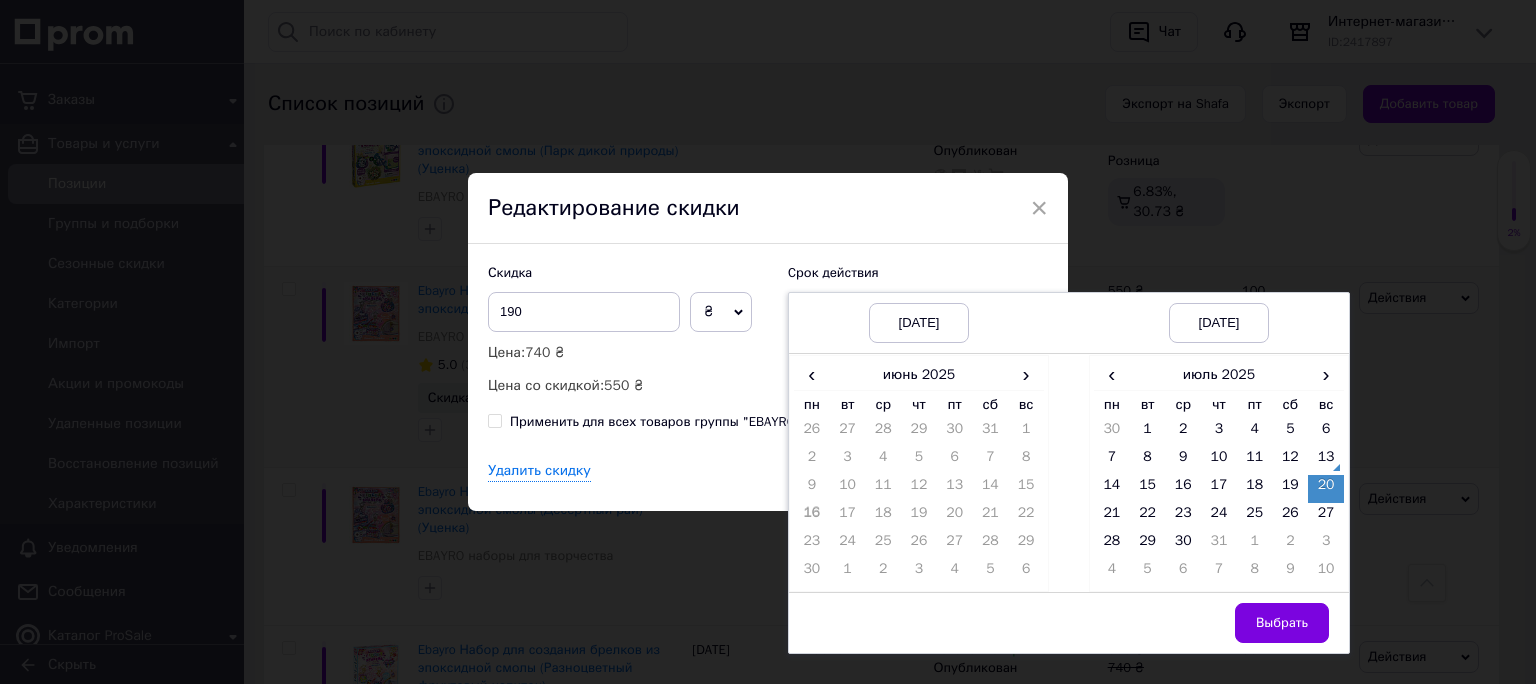 drag, startPoint x: 1278, startPoint y: 619, endPoint x: 1210, endPoint y: 585, distance: 76.02631 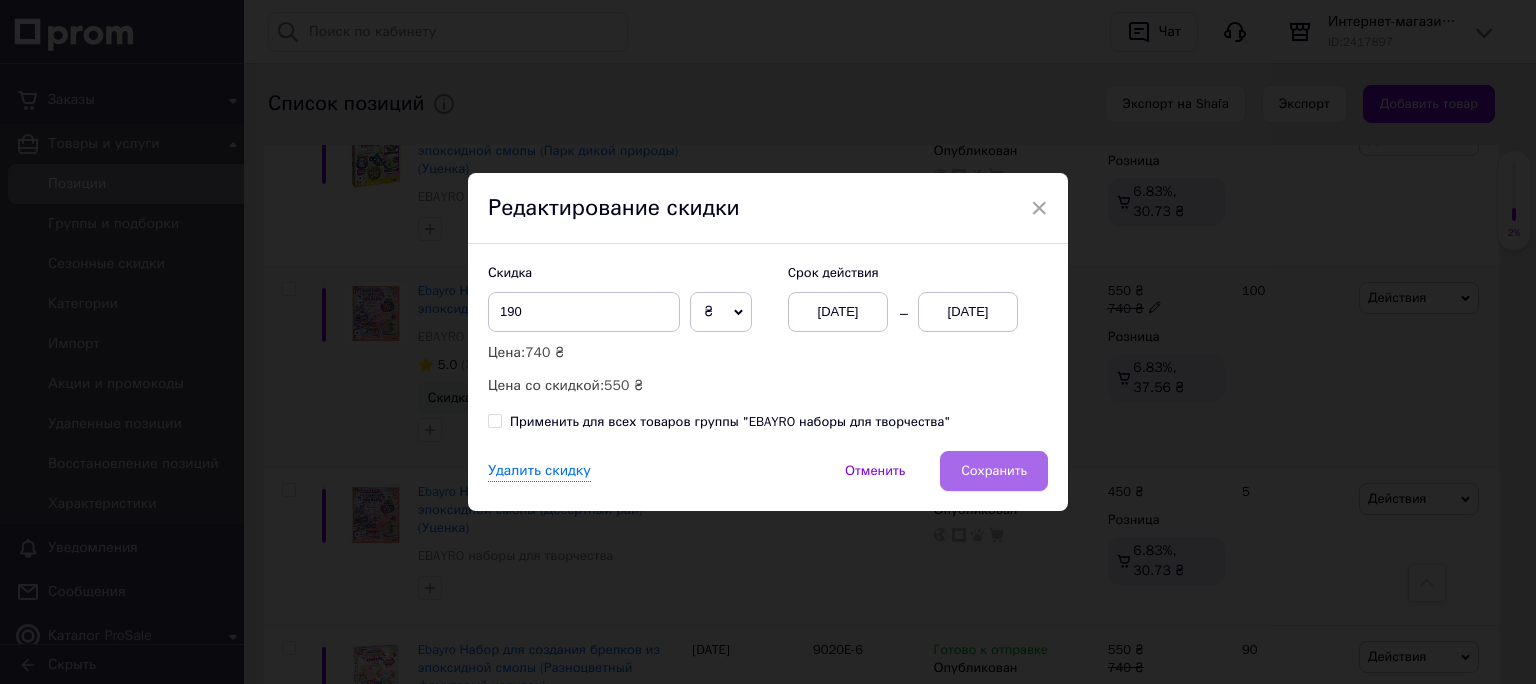 click on "Сохранить" at bounding box center (994, 471) 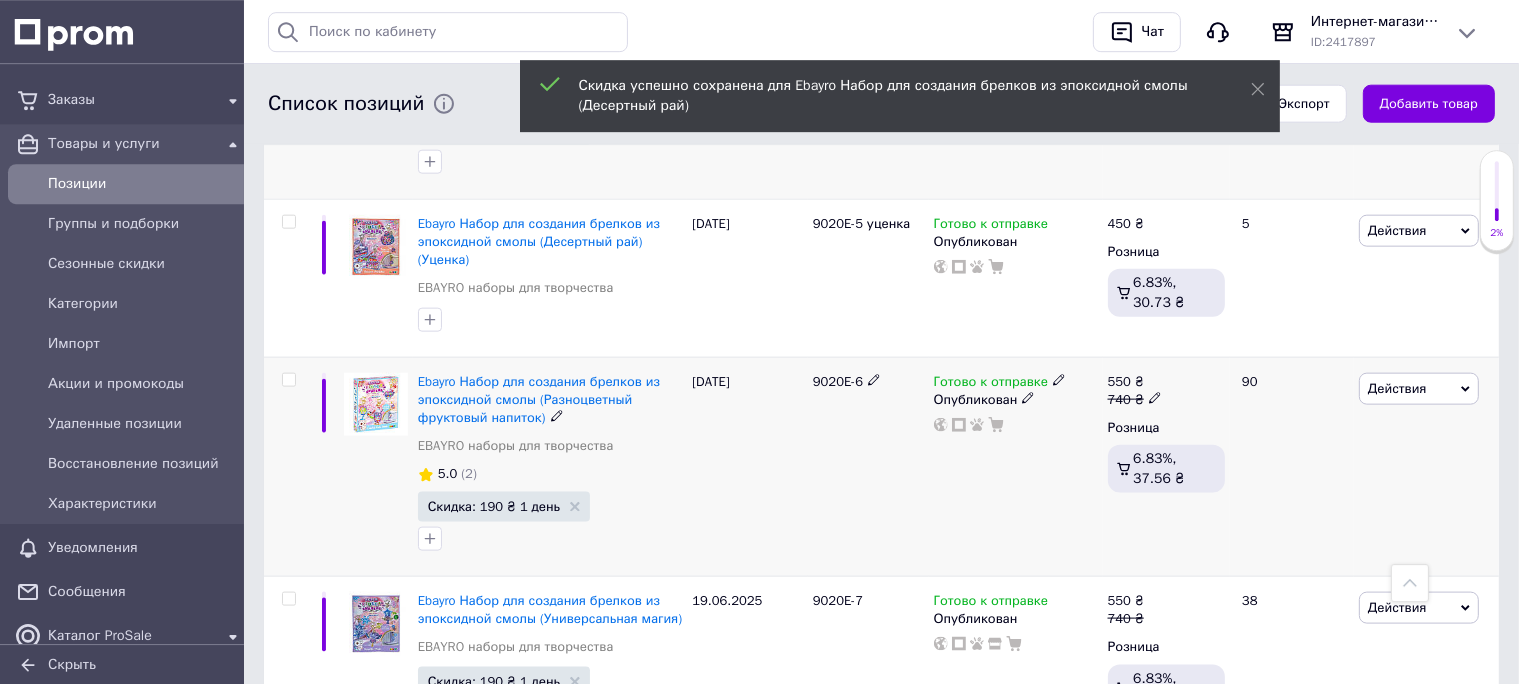 scroll, scrollTop: 2428, scrollLeft: 0, axis: vertical 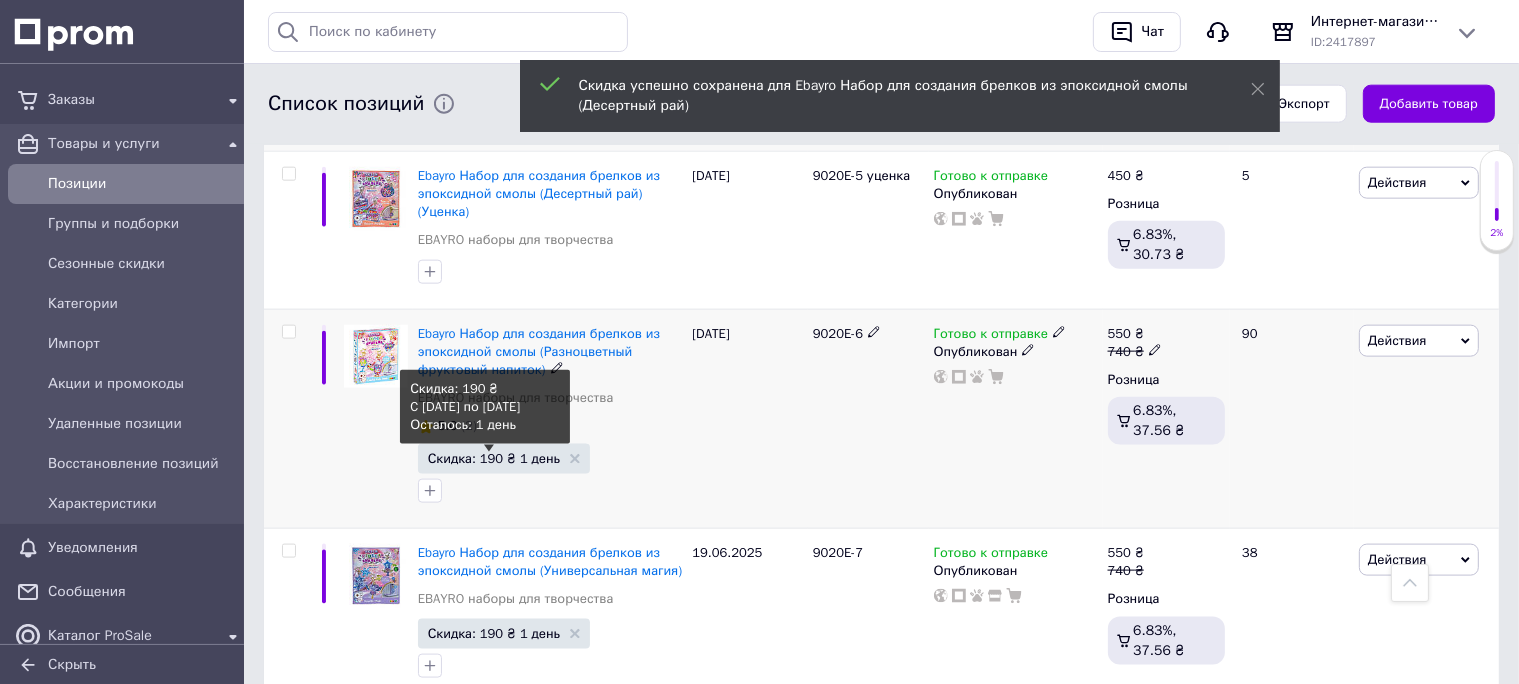 click on "Скидка: 190 ₴ 1 день" at bounding box center (494, 458) 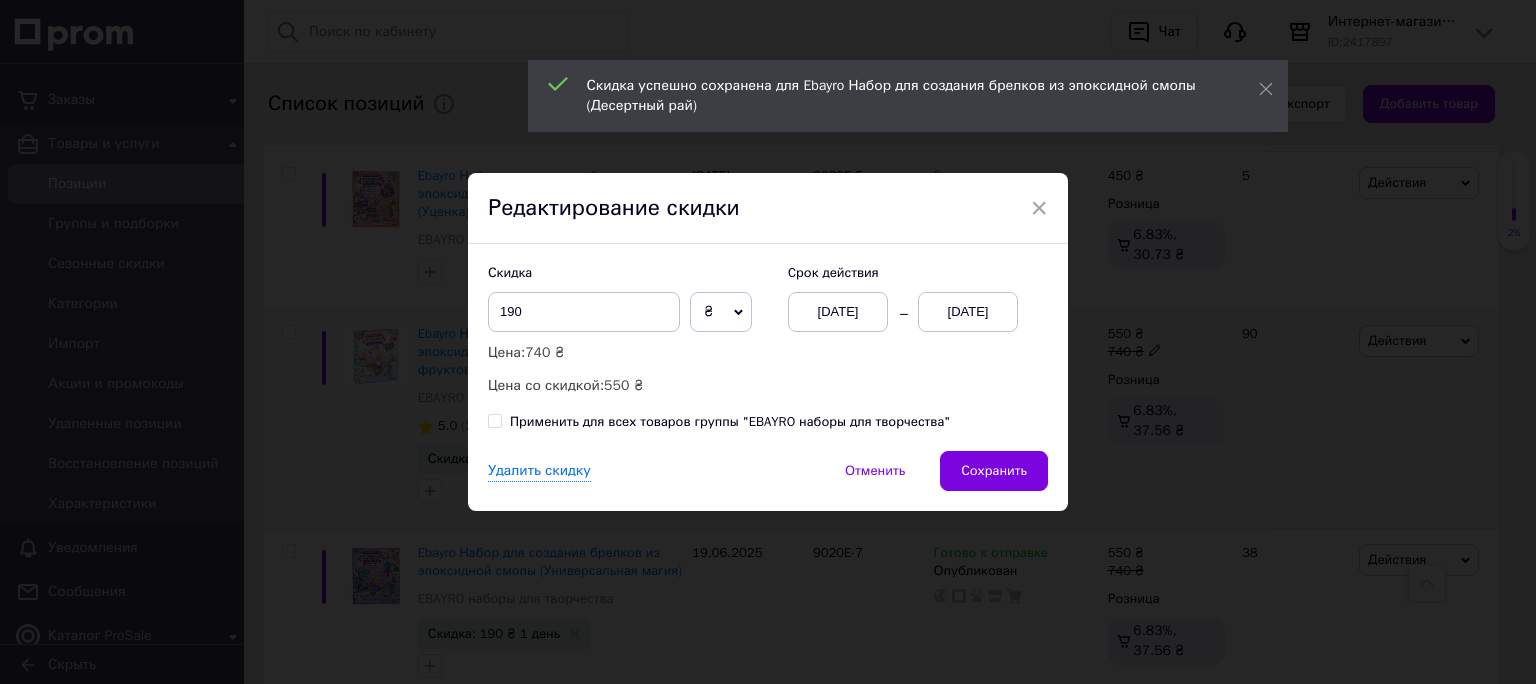 click on "[DATE]" at bounding box center [968, 312] 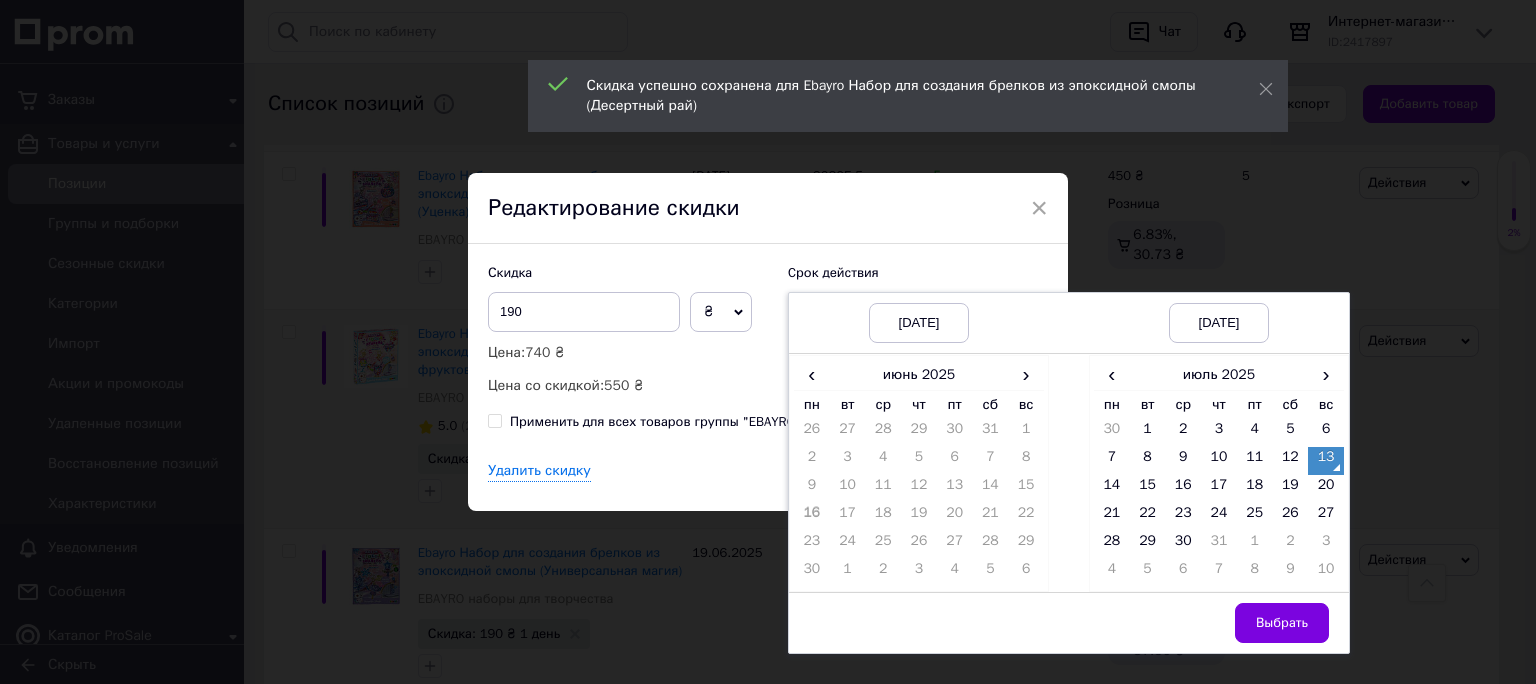 click on "13" at bounding box center (1326, 461) 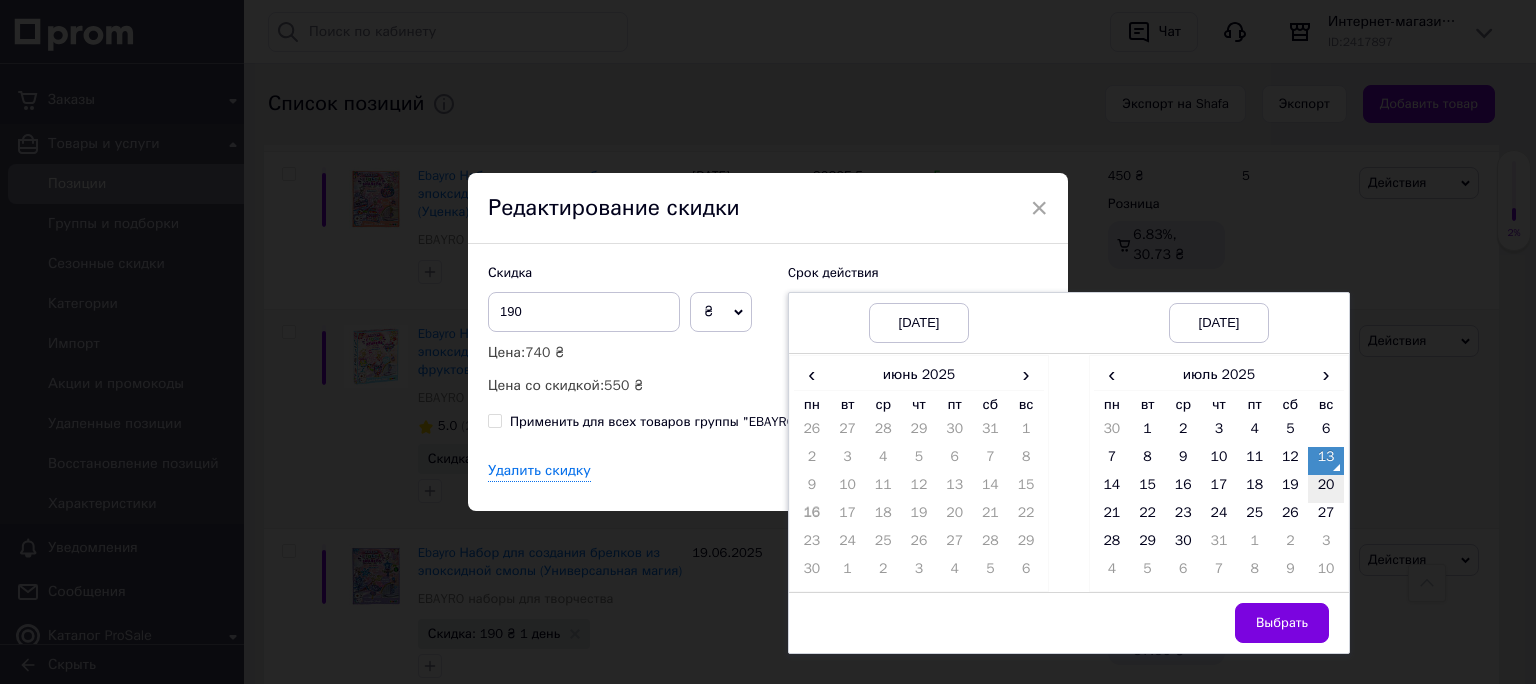 click on "20" at bounding box center (1326, 489) 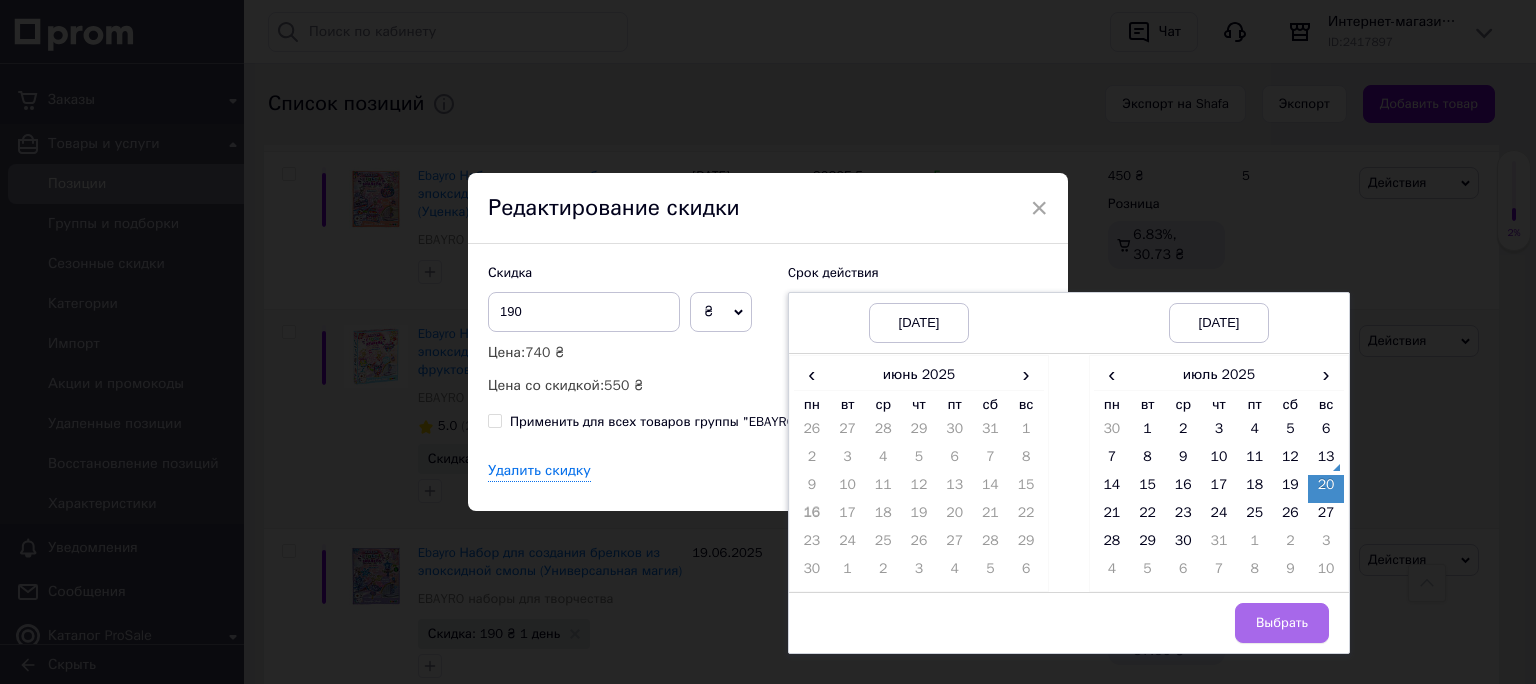 click on "Выбрать" at bounding box center [1282, 623] 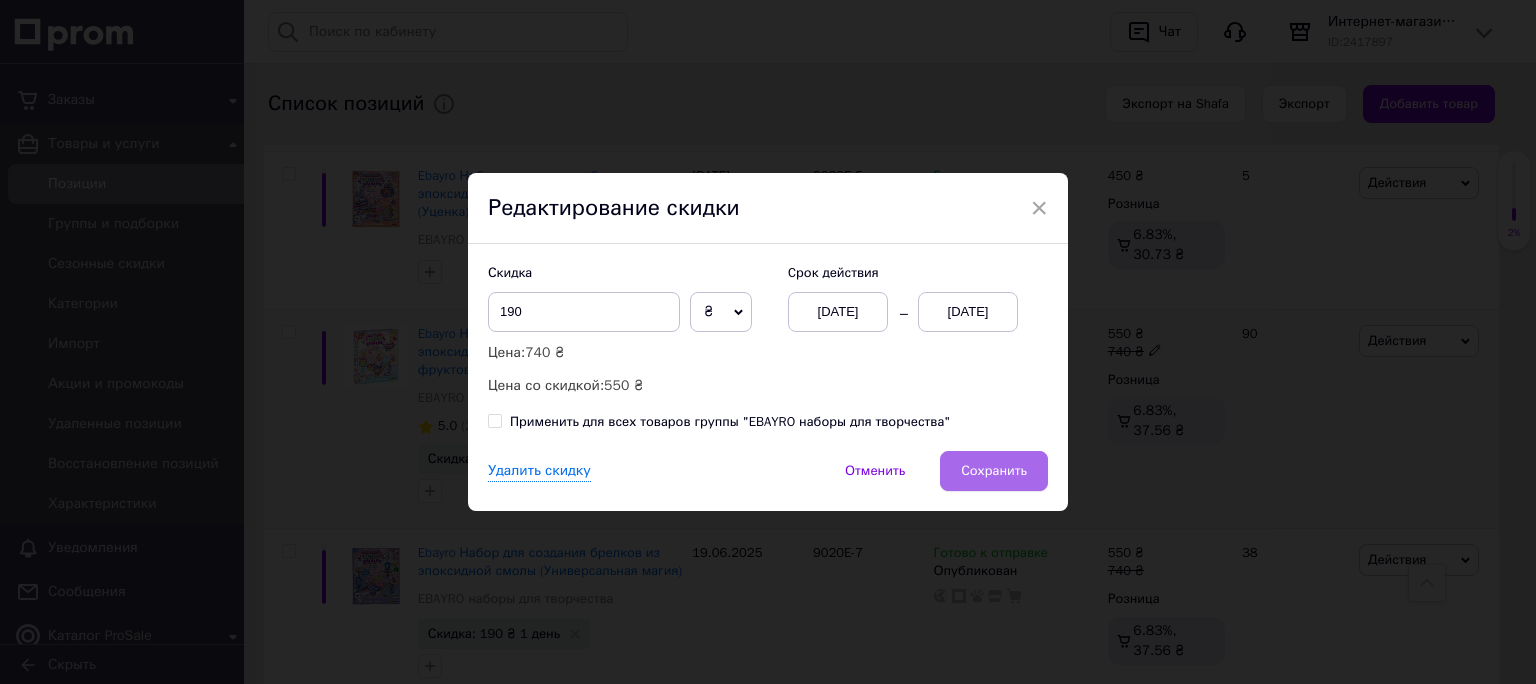 click on "Сохранить" at bounding box center (994, 471) 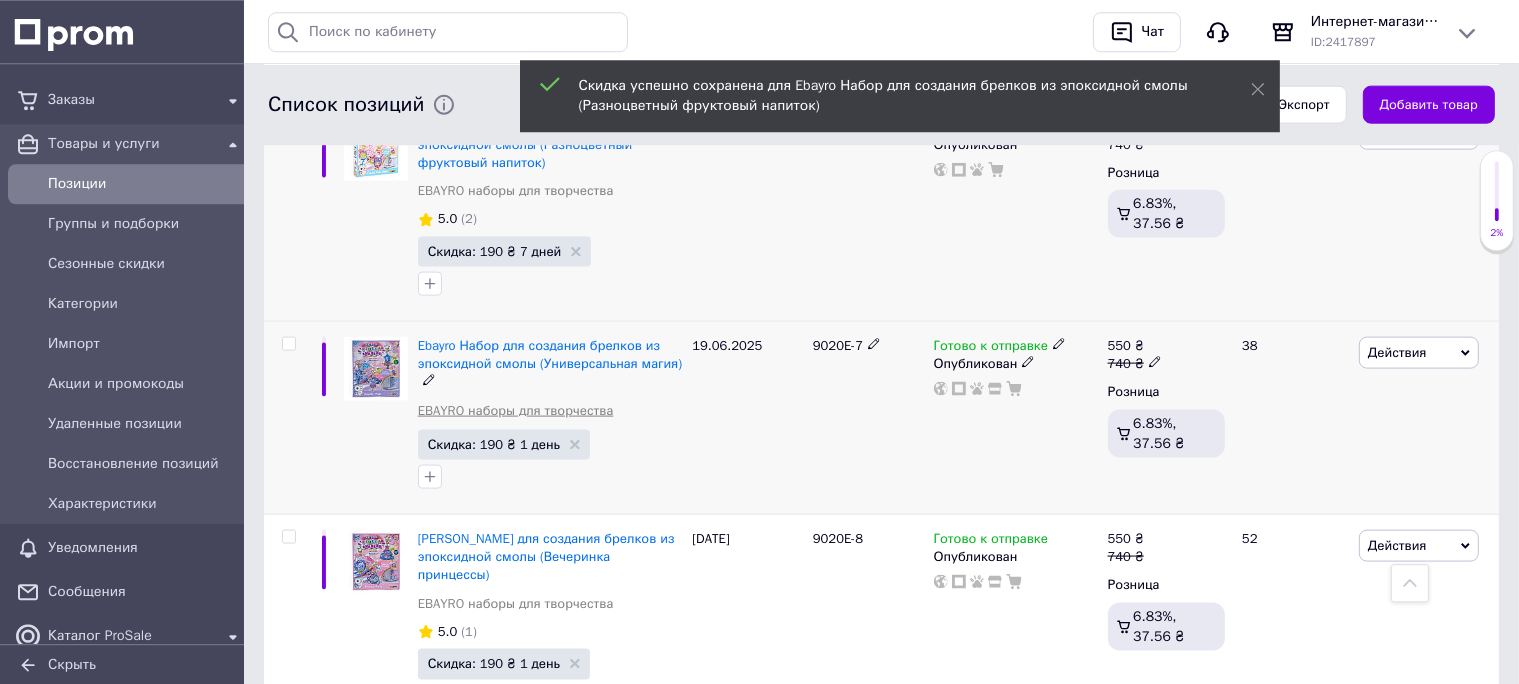 scroll, scrollTop: 2640, scrollLeft: 0, axis: vertical 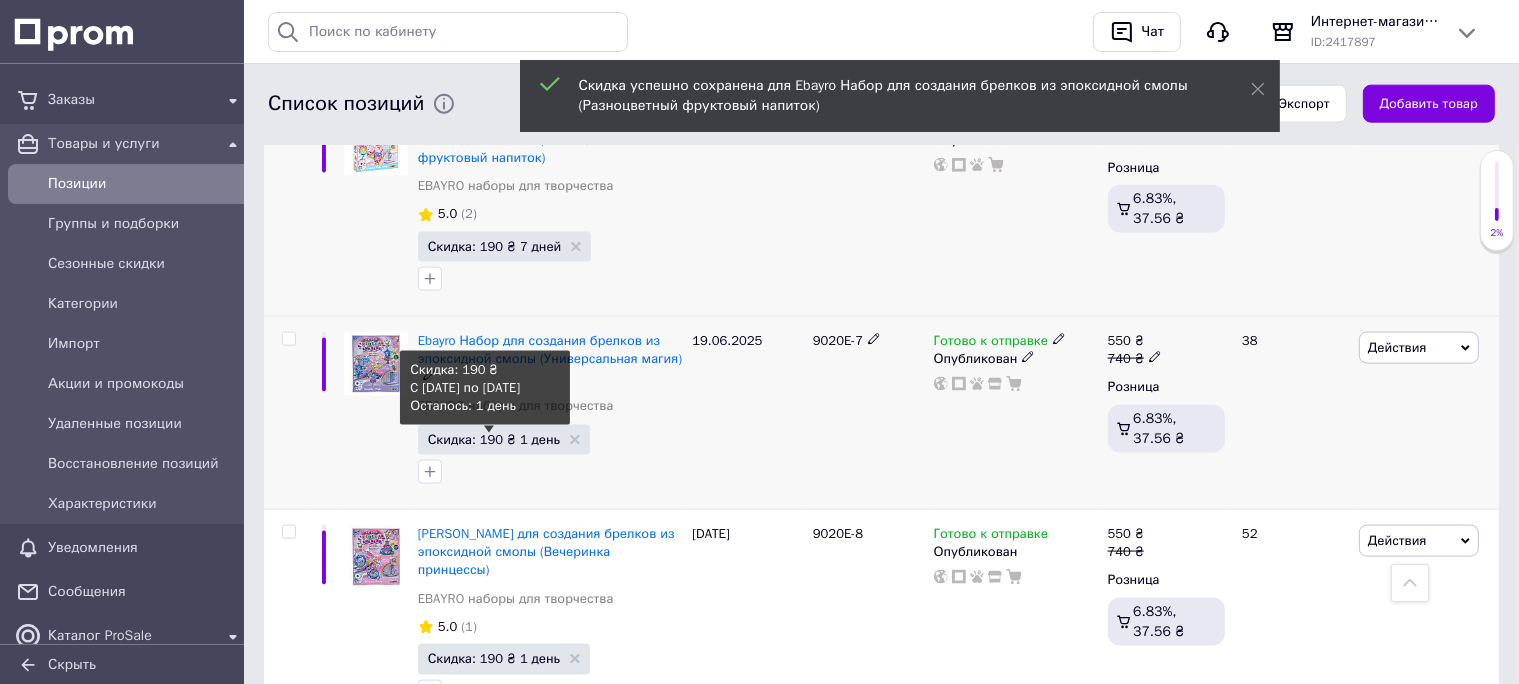 click on "Скидка: 190 ₴ 1 день" at bounding box center [494, 439] 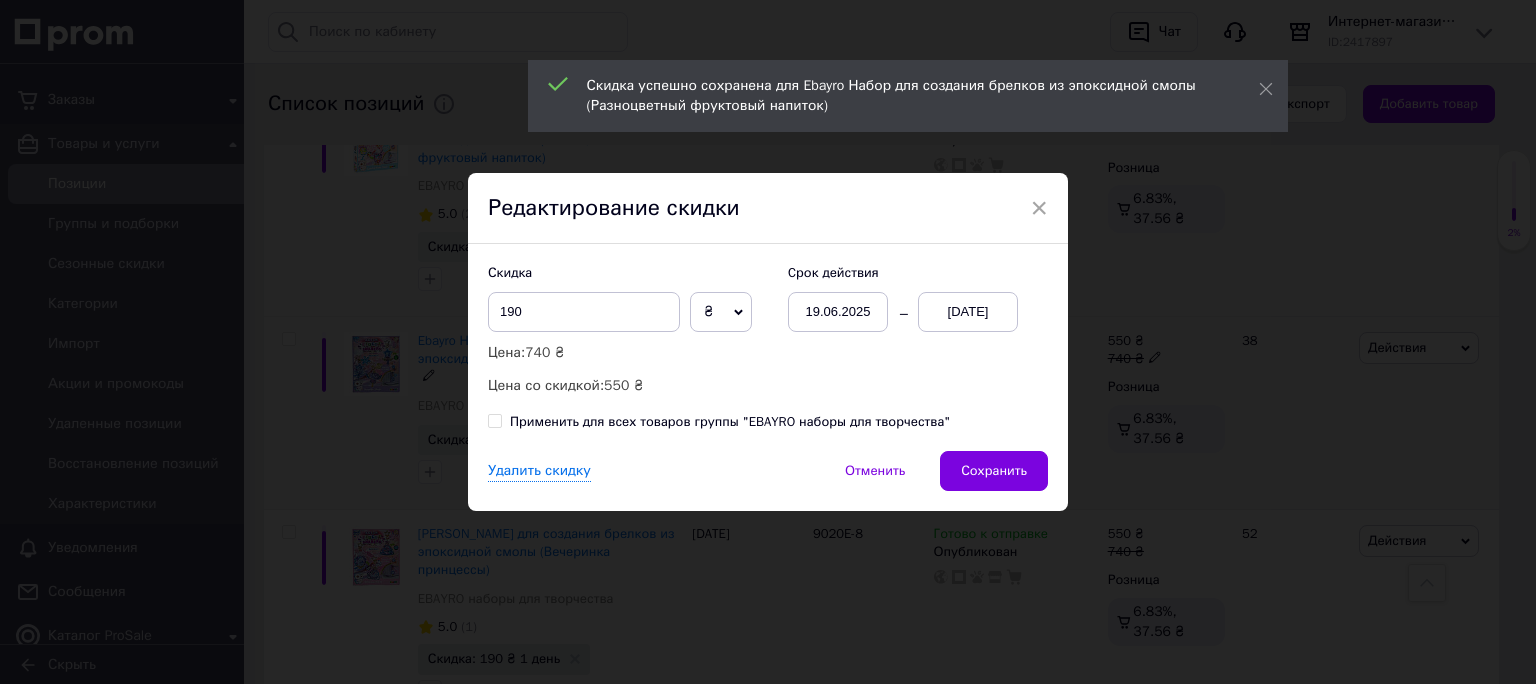 click on "[DATE]" at bounding box center (968, 312) 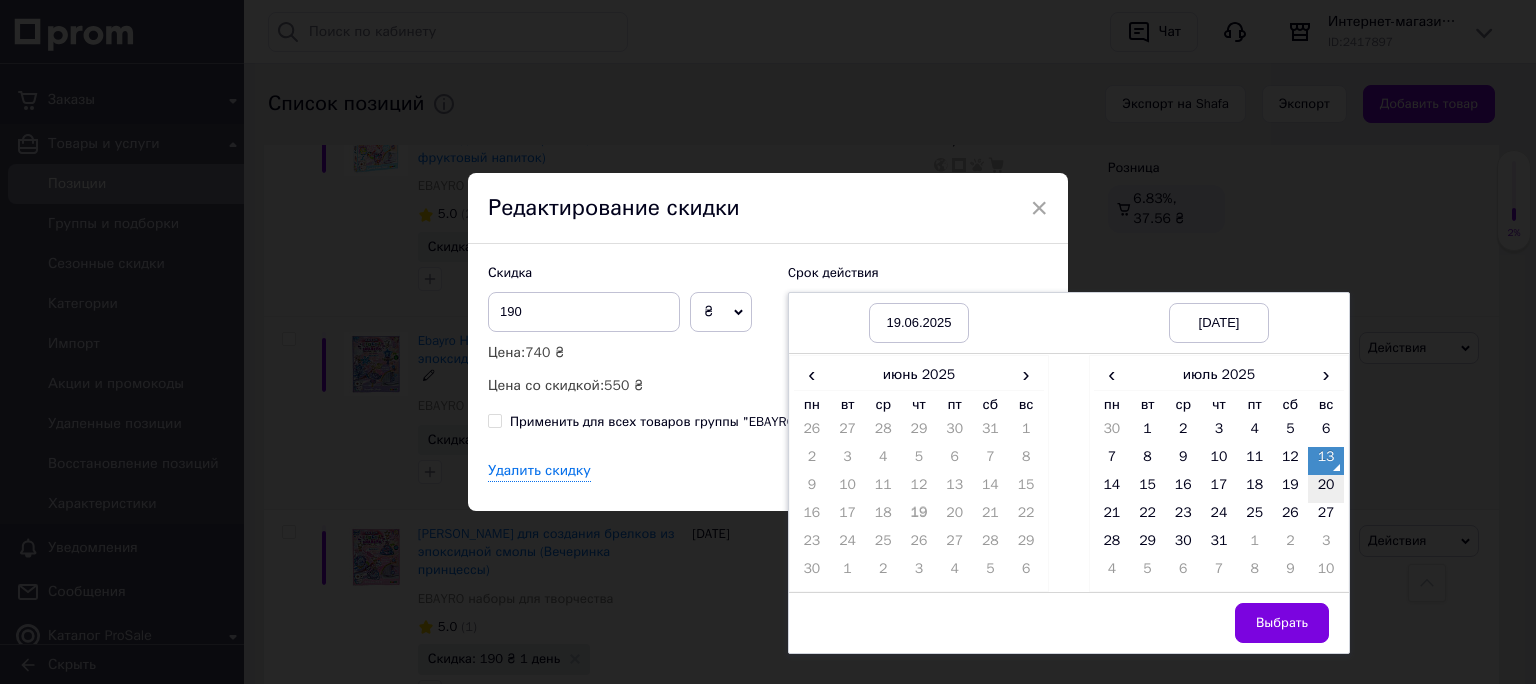 click on "20" at bounding box center [1326, 489] 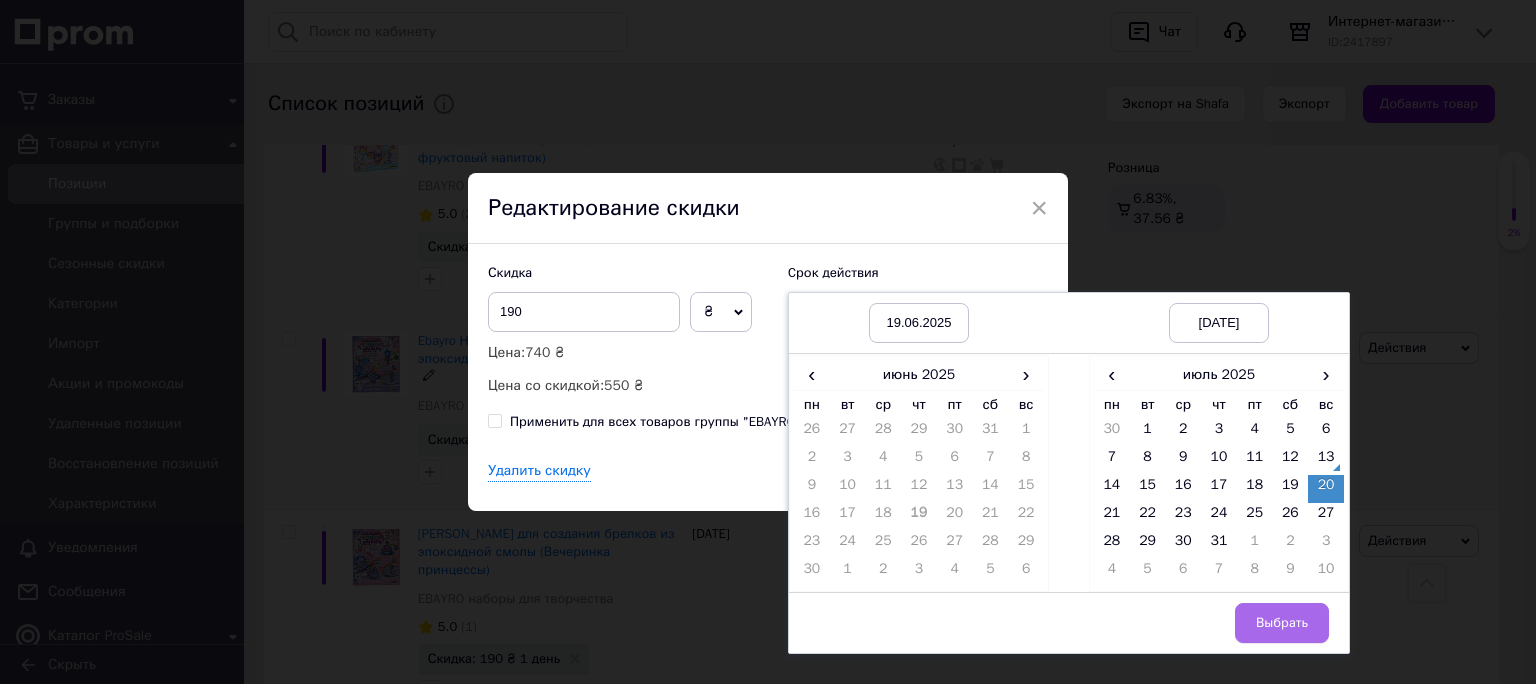 click on "Выбрать" at bounding box center (1282, 623) 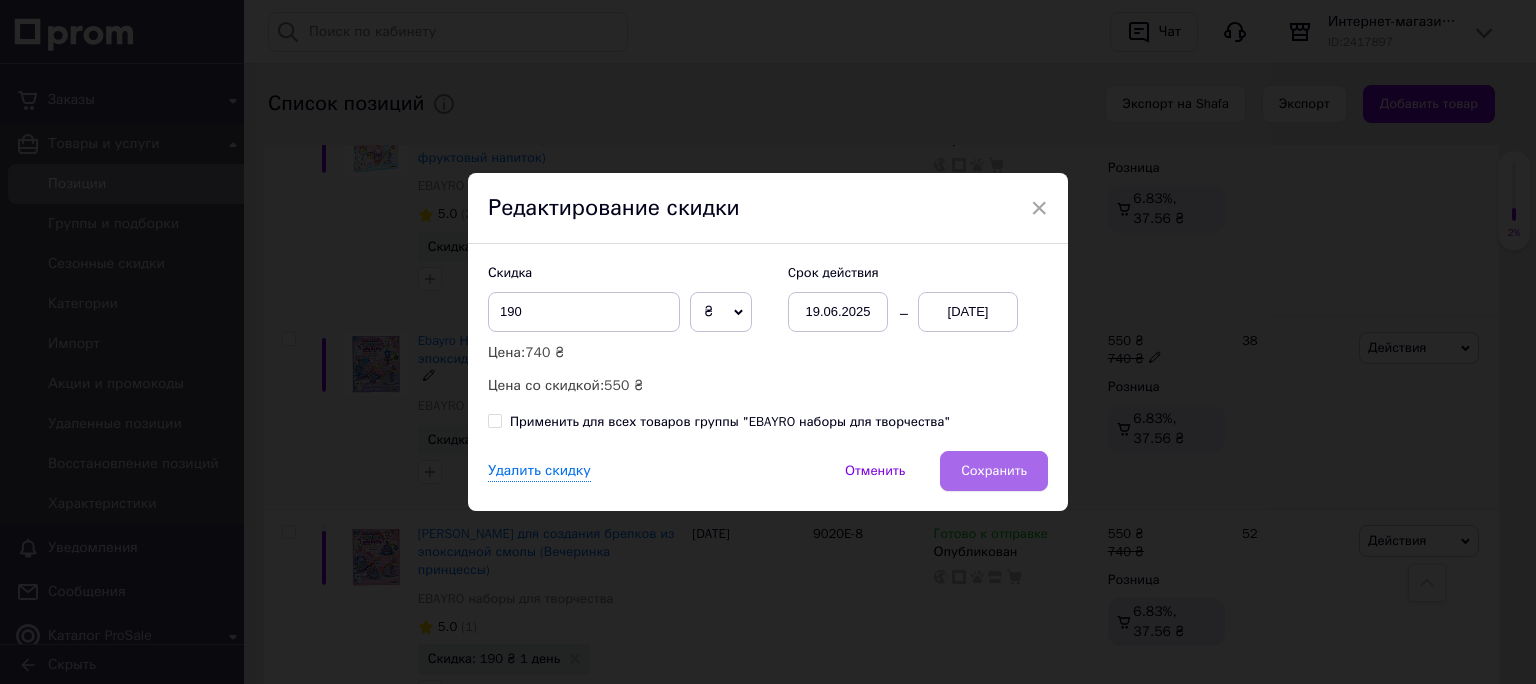 click on "Сохранить" at bounding box center (994, 471) 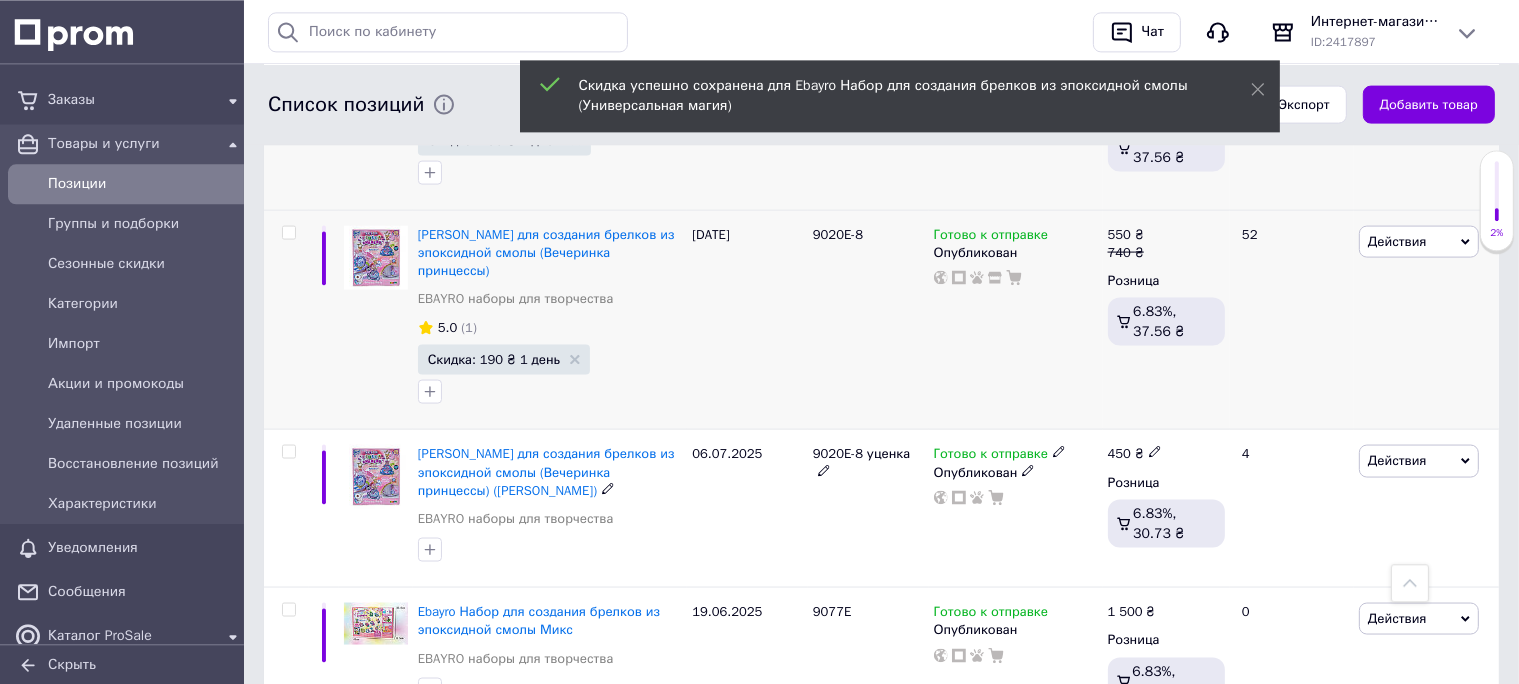 scroll, scrollTop: 2956, scrollLeft: 0, axis: vertical 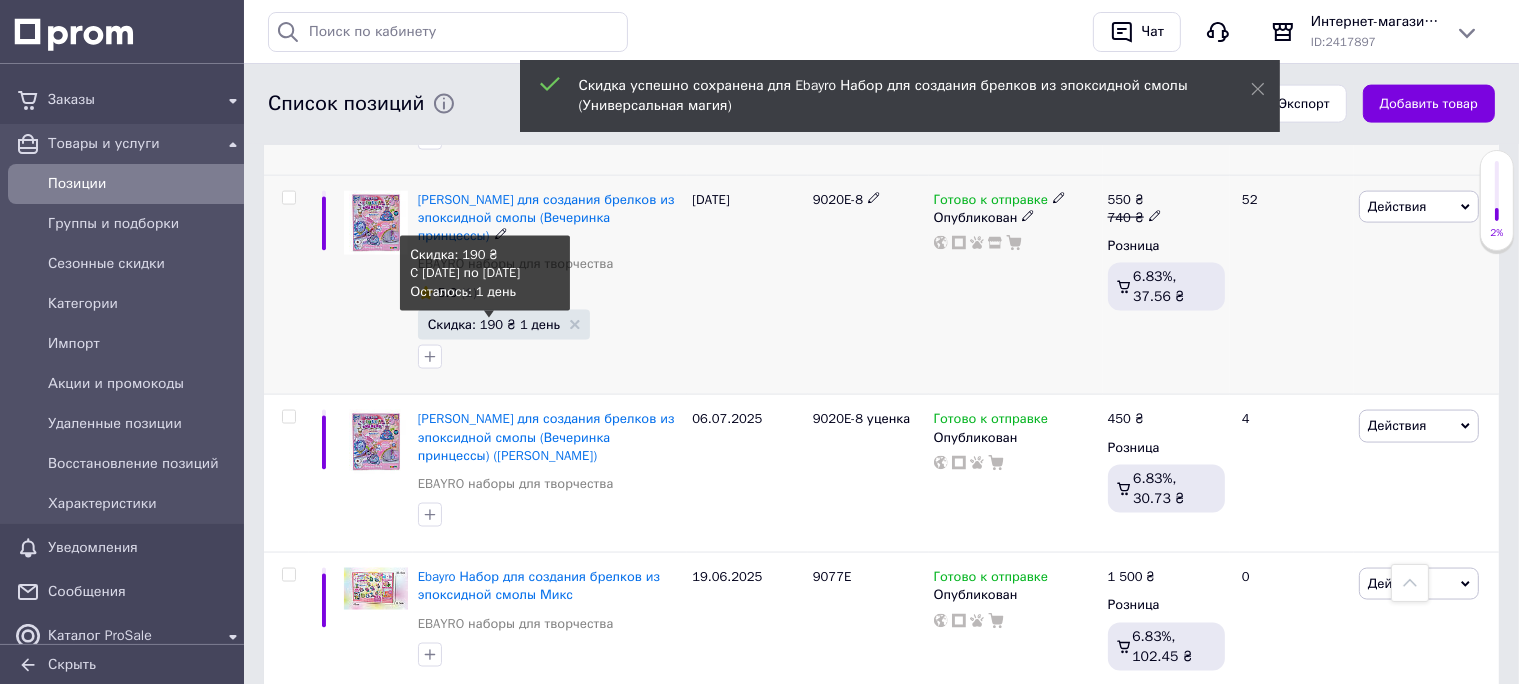 click on "Скидка: 190 ₴ 1 день" at bounding box center [494, 324] 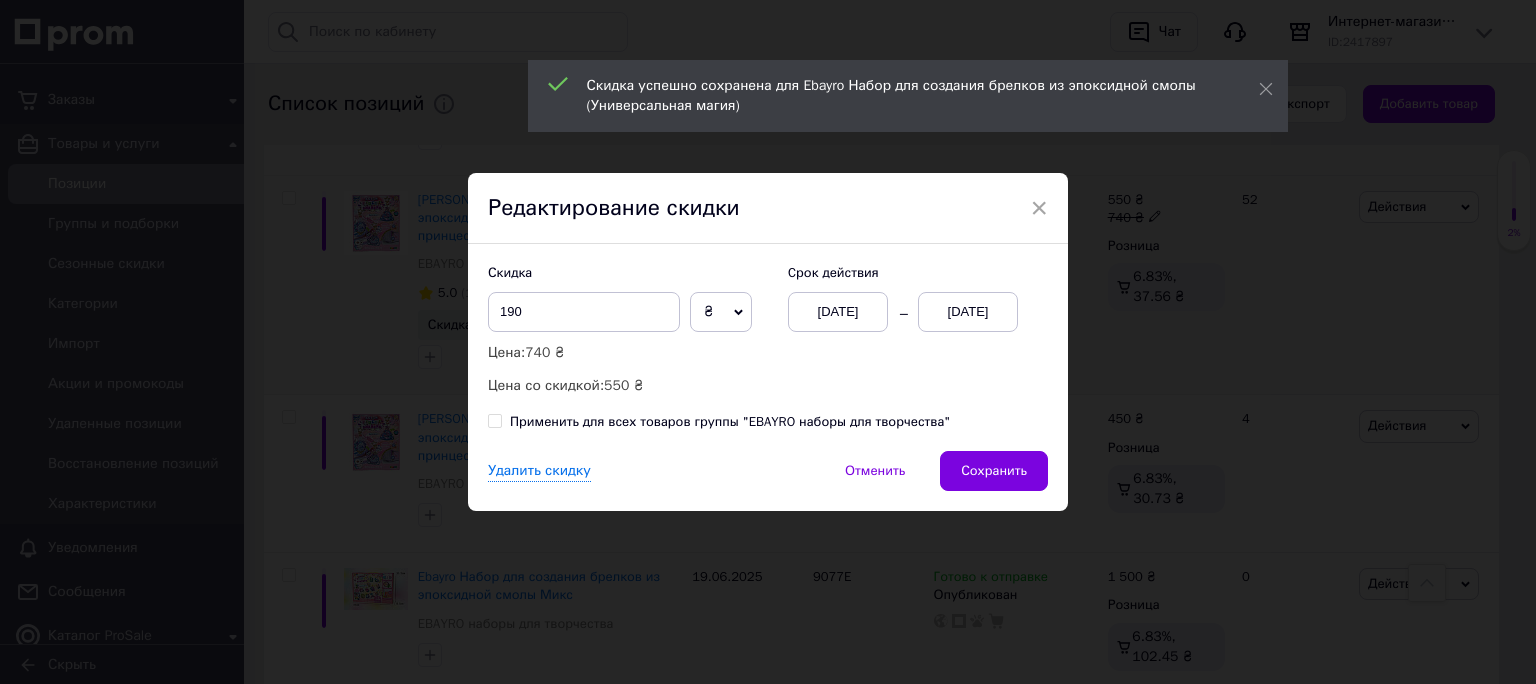 click on "[DATE]" at bounding box center [968, 312] 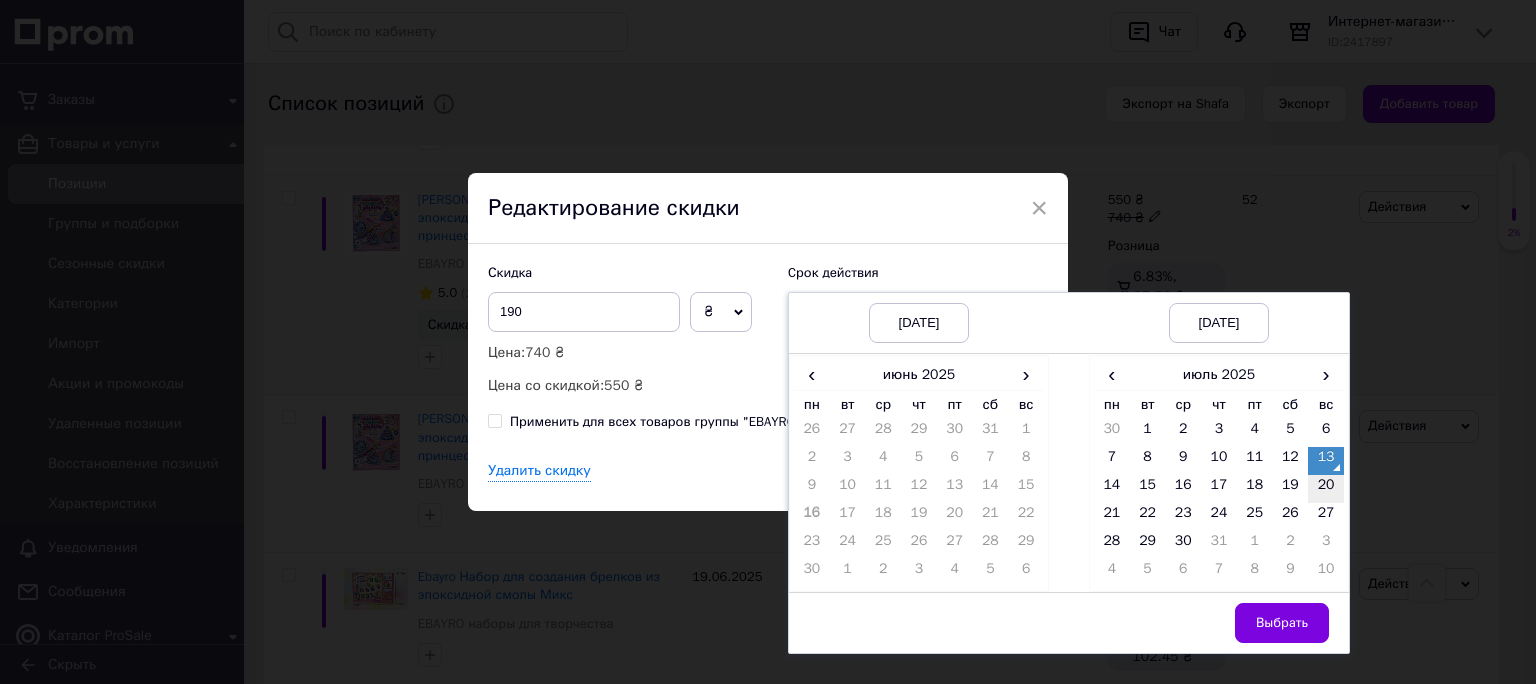 click on "20" at bounding box center [1326, 489] 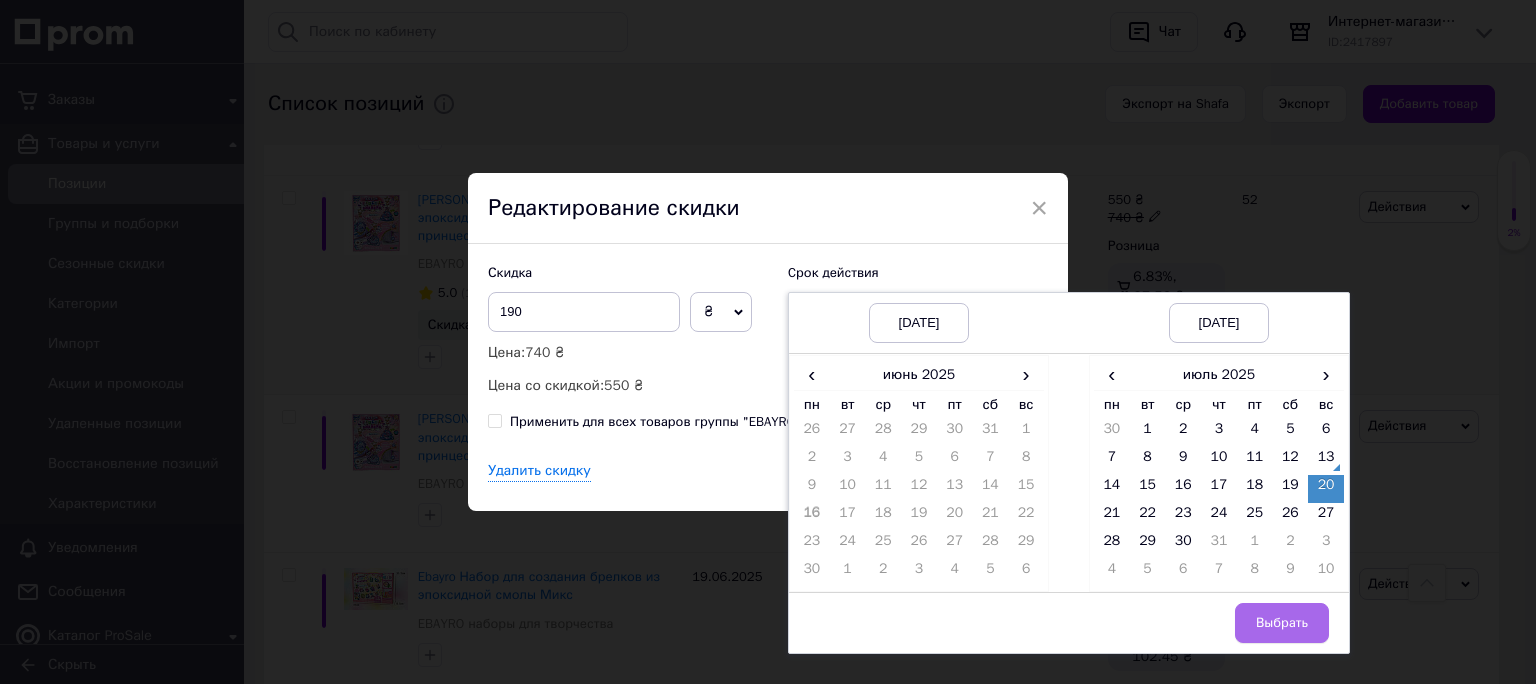 click on "Выбрать" at bounding box center (1282, 623) 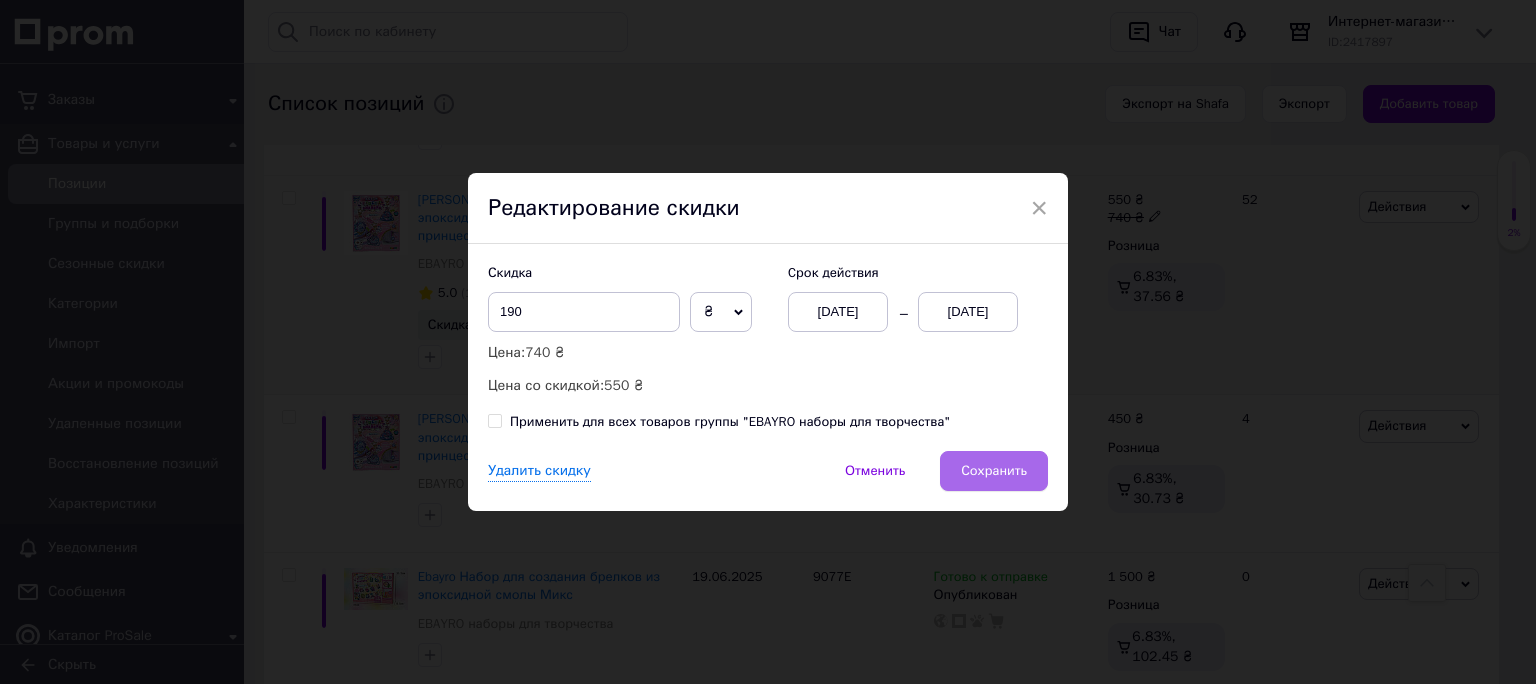 click on "Сохранить" at bounding box center (994, 471) 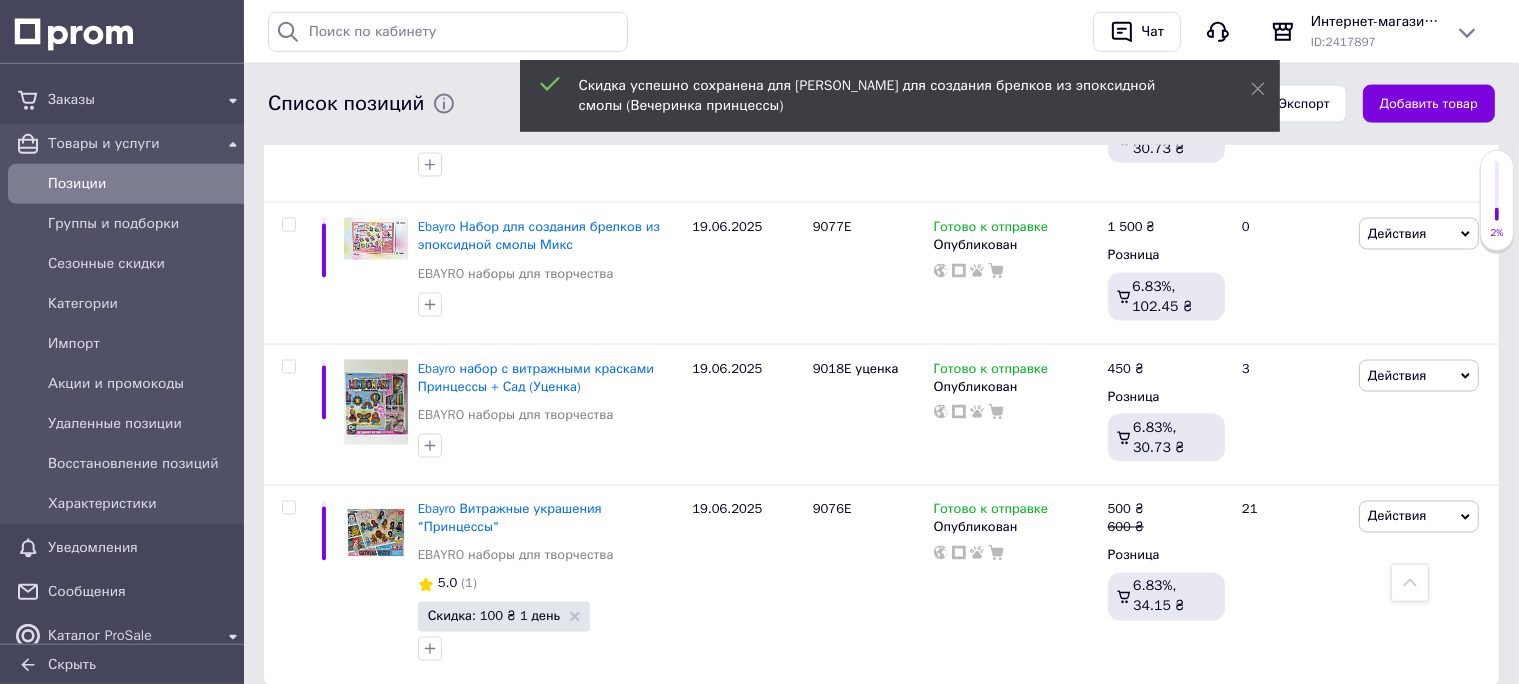 scroll, scrollTop: 3379, scrollLeft: 0, axis: vertical 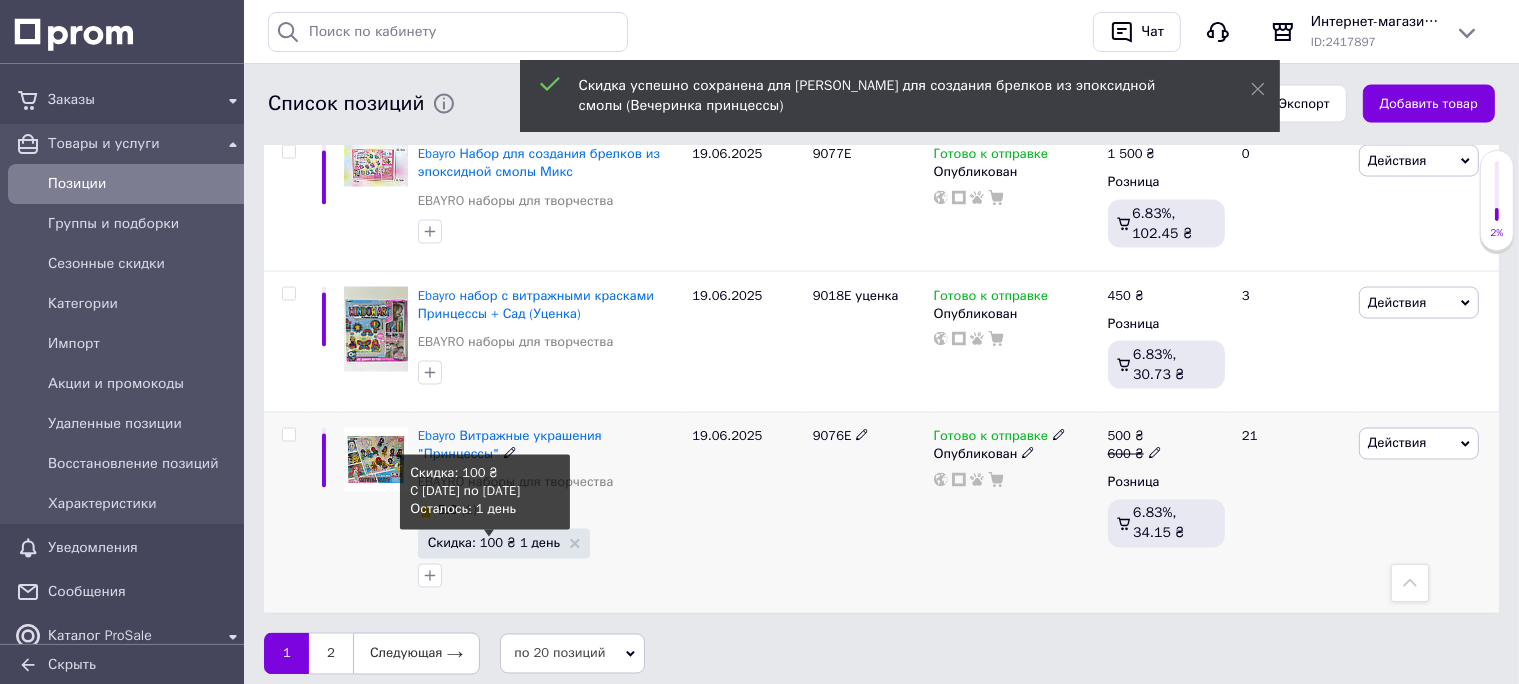 click on "Скидка: 100 ₴ 1 день" at bounding box center [494, 543] 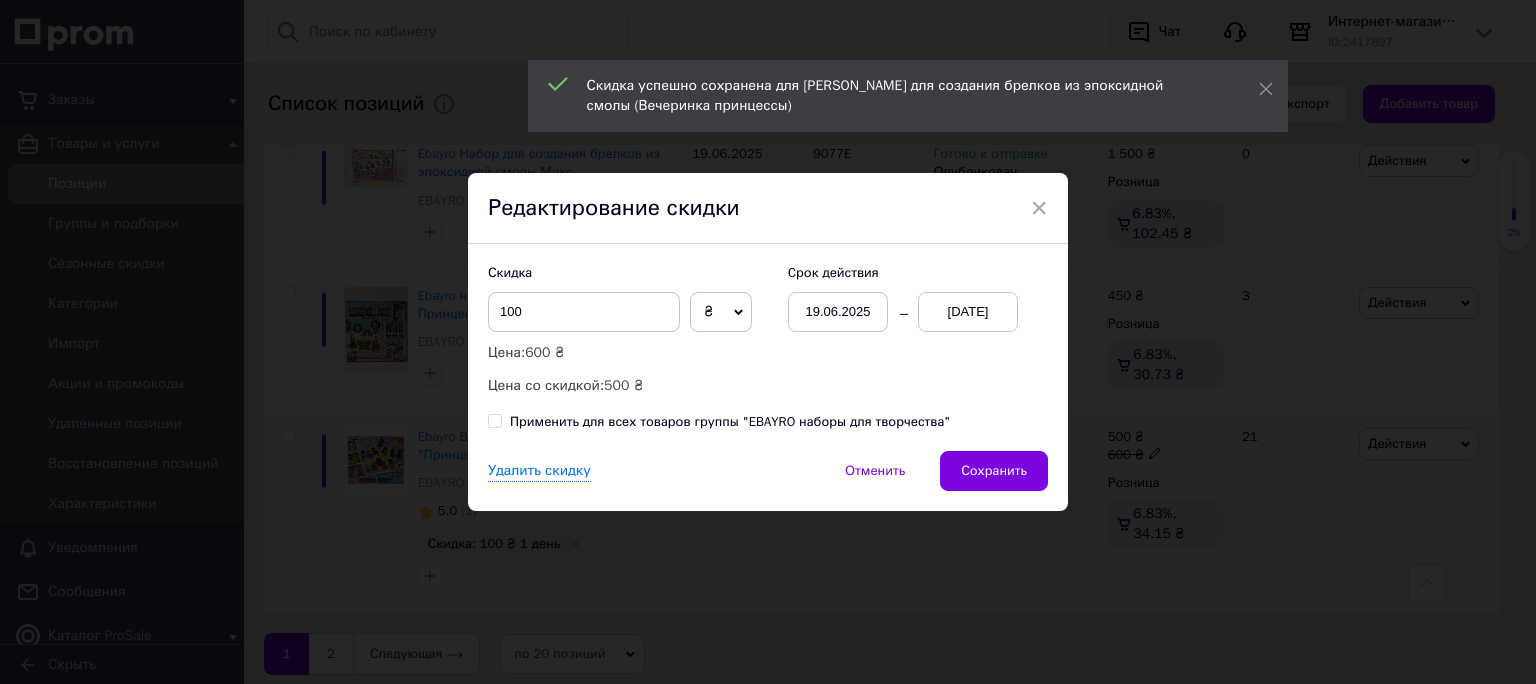 click on "[DATE]" at bounding box center (968, 312) 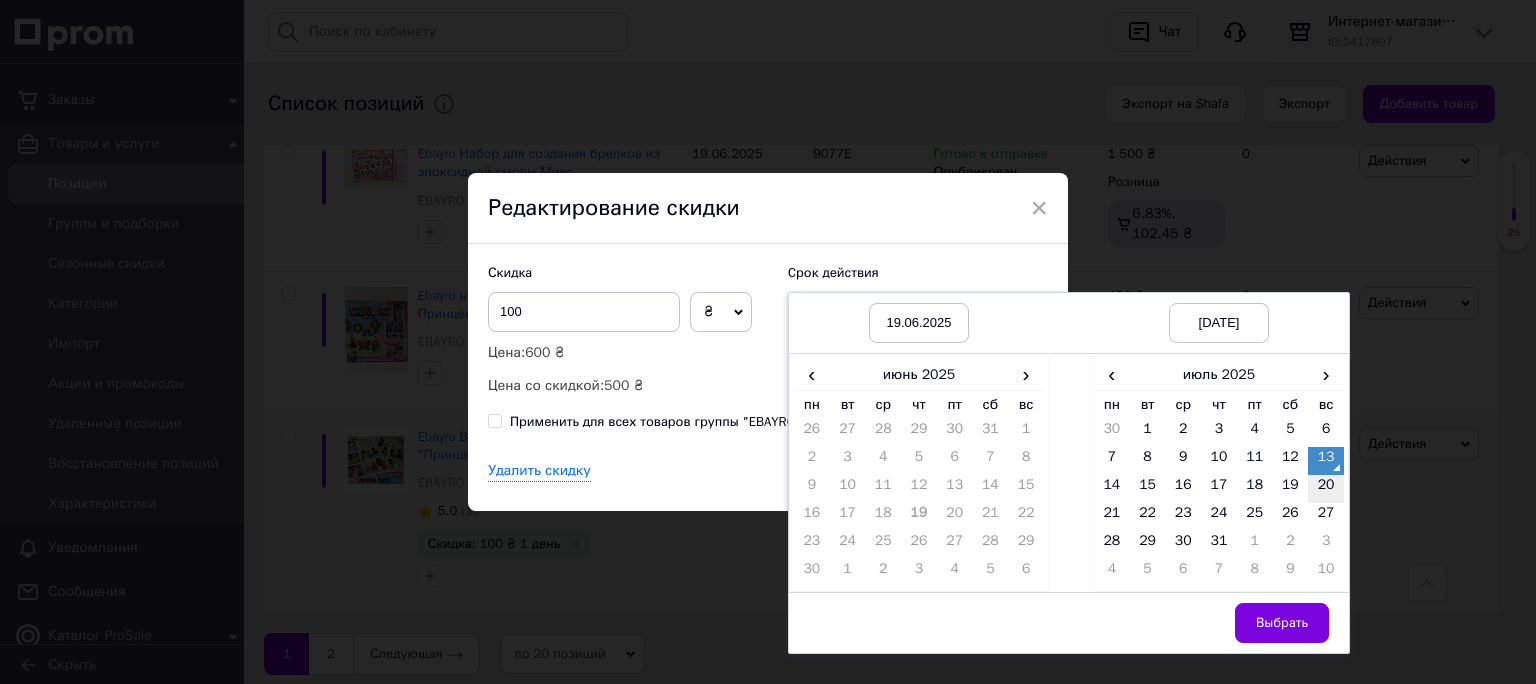click on "20" at bounding box center [1326, 489] 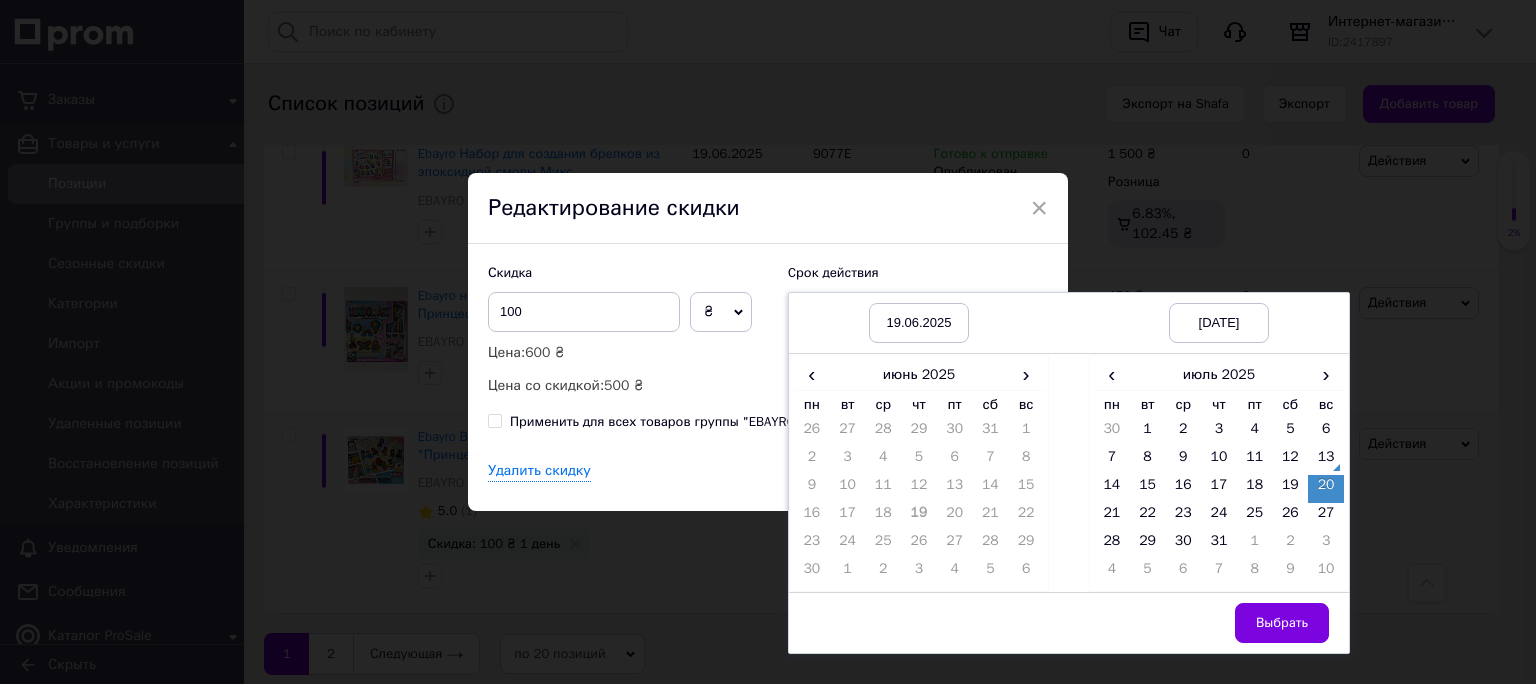 drag, startPoint x: 1278, startPoint y: 615, endPoint x: 1224, endPoint y: 601, distance: 55.7853 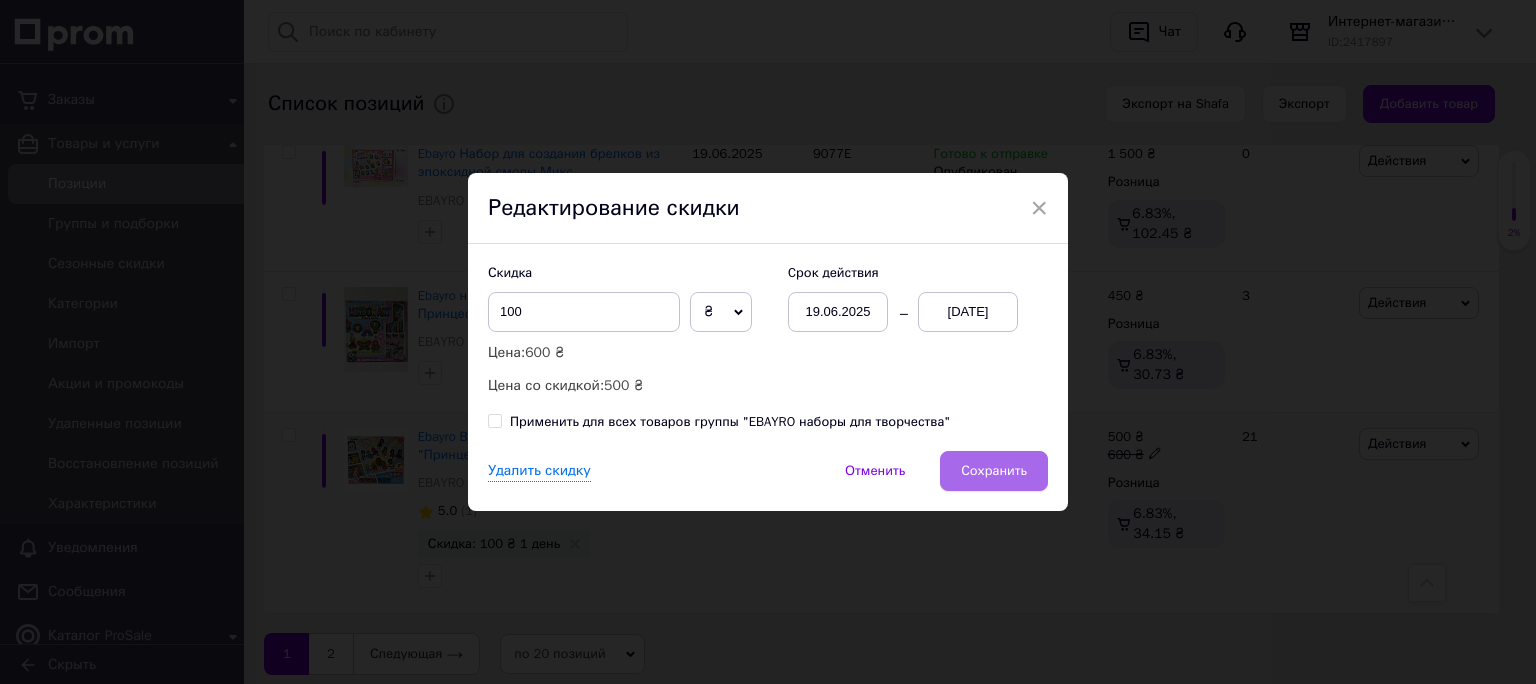 click on "Сохранить" at bounding box center [994, 471] 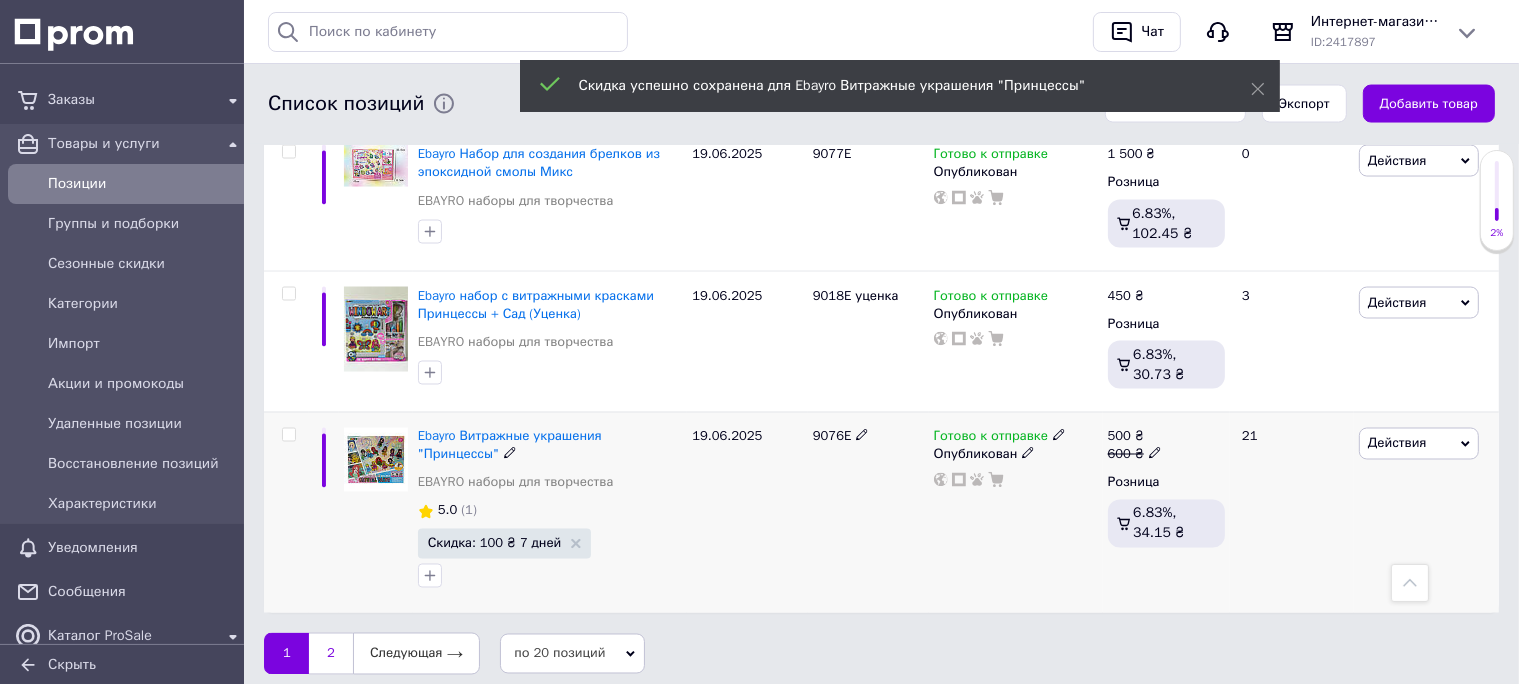 click on "2" at bounding box center [331, 654] 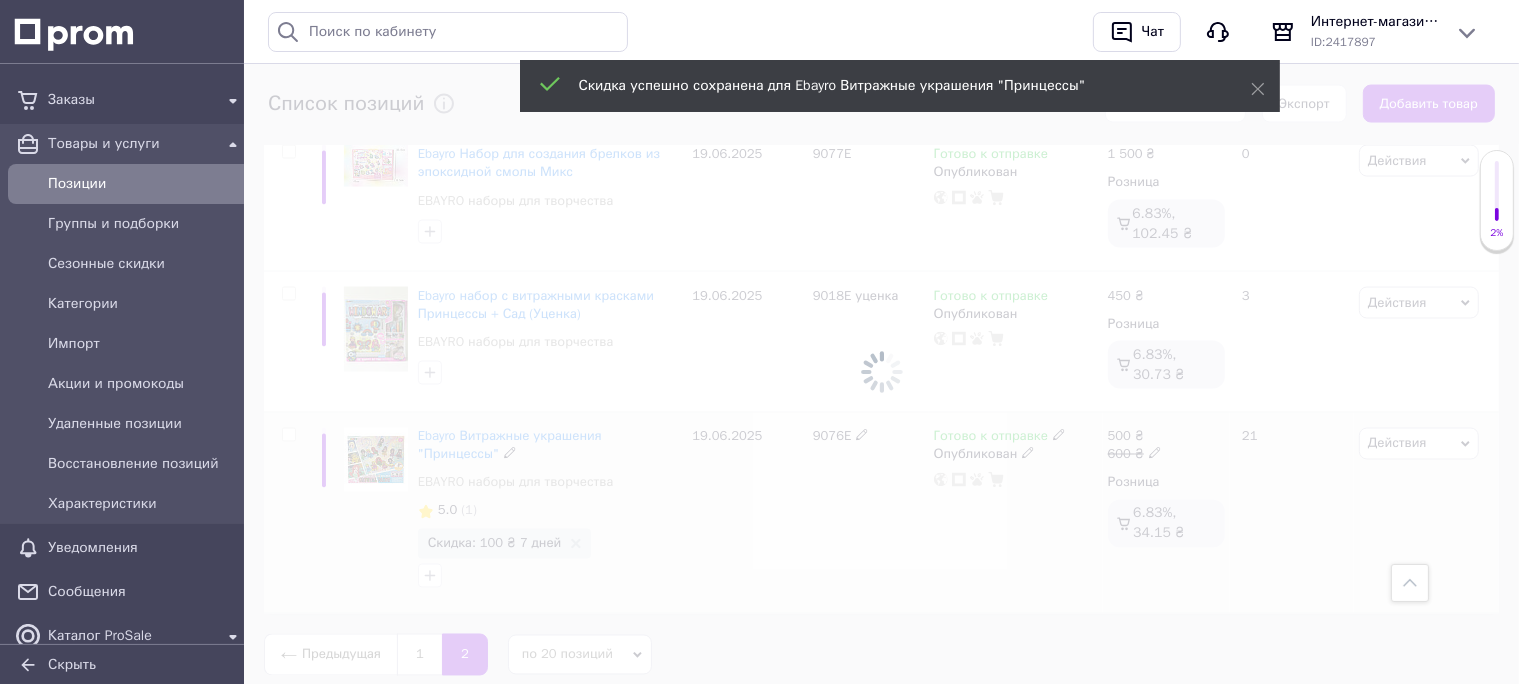 click at bounding box center (881, 372) 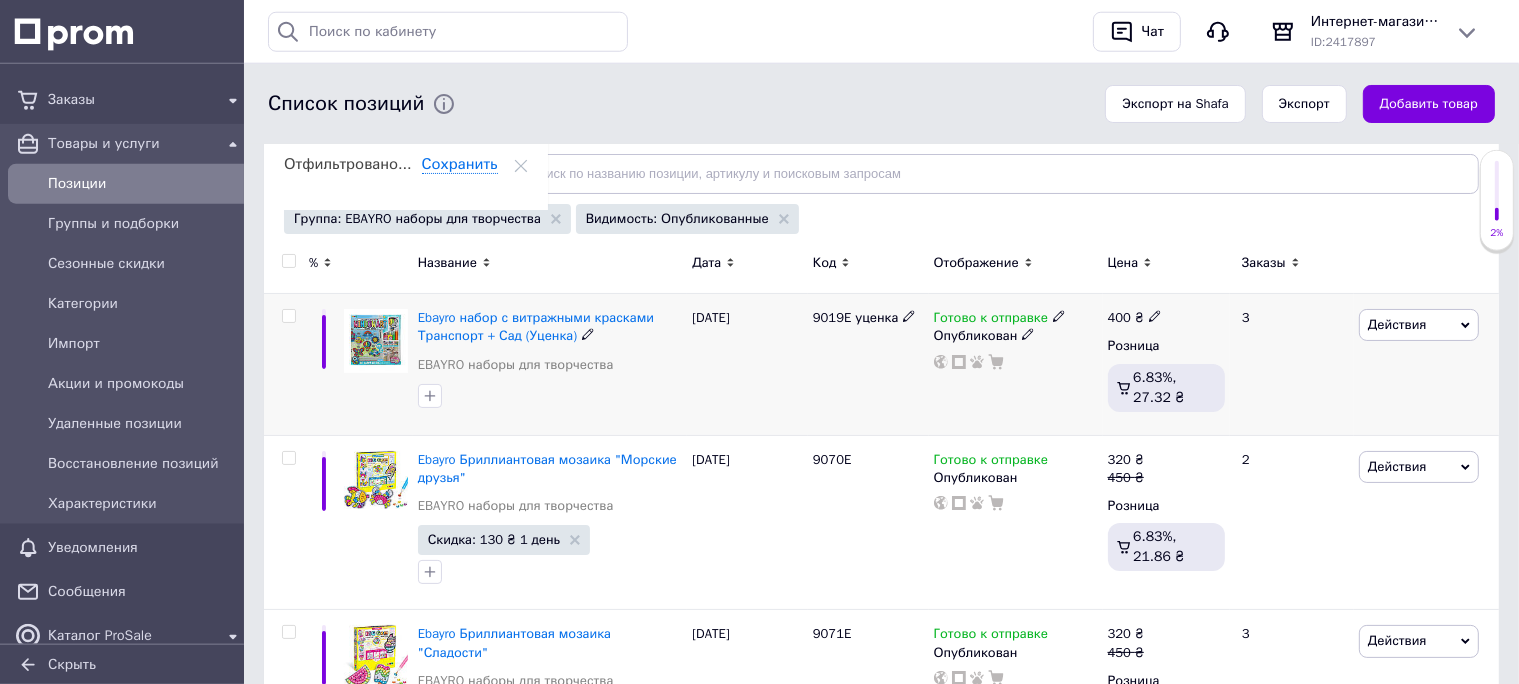 scroll, scrollTop: 422, scrollLeft: 0, axis: vertical 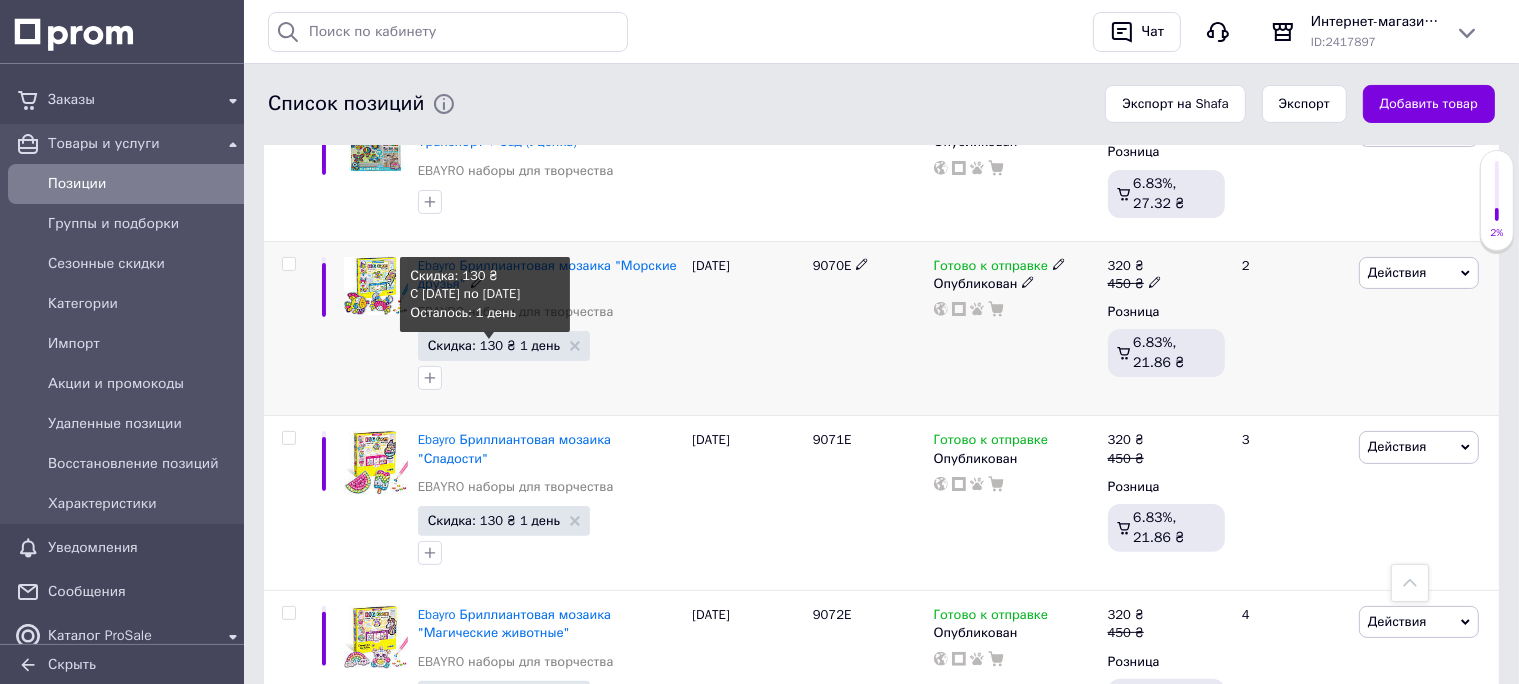 click on "Скидка: 130 ₴ 1 день" at bounding box center [494, 345] 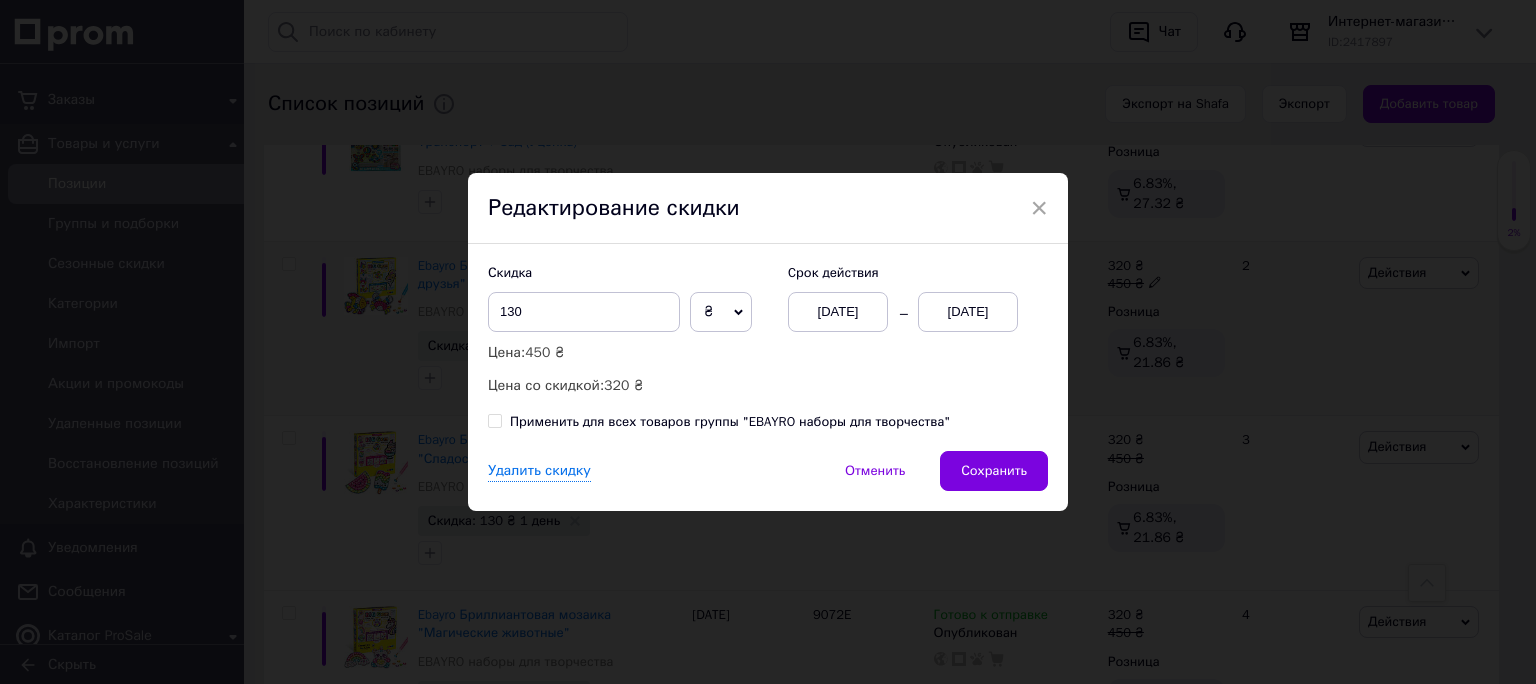 click on "[DATE]" at bounding box center (968, 312) 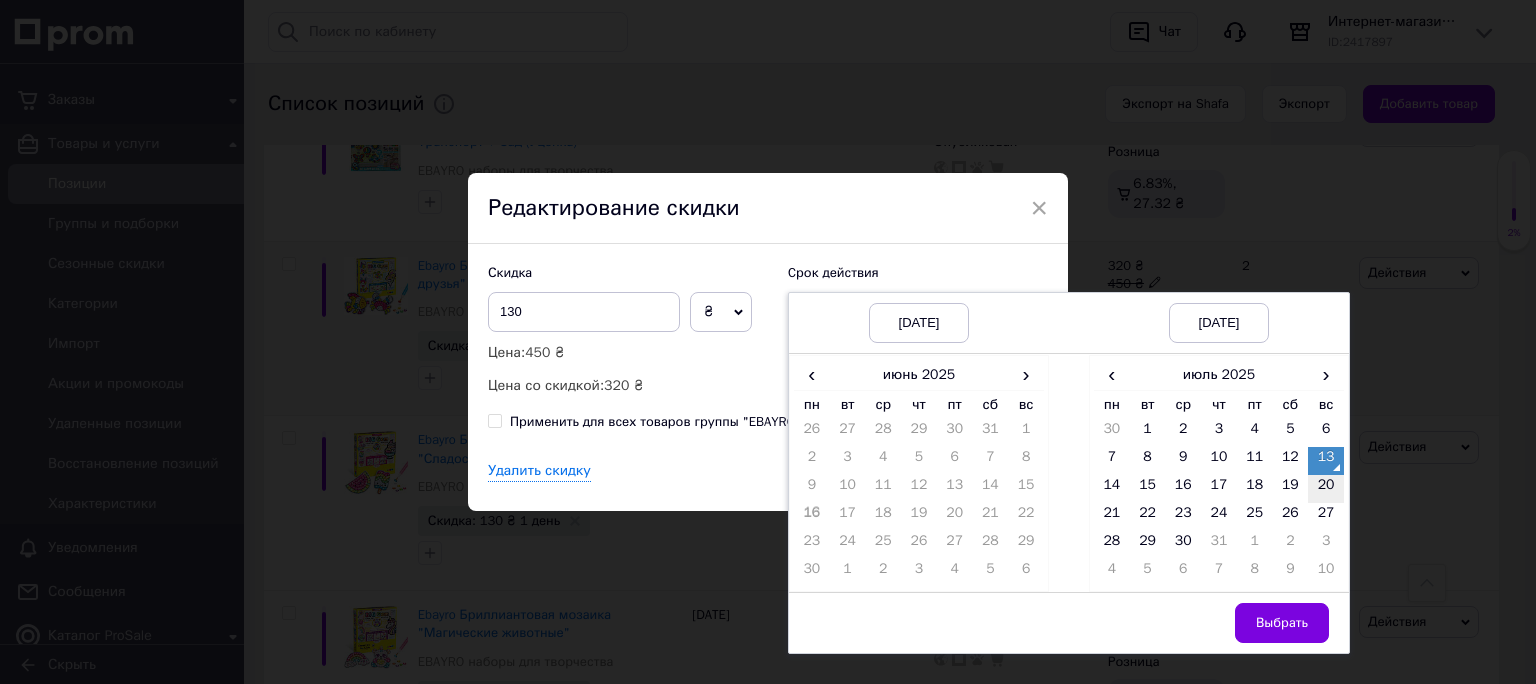 click on "20" at bounding box center (1326, 489) 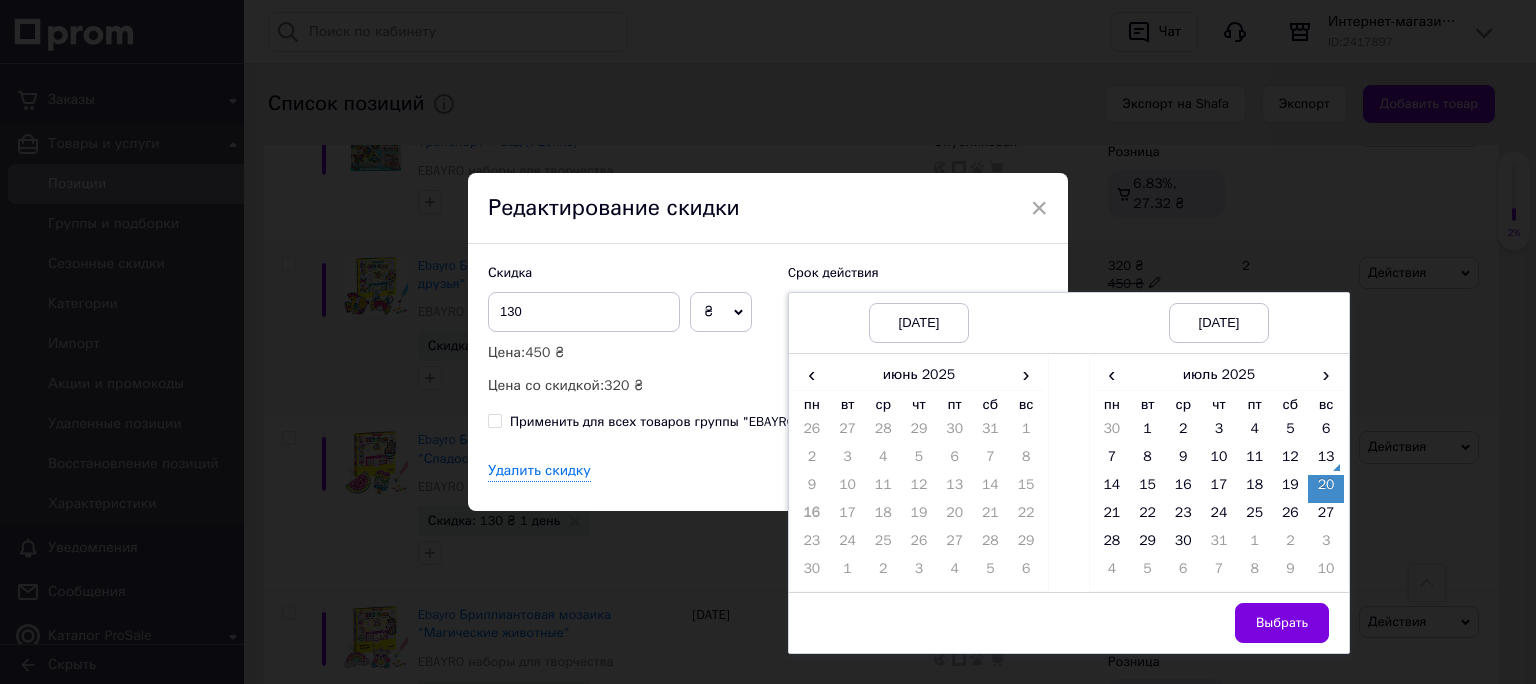 click on "Выбрать" at bounding box center [1282, 623] 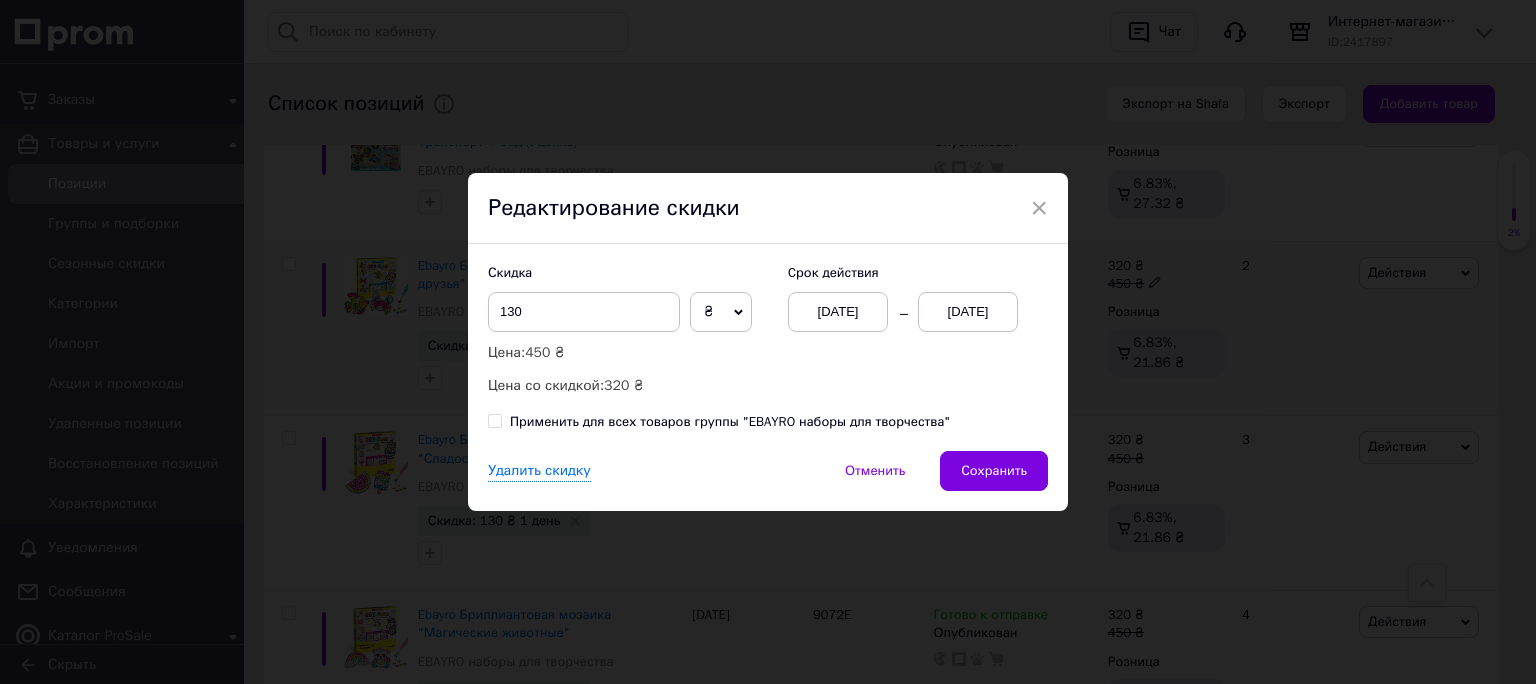 click on "Сохранить" at bounding box center [994, 471] 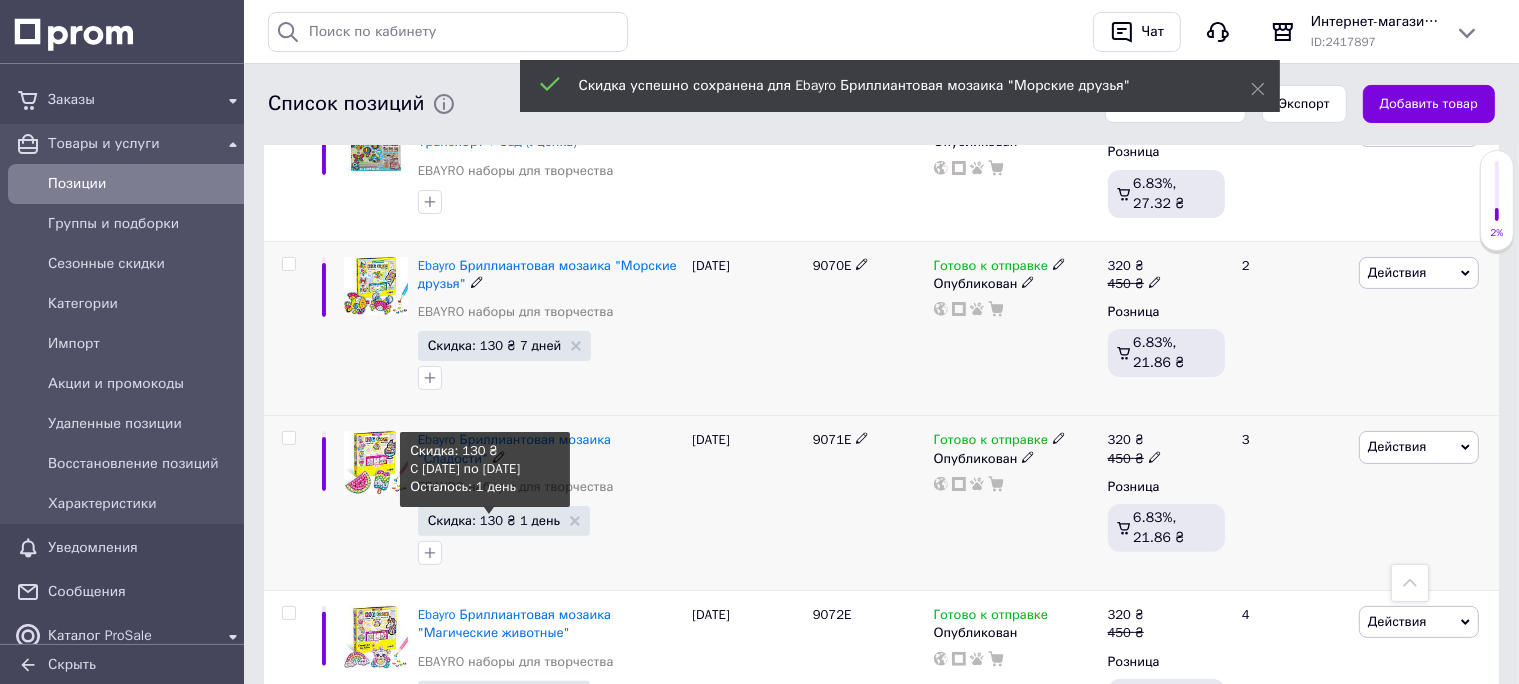 click on "Скидка: 130 ₴ 1 день" at bounding box center (494, 520) 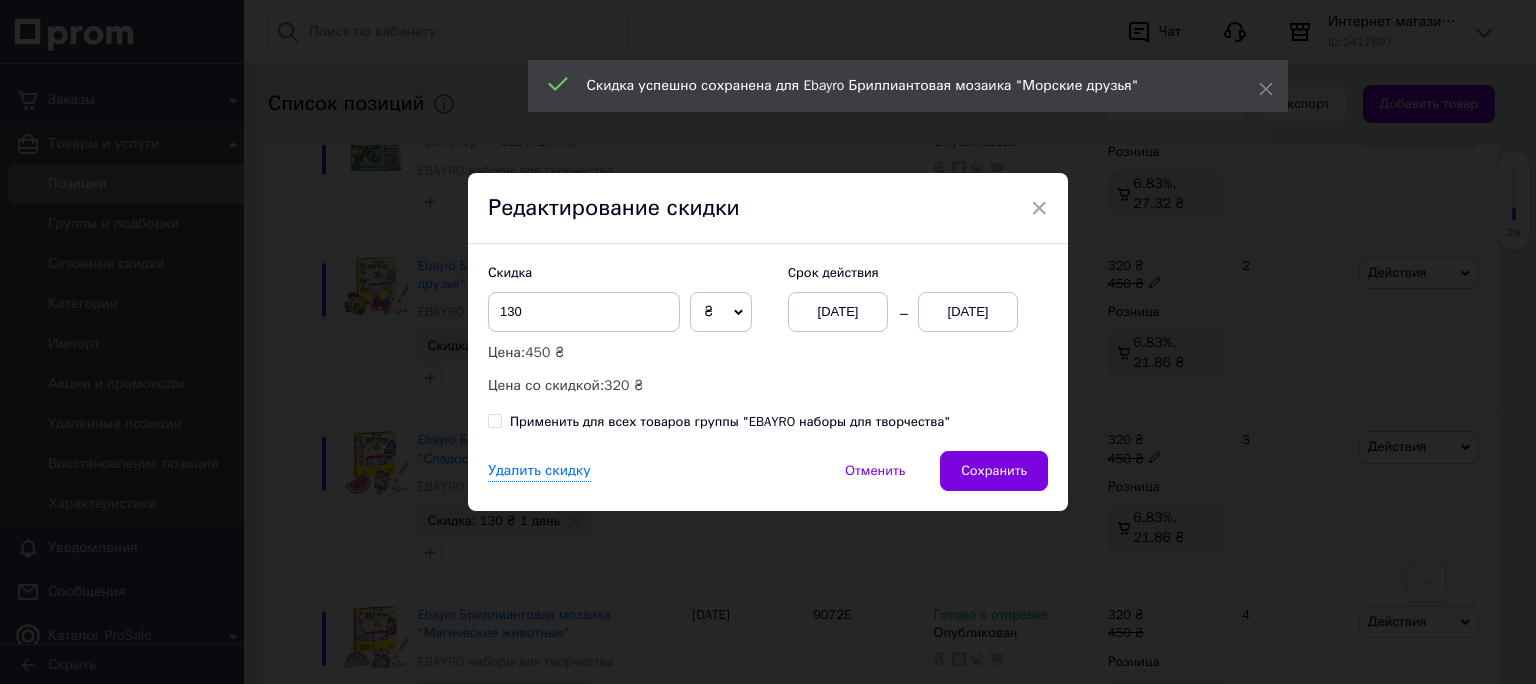 click on "[DATE]" at bounding box center (968, 312) 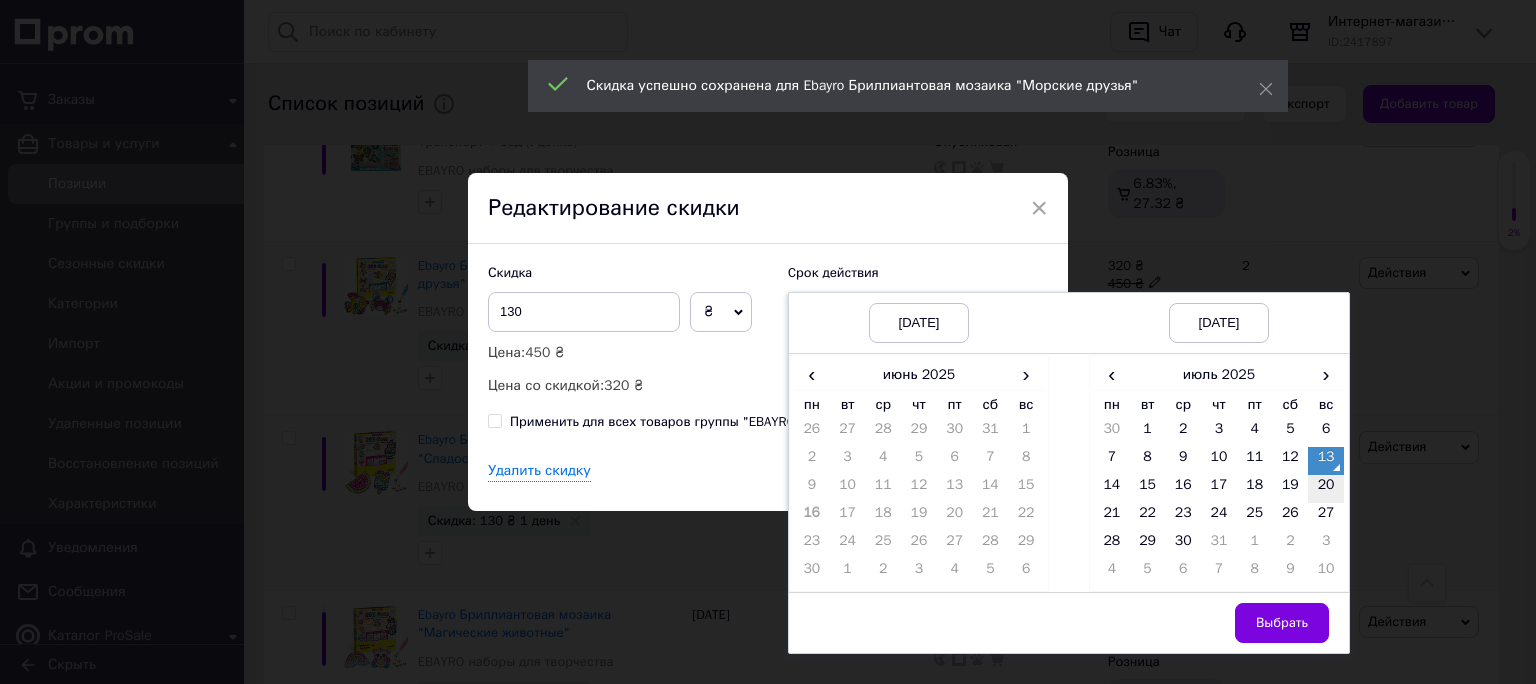 click on "20" at bounding box center (1326, 489) 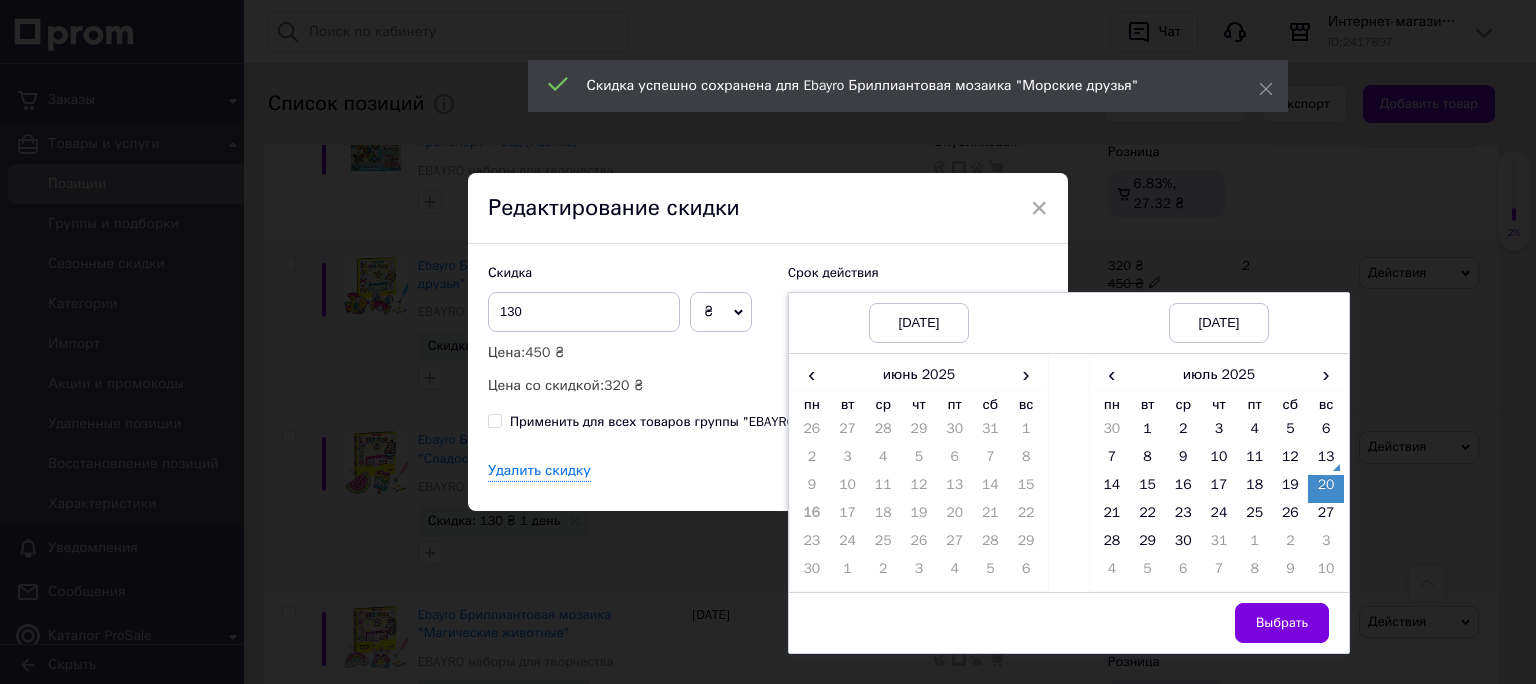 click on "[DATE] [DATE] ‹ [DATE] › пн вт ср чт пт сб вс 26 27 28 29 30 31 1 2 3 4 5 6 7 8 9 10 11 12 13 14 15 16 17 18 19 20 21 22 23 24 25 26 27 28 29 30 1 2 3 4 5 6 ‹ [DATE] › пн вт ср чт пт сб вс 30 1 2 3 4 5 6 7 8 9 10 11 12 13 14 15 16 17 18 19 20 21 22 23 24 25 26 27 28 29 30 31 1 2 3 4 5 6 7 8 9 10 Выбрать" at bounding box center (1069, 472) 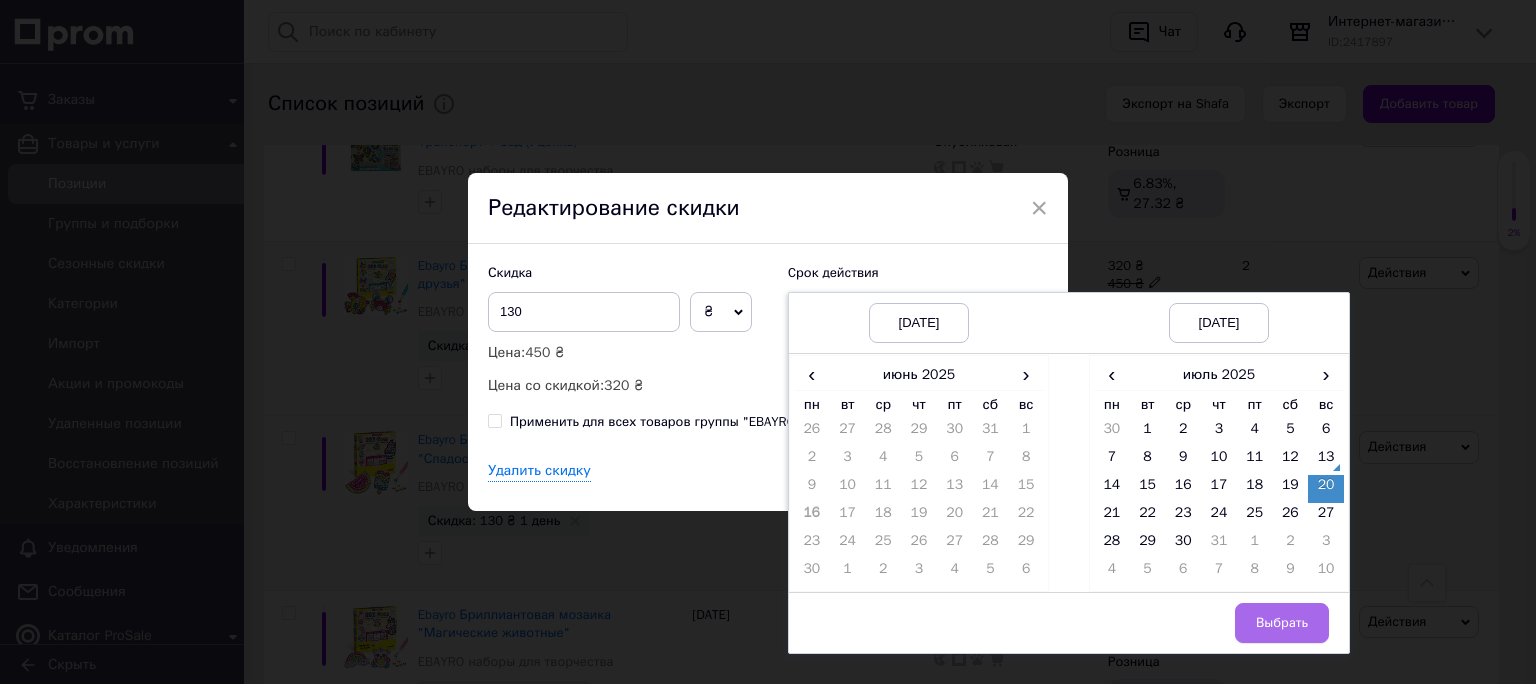 click on "Выбрать" at bounding box center (1282, 623) 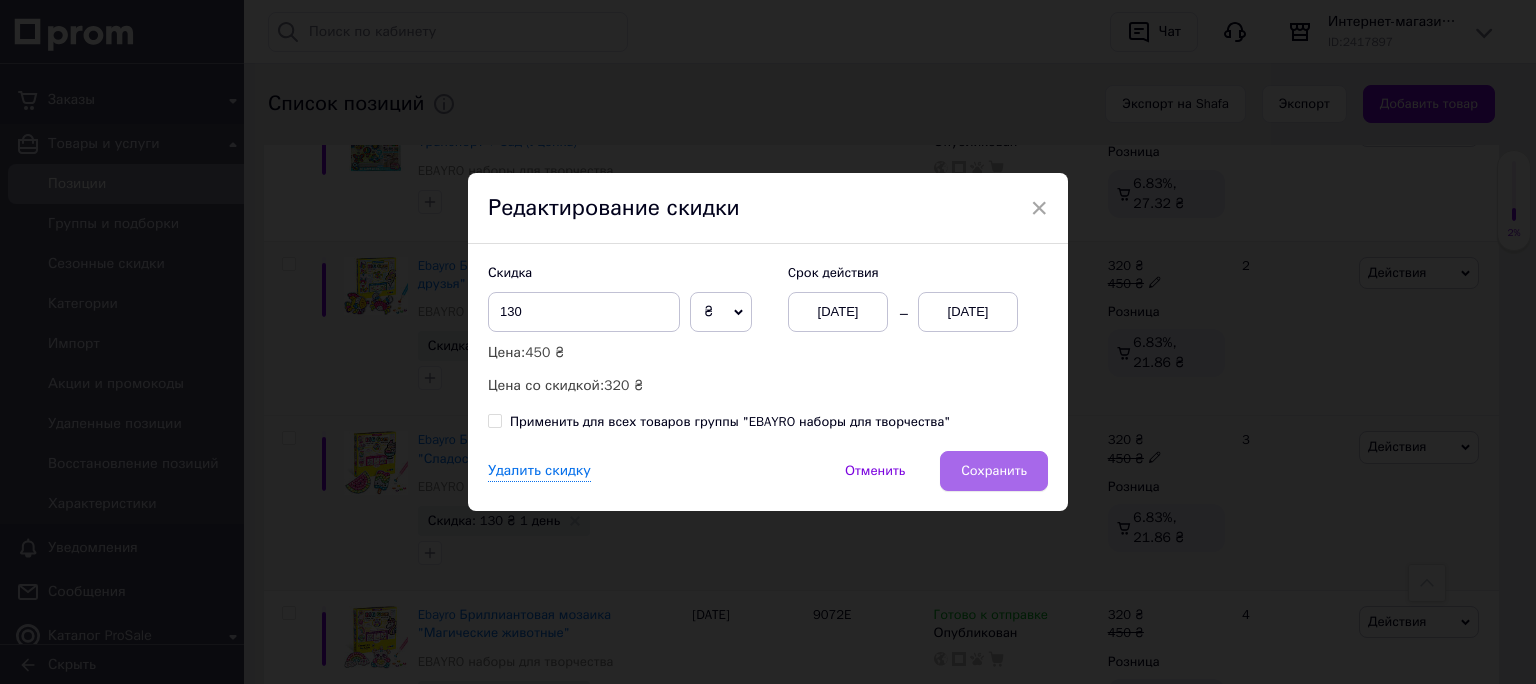 click on "Сохранить" at bounding box center [994, 471] 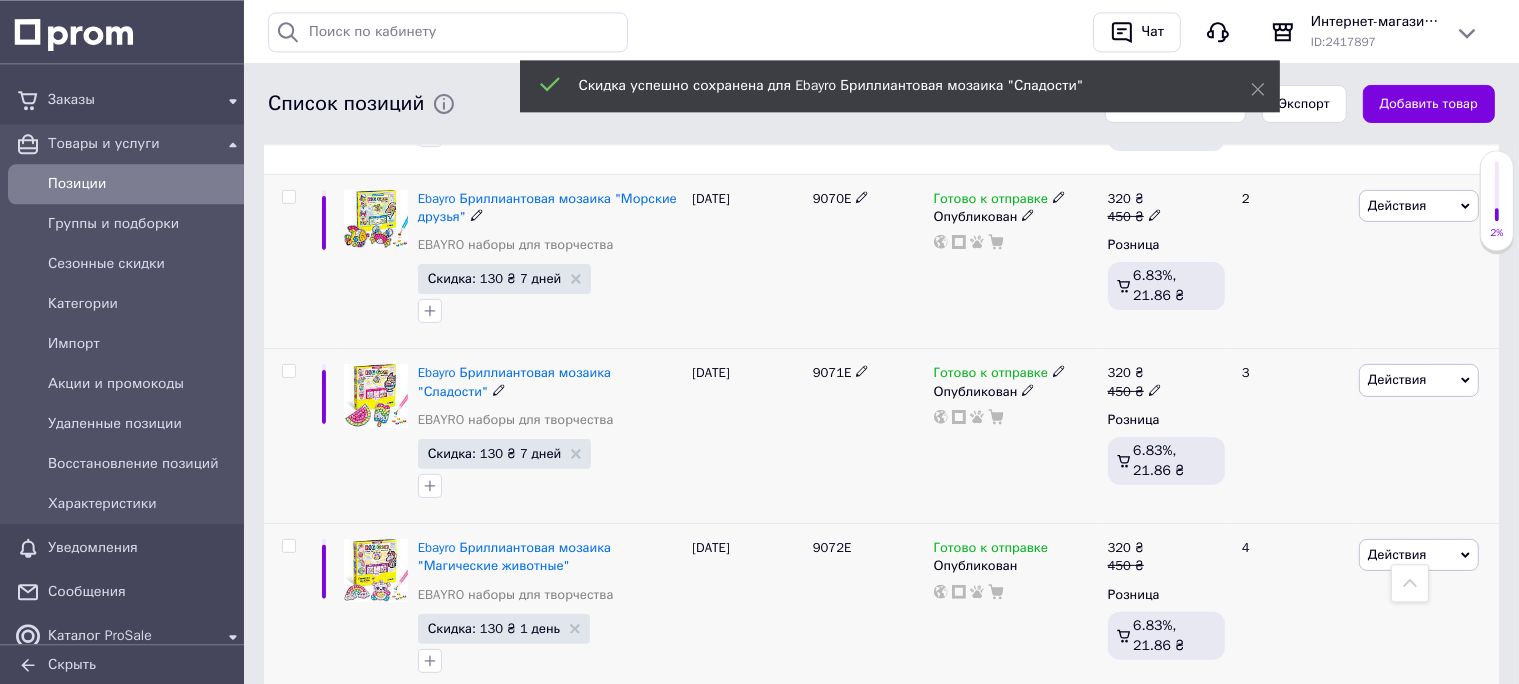 scroll, scrollTop: 633, scrollLeft: 0, axis: vertical 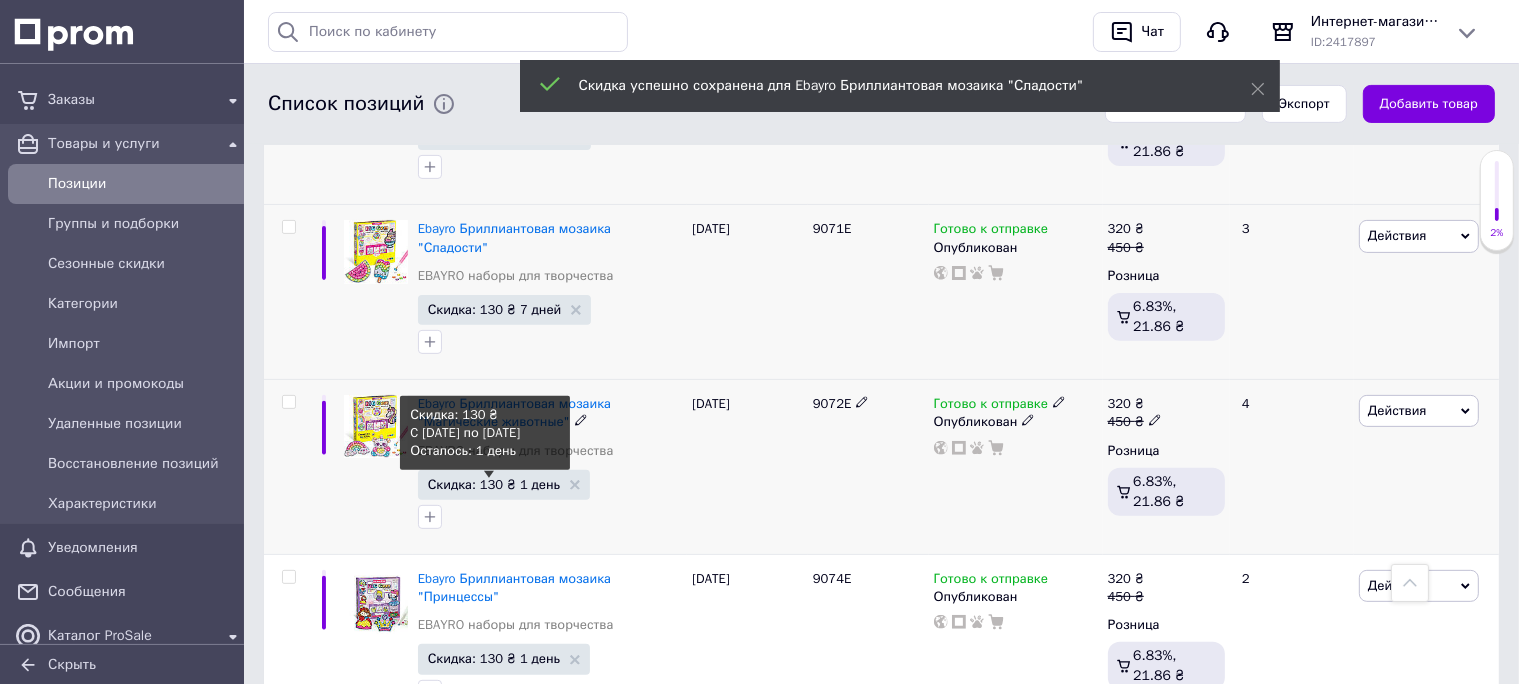 click on "Скидка: 130 ₴ 1 день" at bounding box center (494, 484) 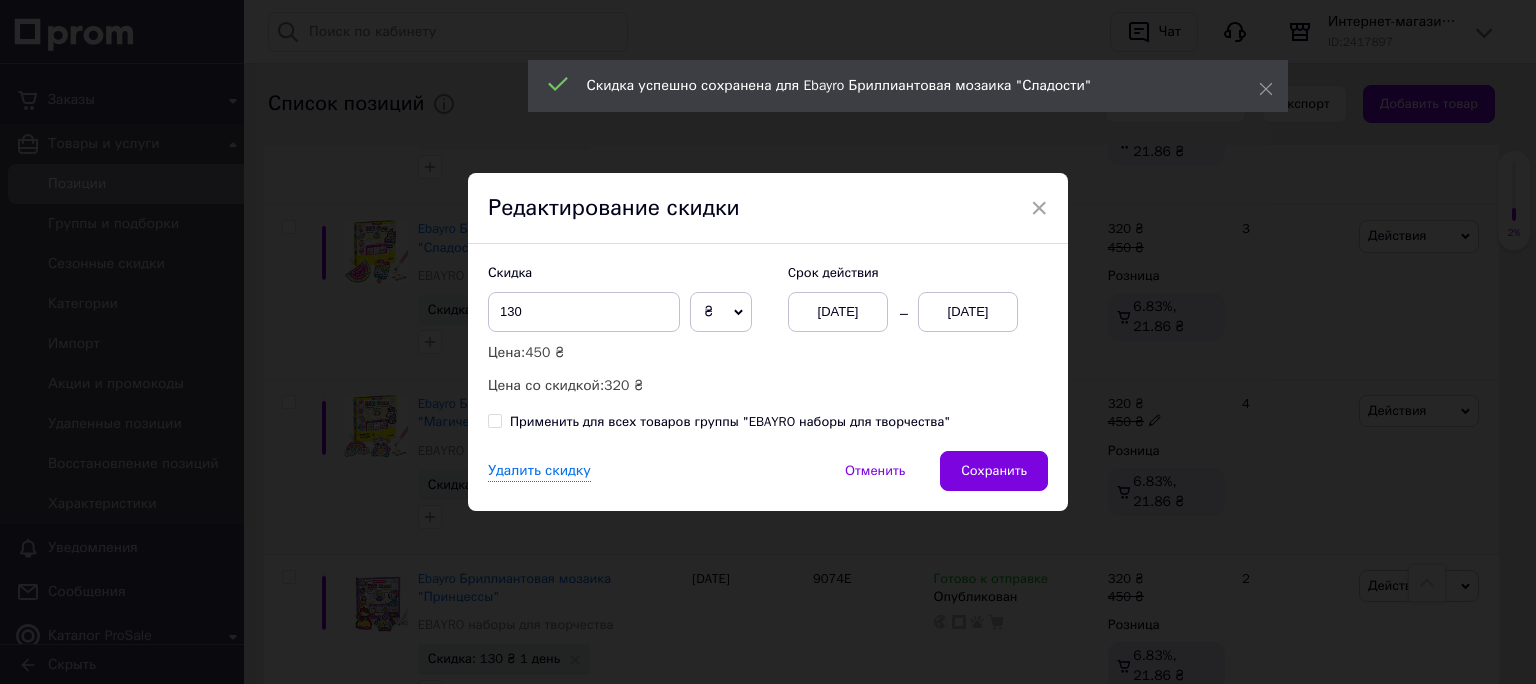 click on "[DATE]" at bounding box center [968, 312] 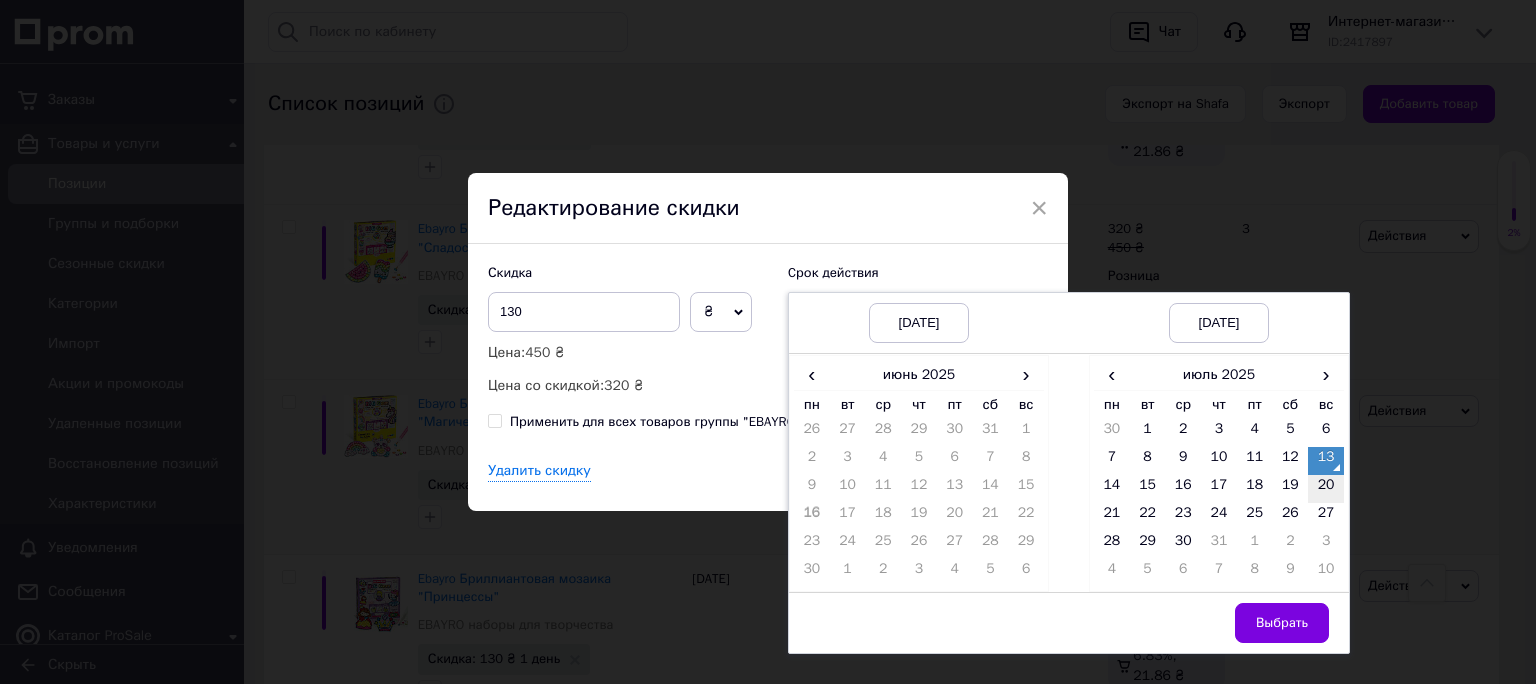 click on "20" at bounding box center [1326, 489] 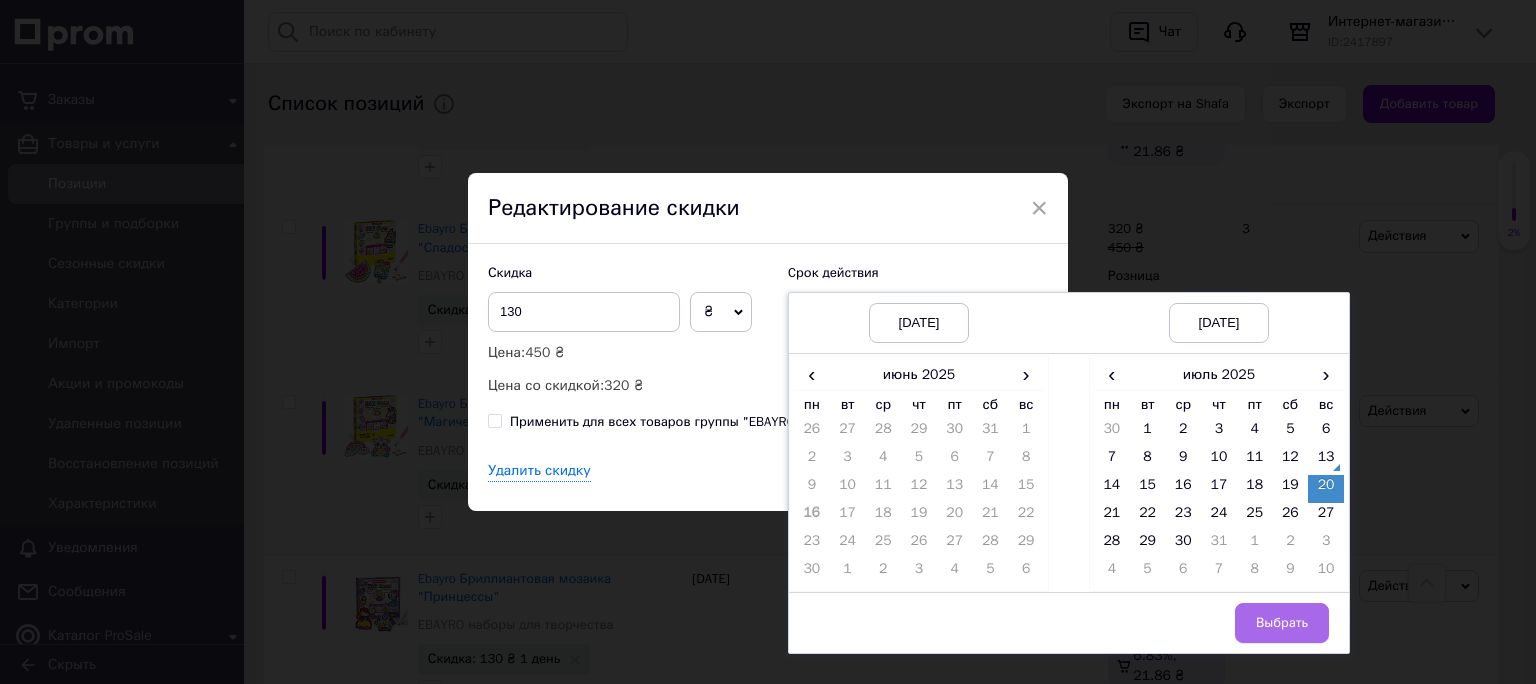 click on "Выбрать" at bounding box center (1282, 623) 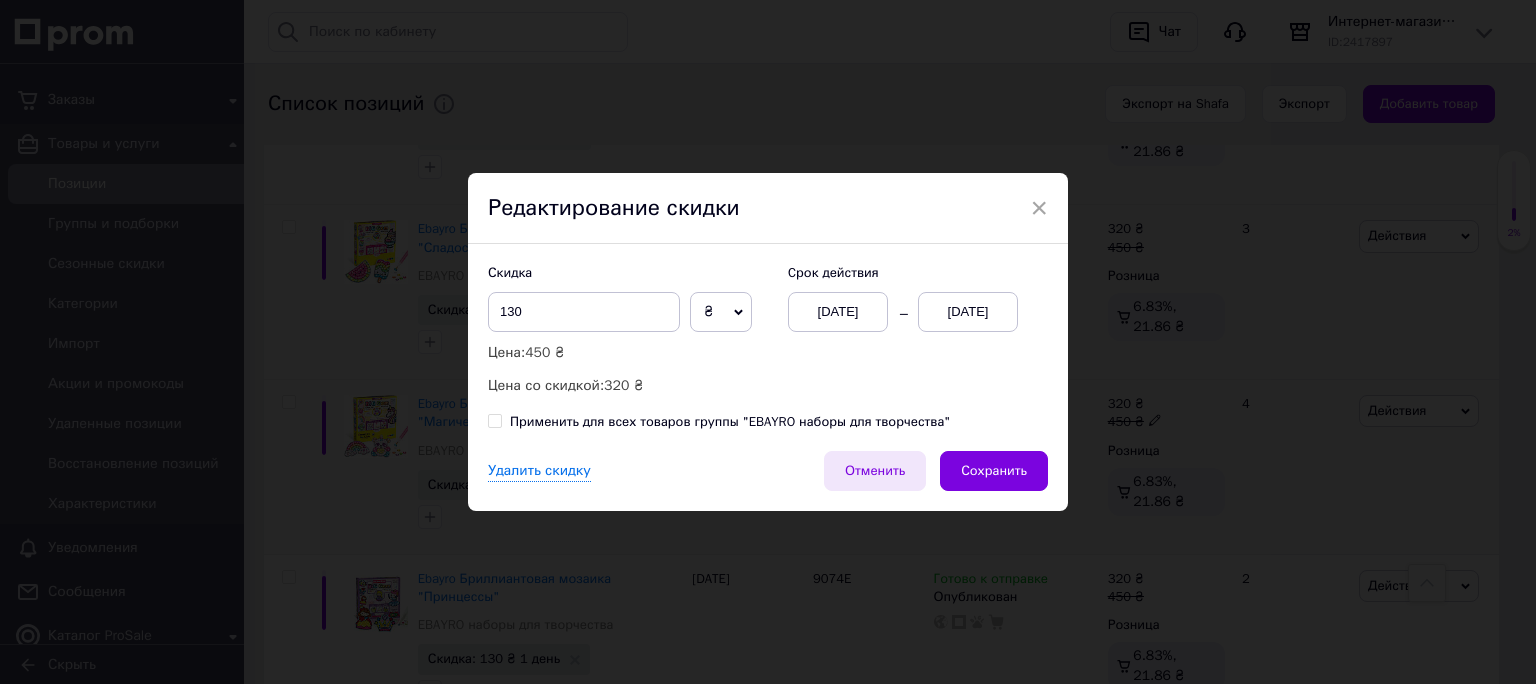 drag, startPoint x: 1016, startPoint y: 460, endPoint x: 905, endPoint y: 476, distance: 112.147224 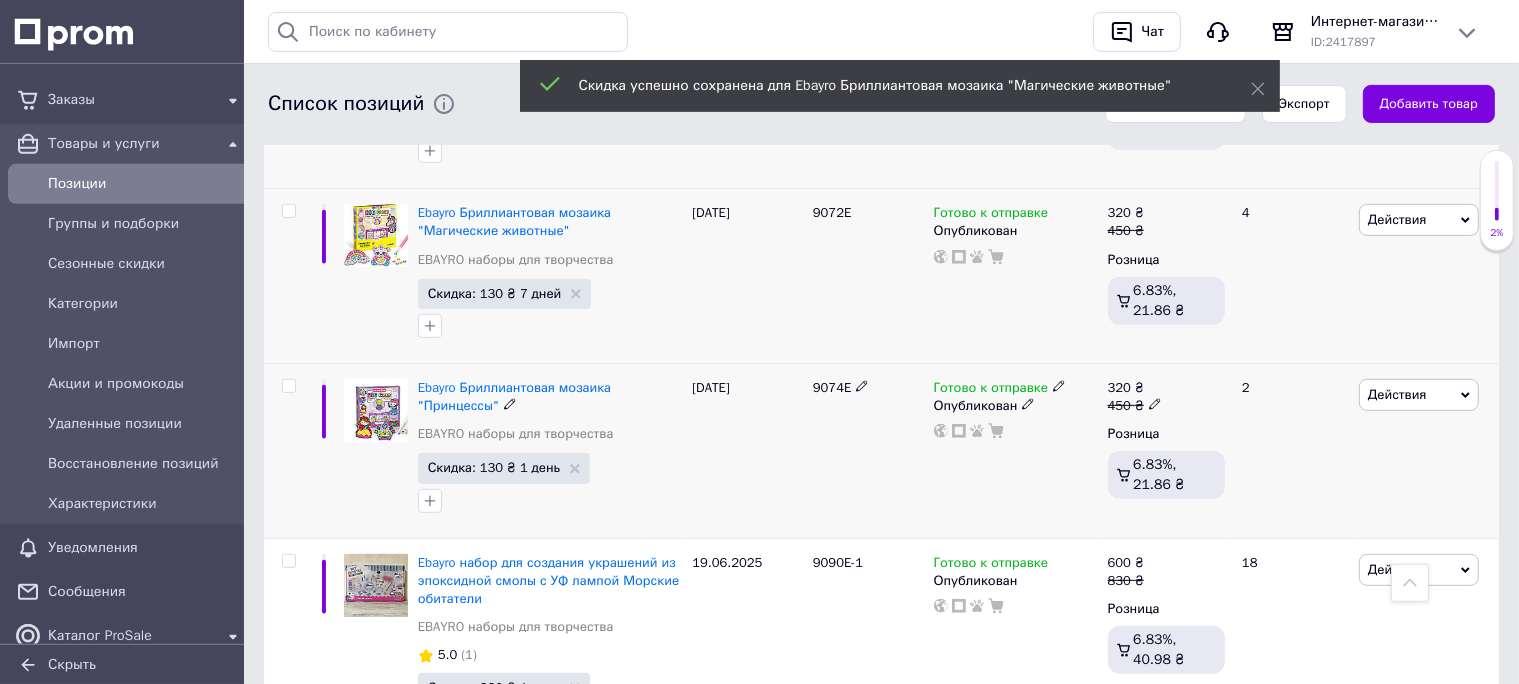 scroll, scrollTop: 844, scrollLeft: 0, axis: vertical 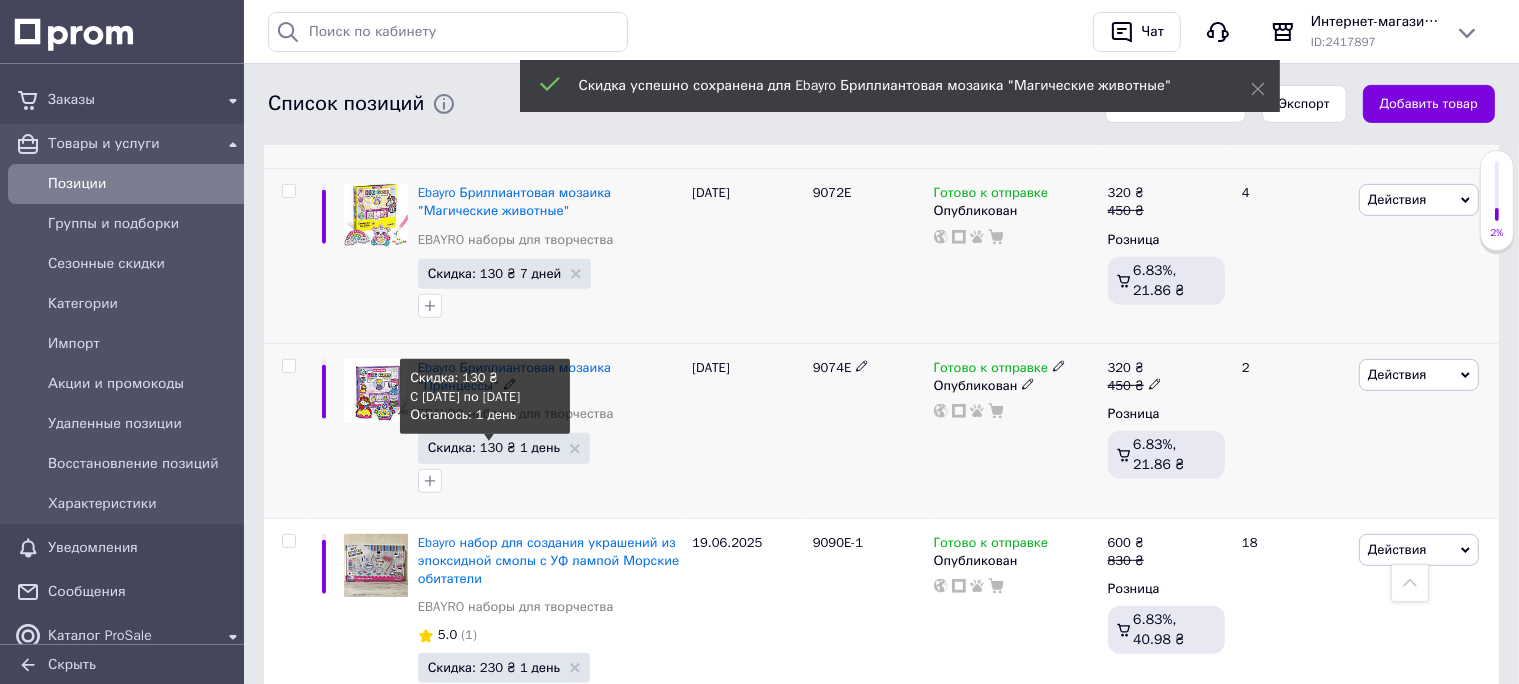 click on "Скидка: 130 ₴ 1 день" at bounding box center (494, 447) 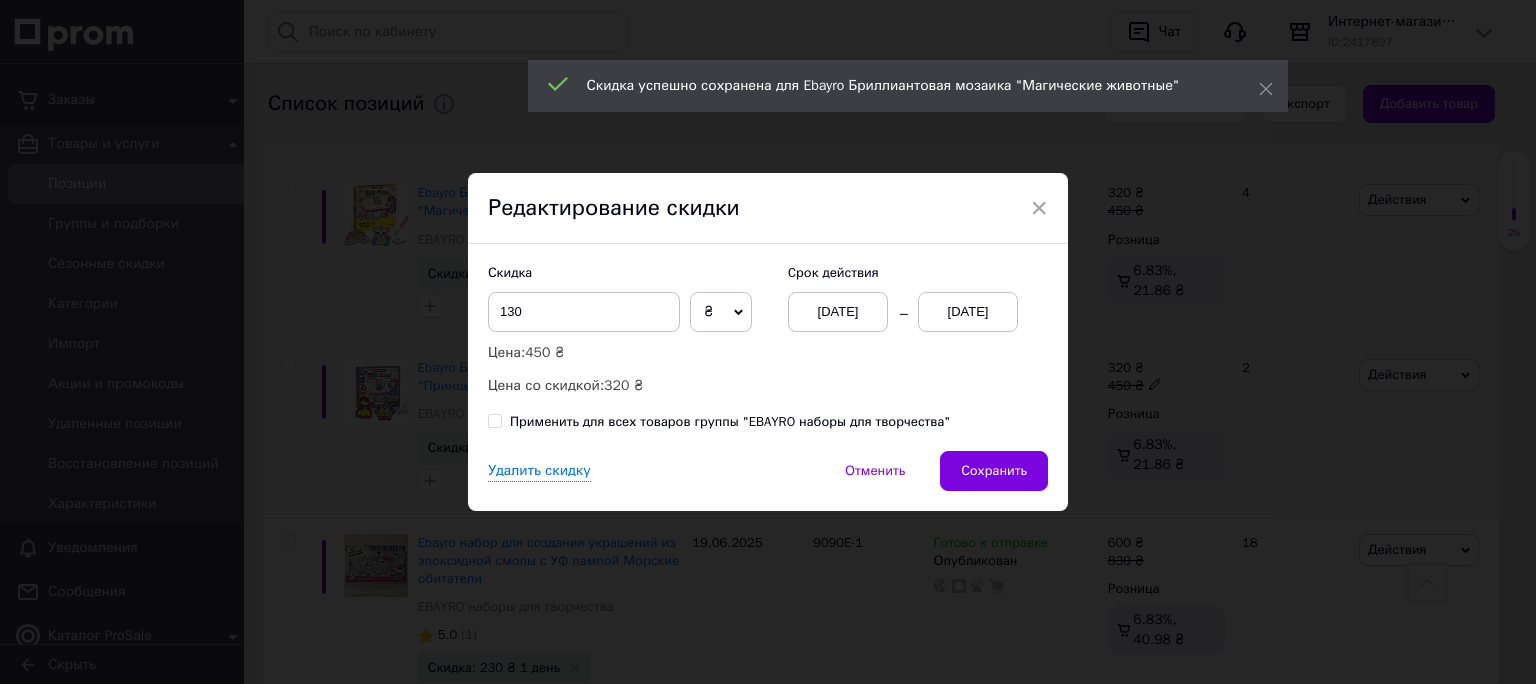click on "[DATE]" at bounding box center (968, 312) 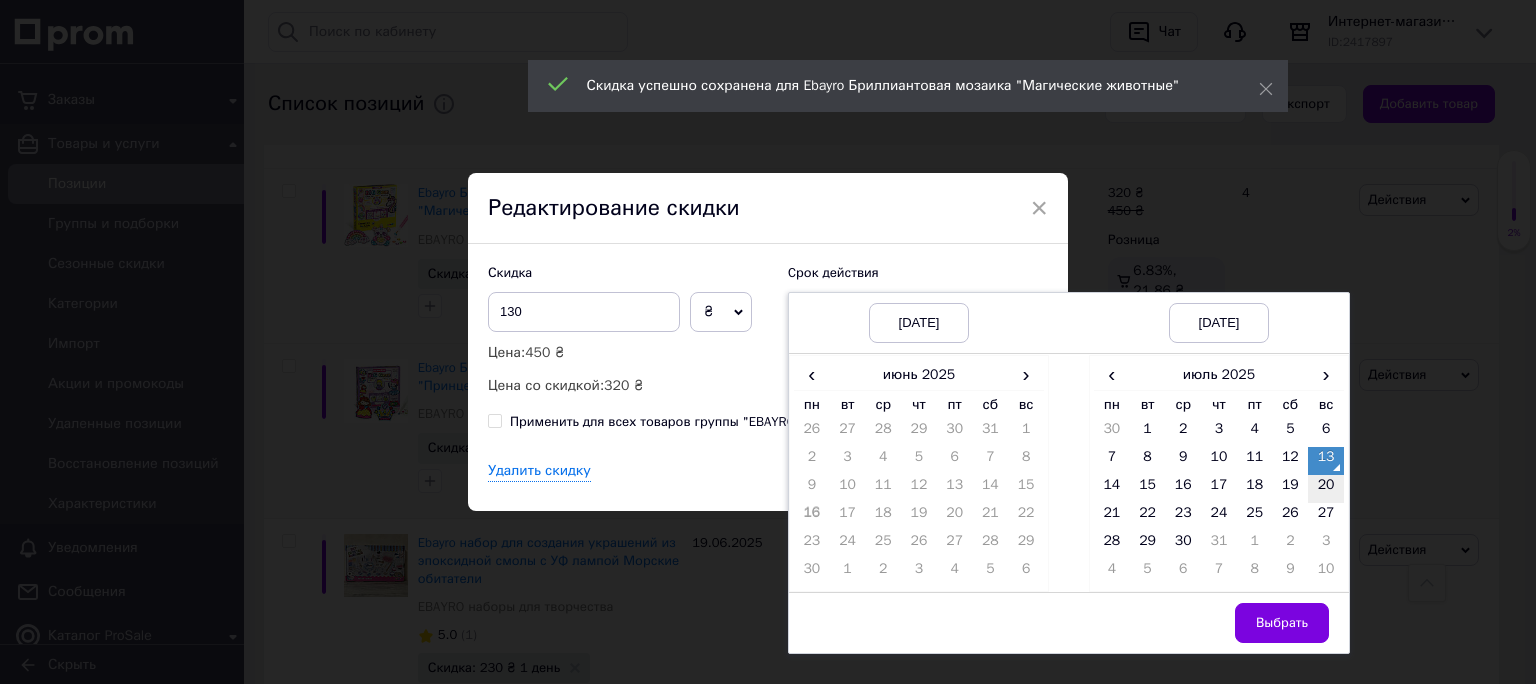 click on "20" at bounding box center (1326, 489) 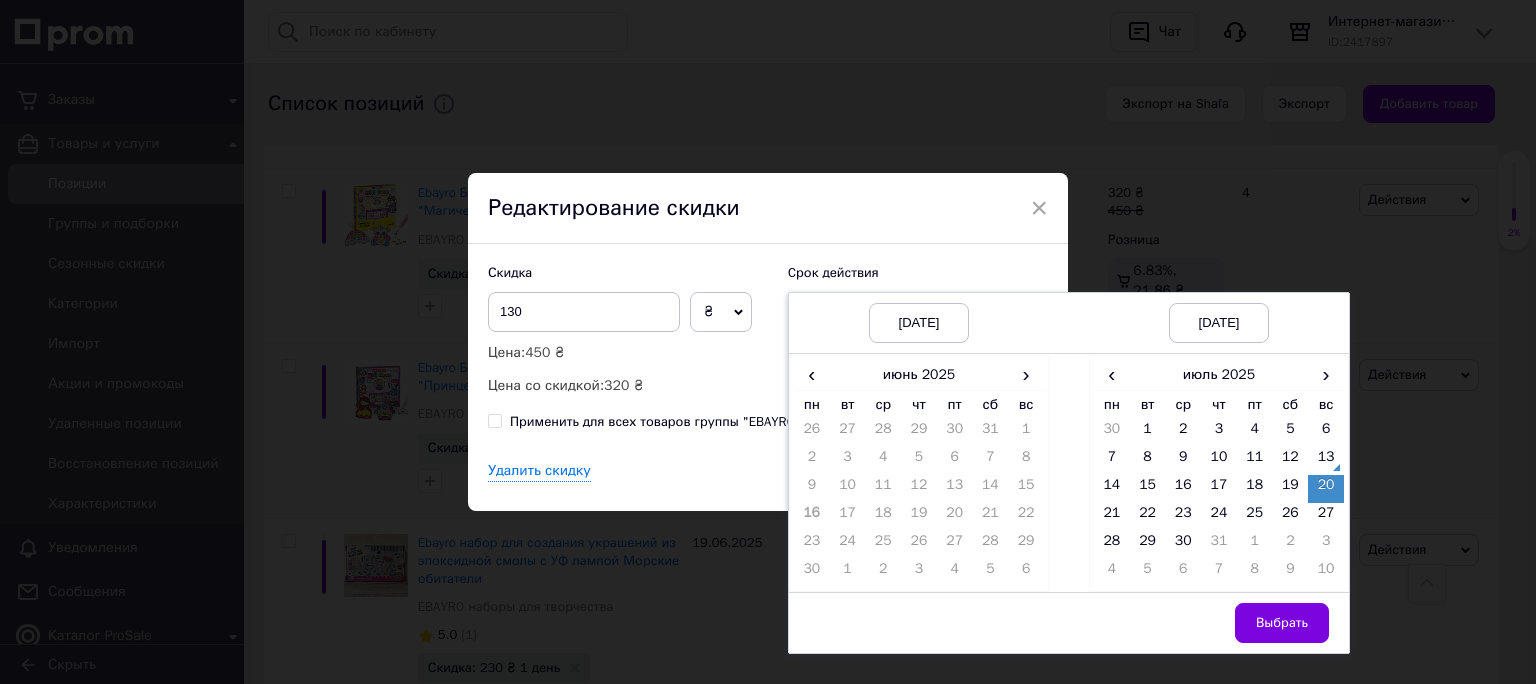 click on "Выбрать" at bounding box center (1282, 623) 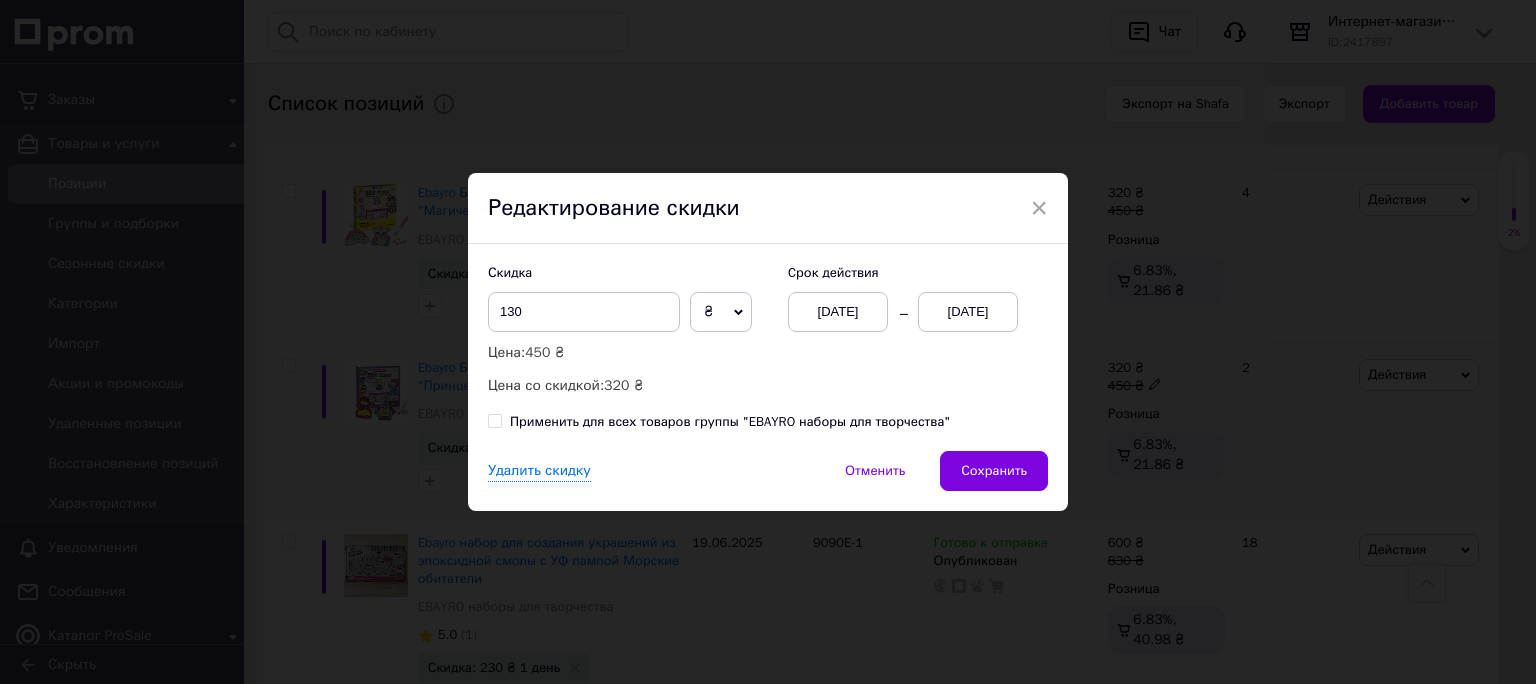 click on "Сохранить" at bounding box center [994, 471] 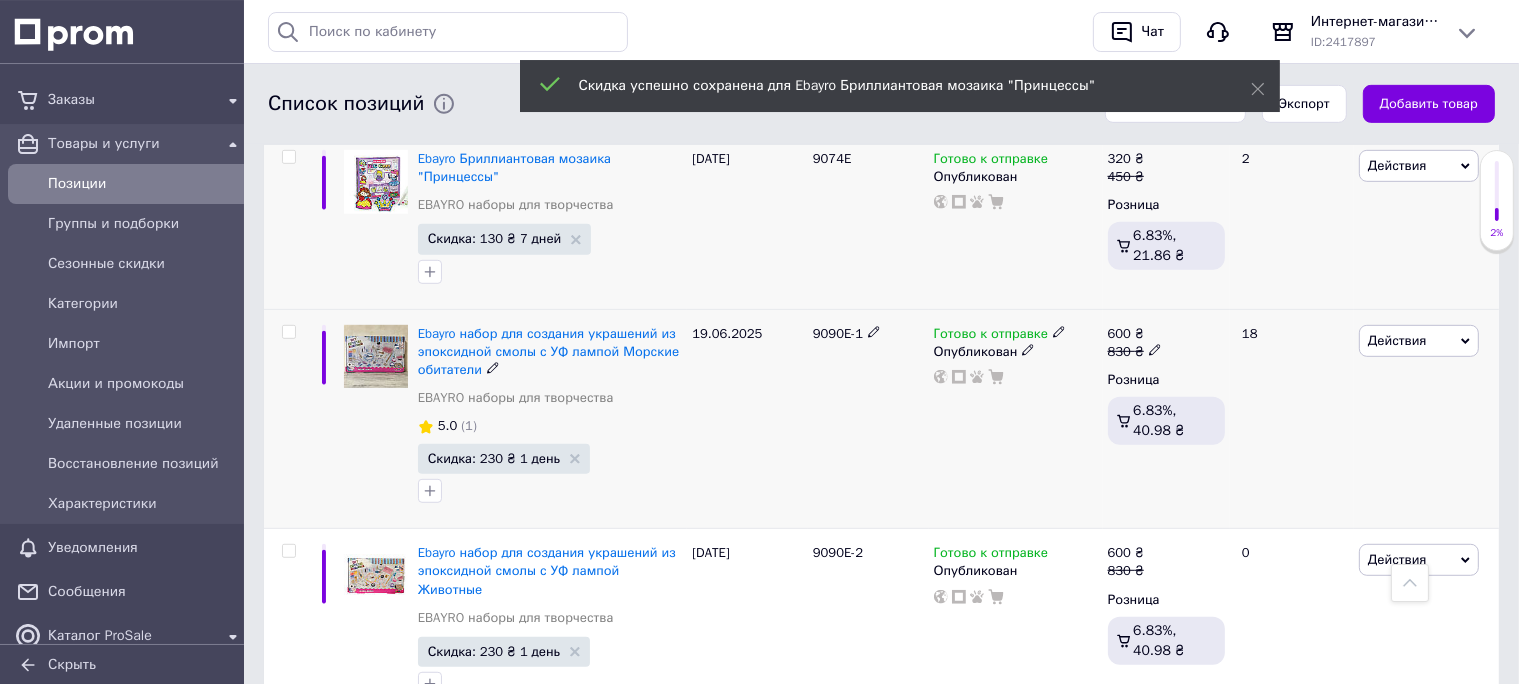 scroll, scrollTop: 1056, scrollLeft: 0, axis: vertical 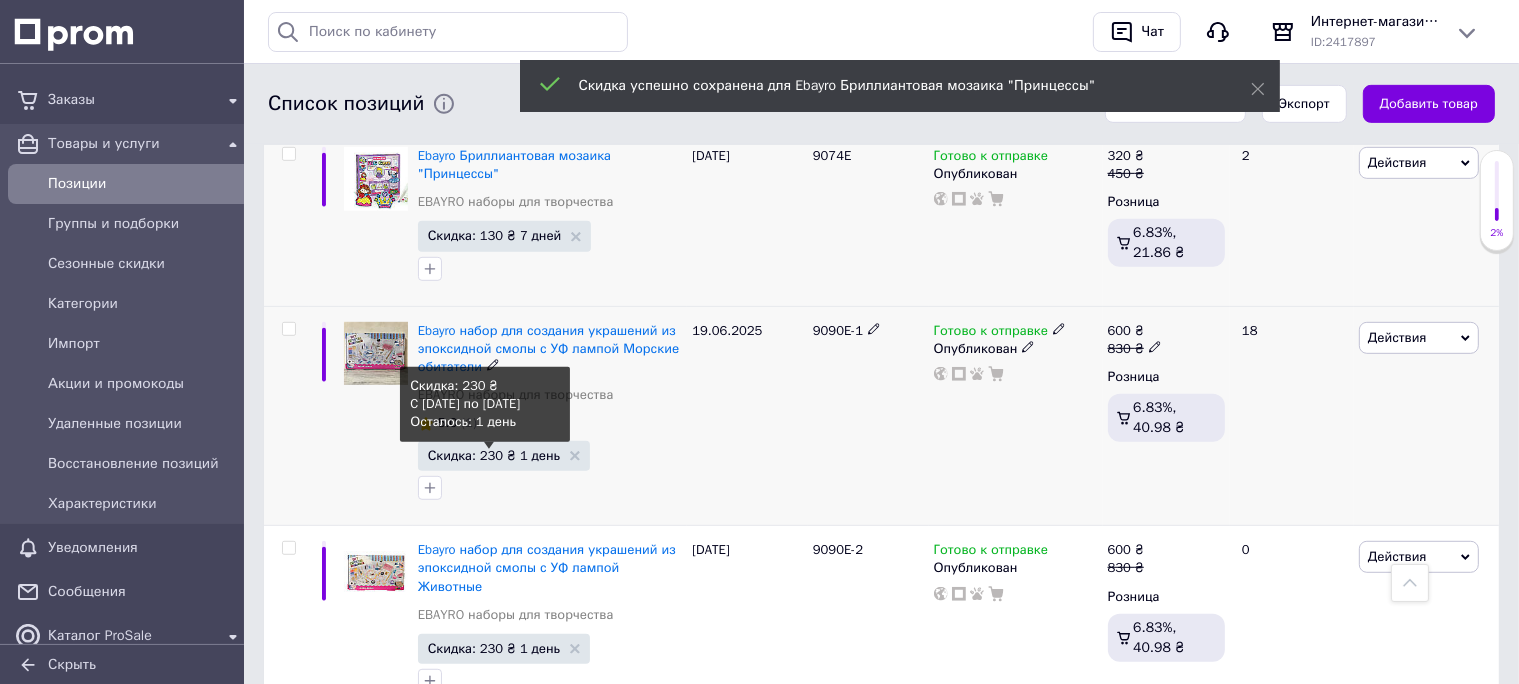 click on "Скидка: 230 ₴ 1 день" at bounding box center (494, 455) 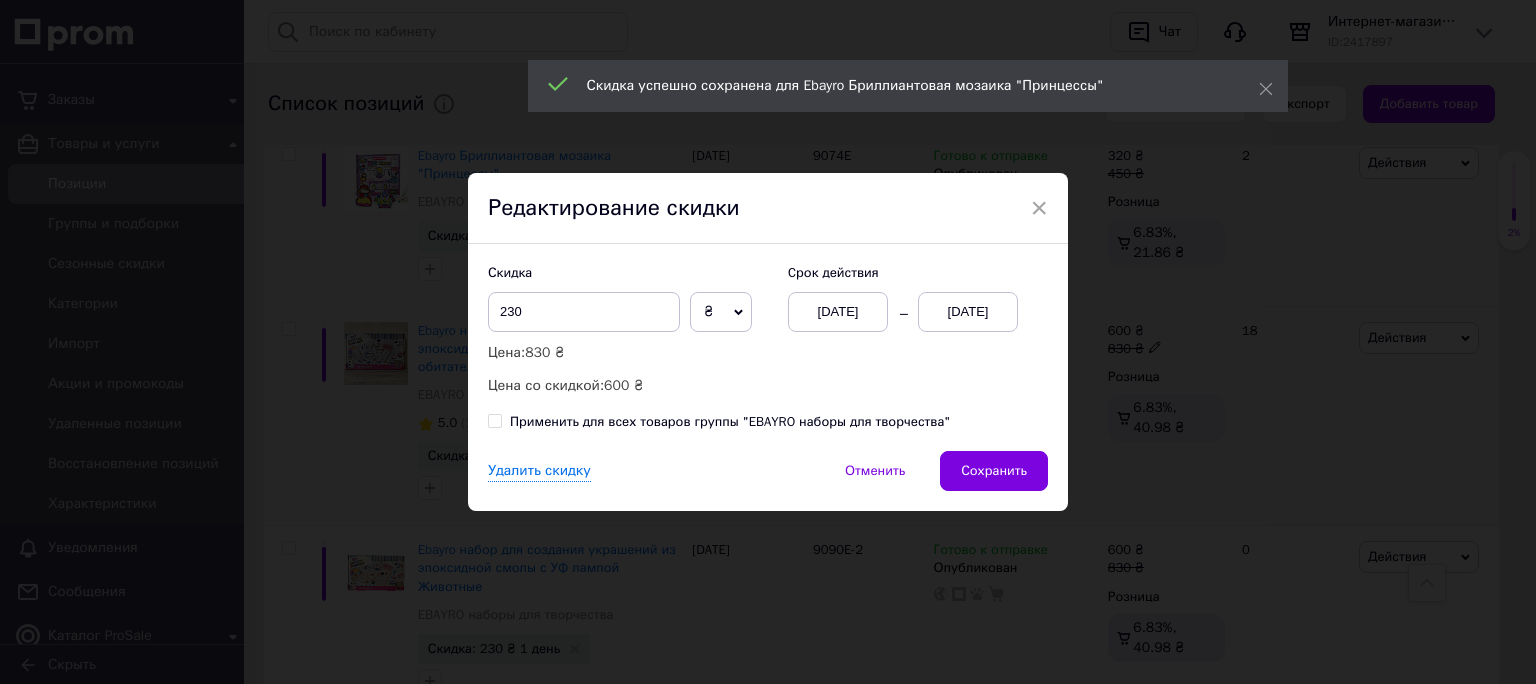 click on "[DATE]" at bounding box center [968, 312] 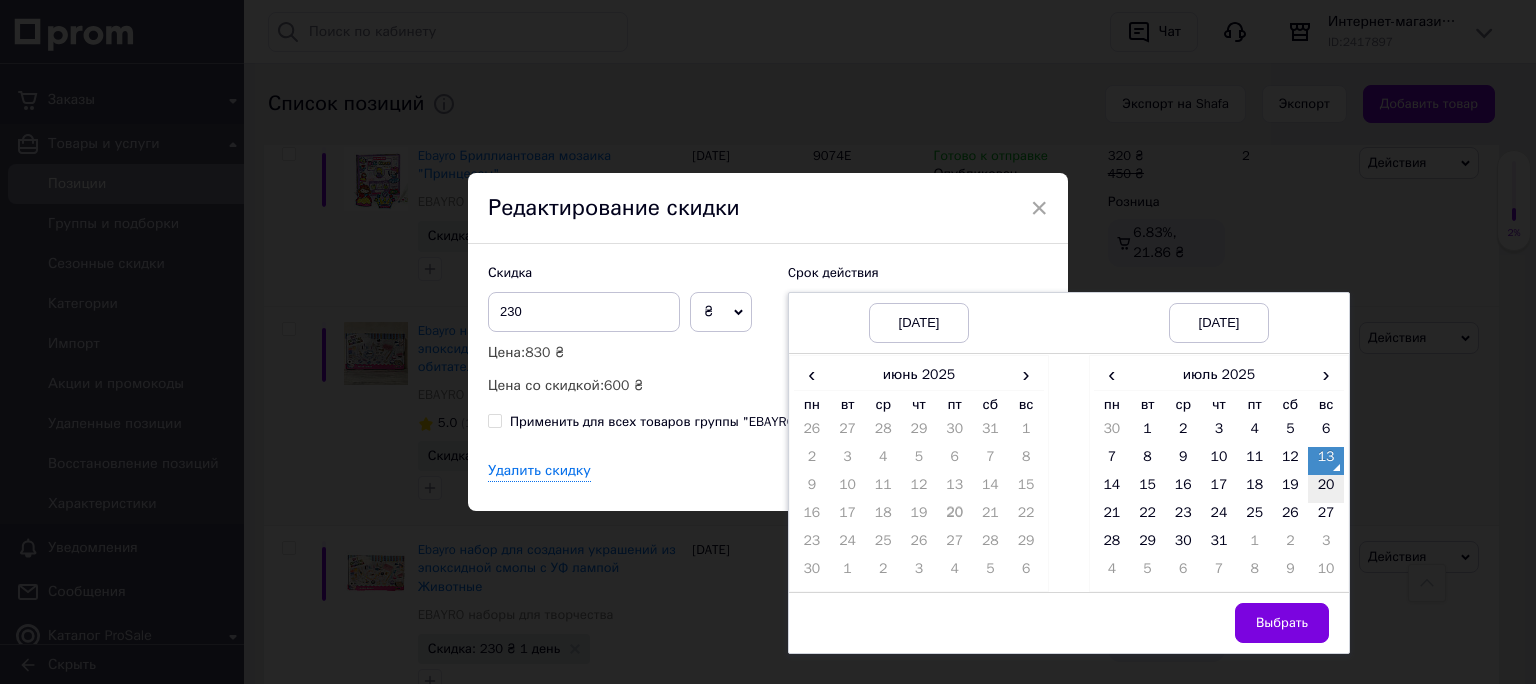 click on "20" at bounding box center (1326, 489) 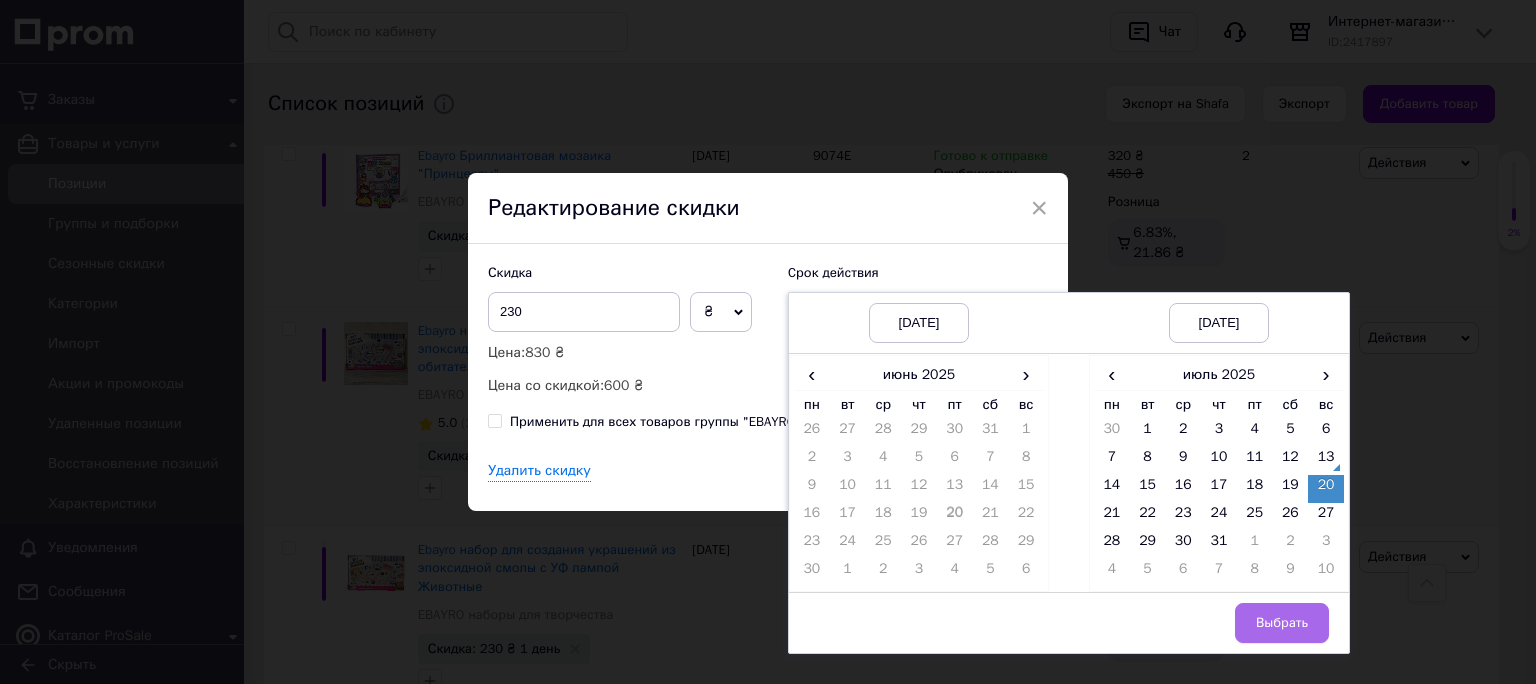 click on "Выбрать" at bounding box center [1282, 623] 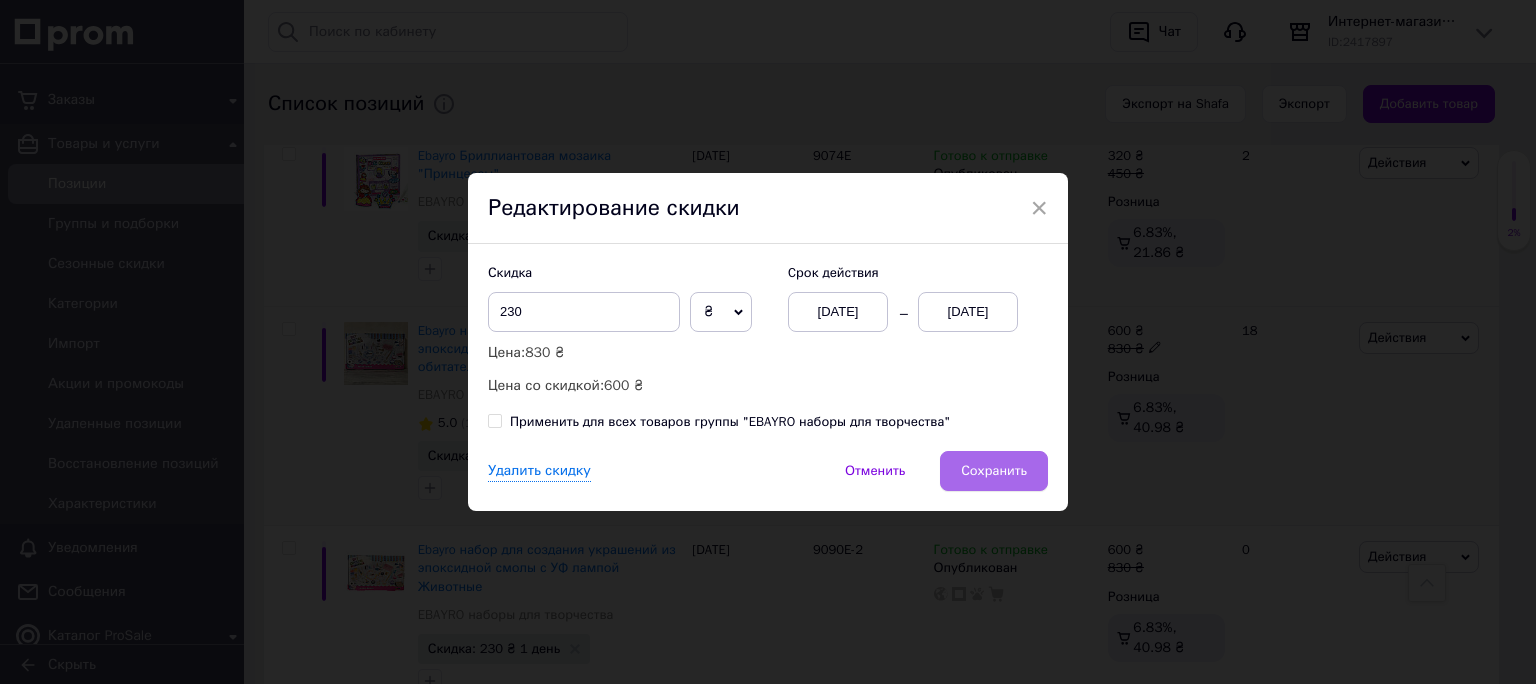 click on "Сохранить" at bounding box center (994, 471) 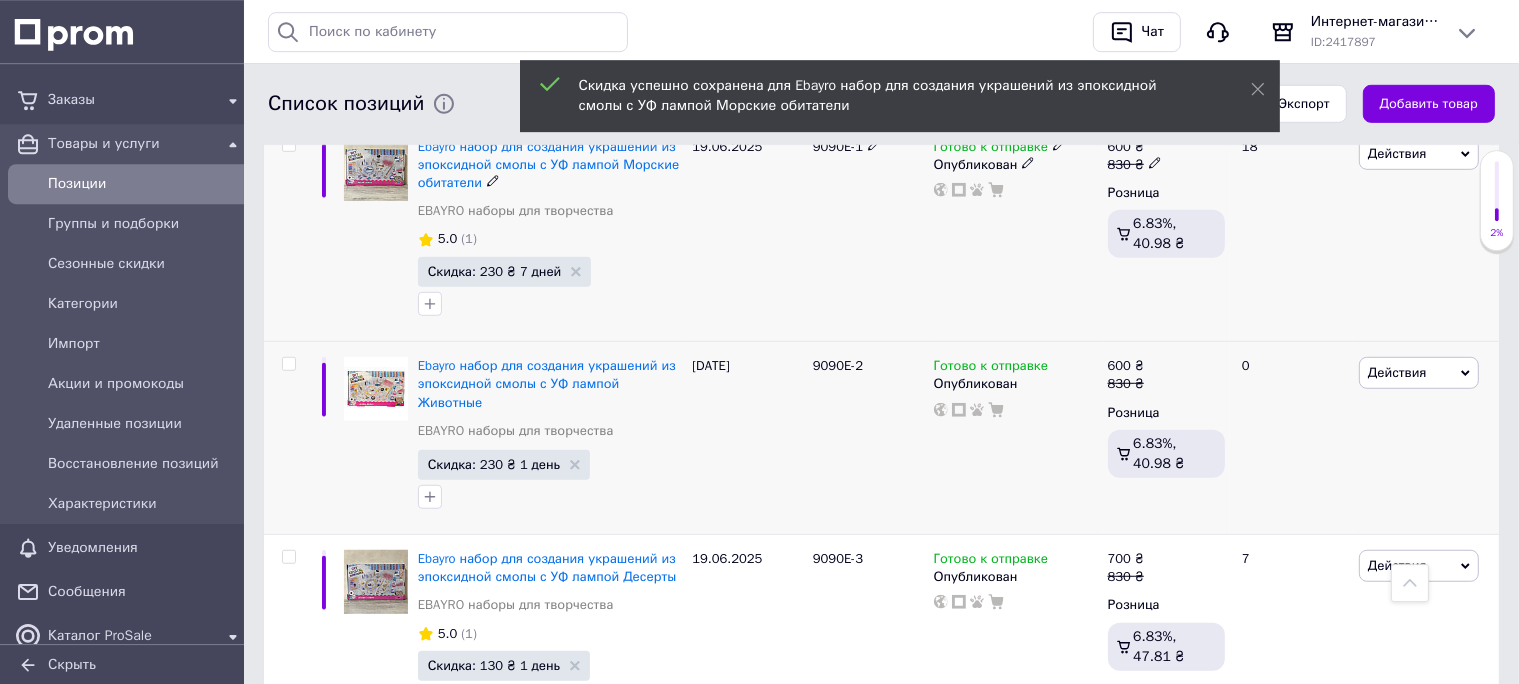 scroll, scrollTop: 1267, scrollLeft: 0, axis: vertical 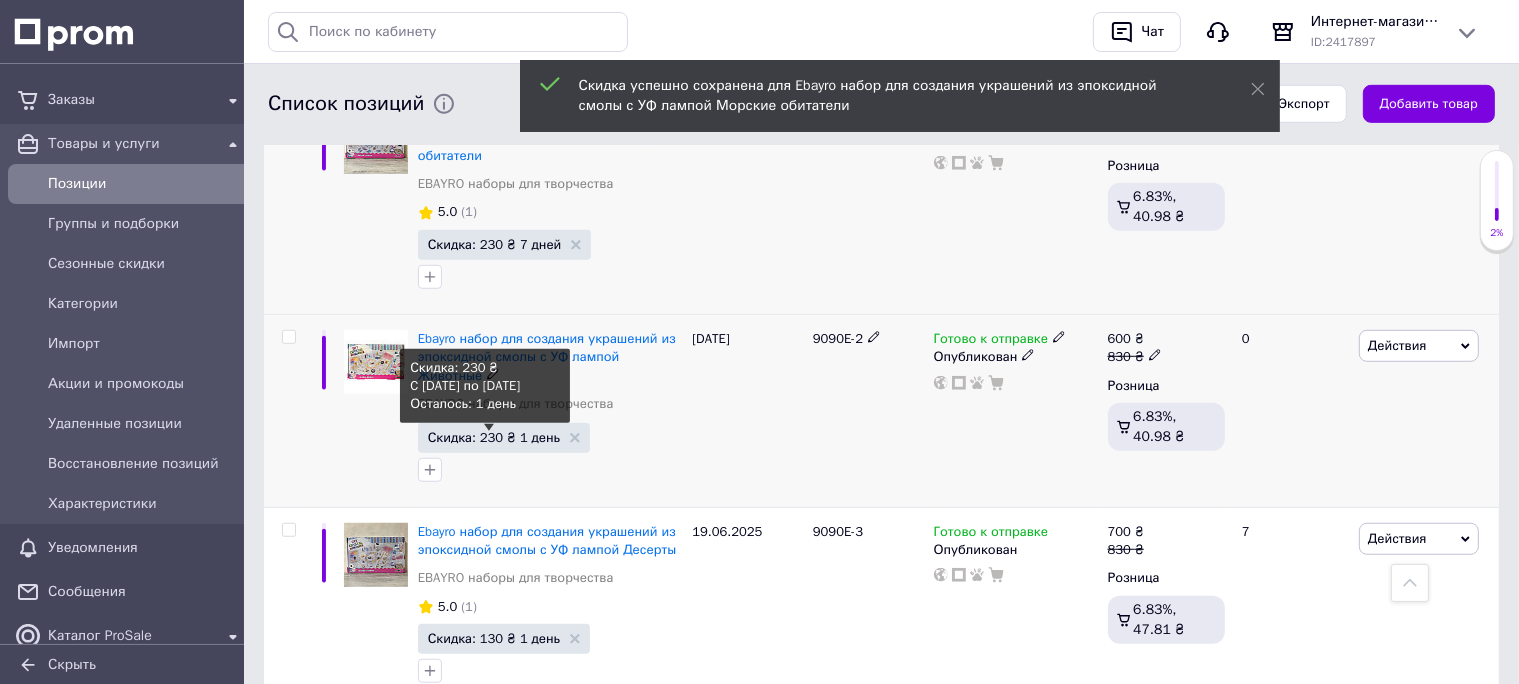 click on "Скидка: 230 ₴ 1 день" at bounding box center [494, 437] 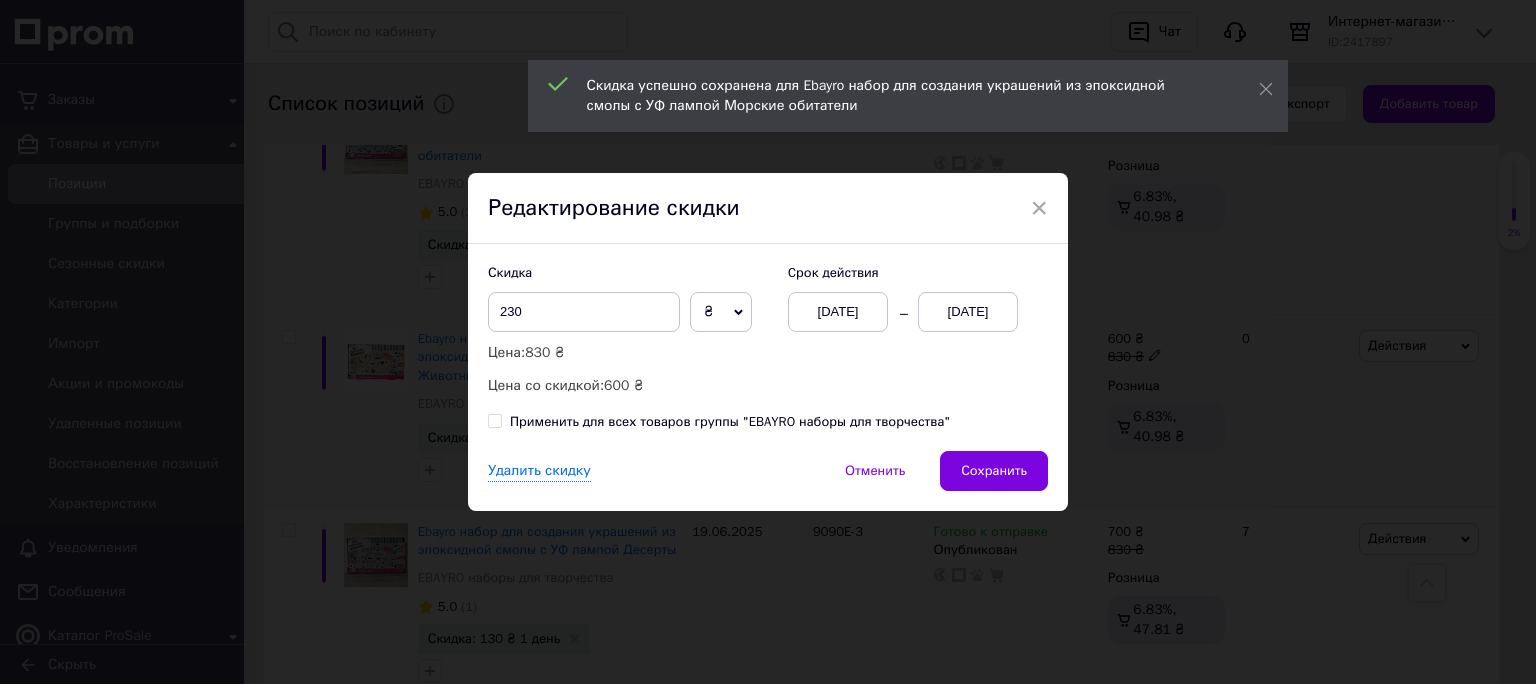 click on "[DATE] [DATE]" at bounding box center [903, 312] 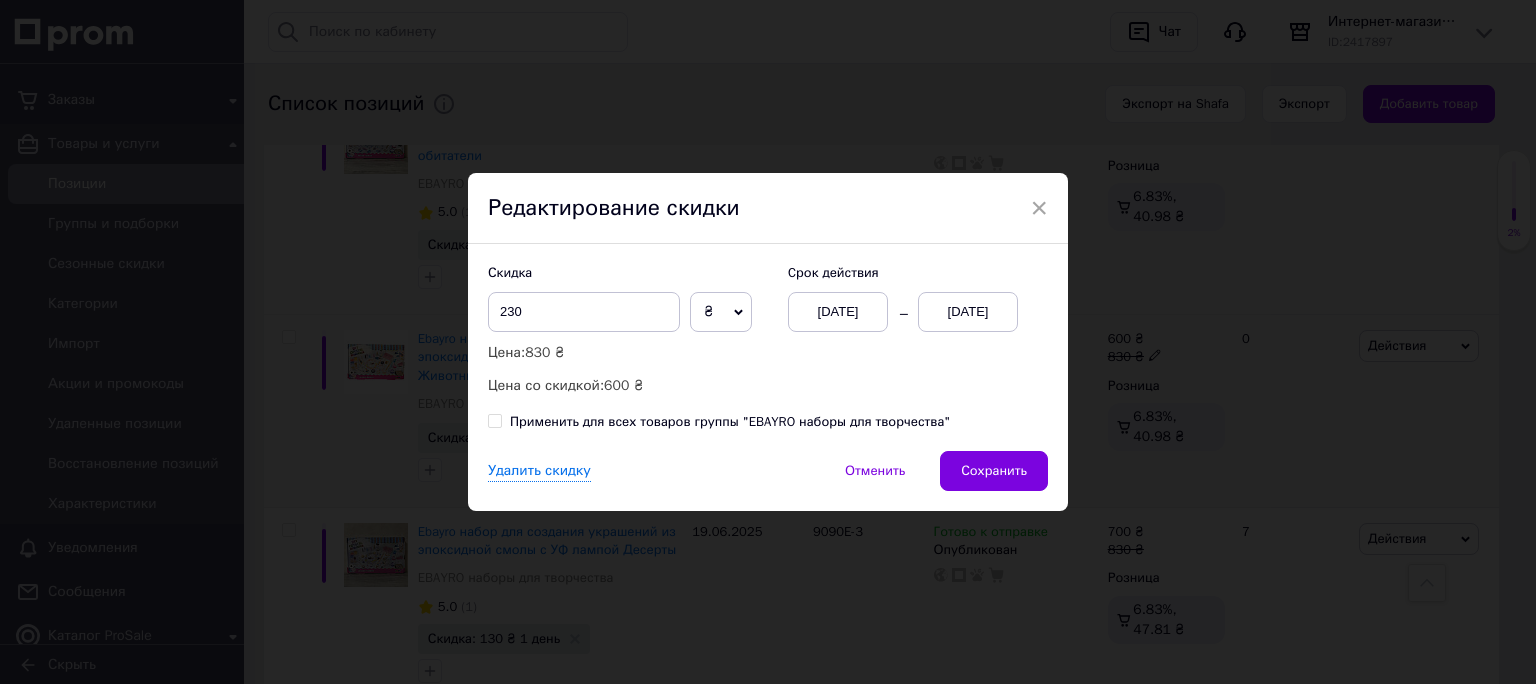click on "[DATE]" at bounding box center [968, 312] 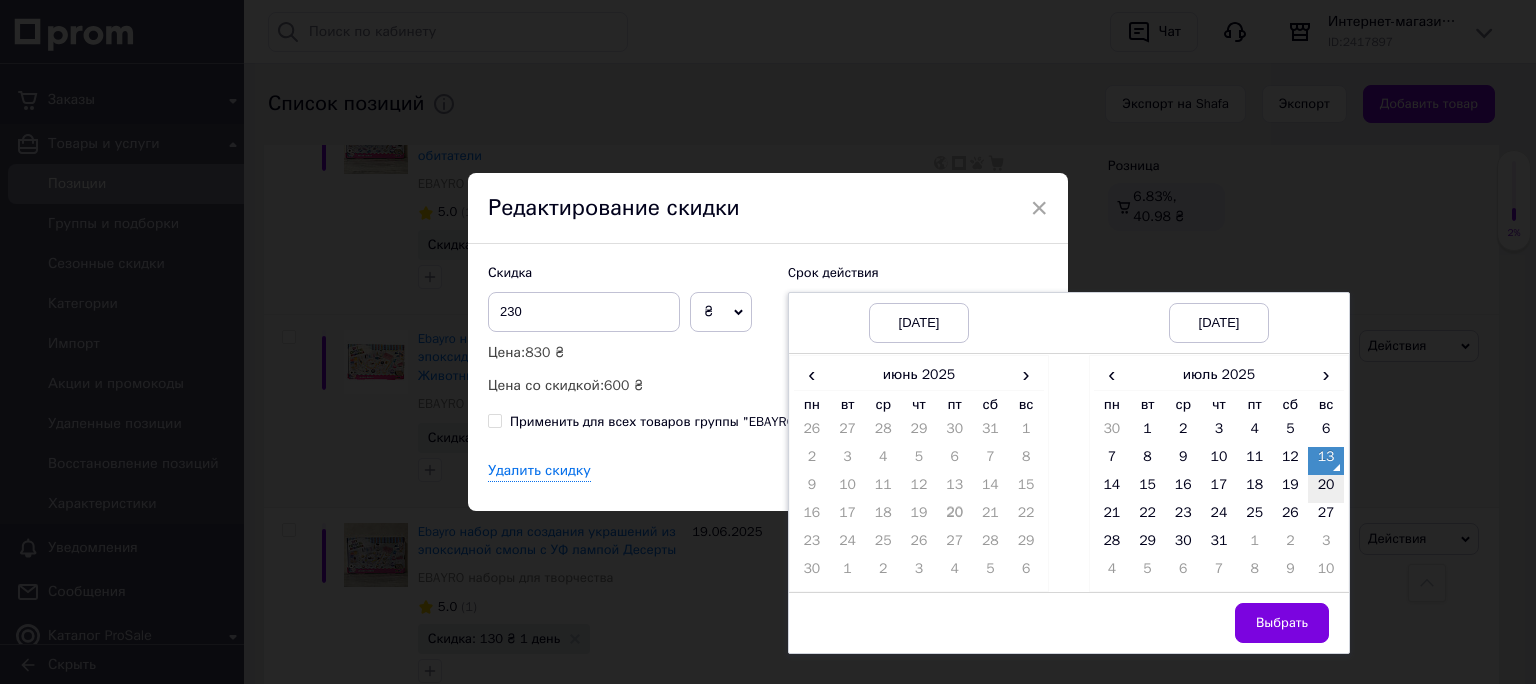 click on "20" at bounding box center [1326, 489] 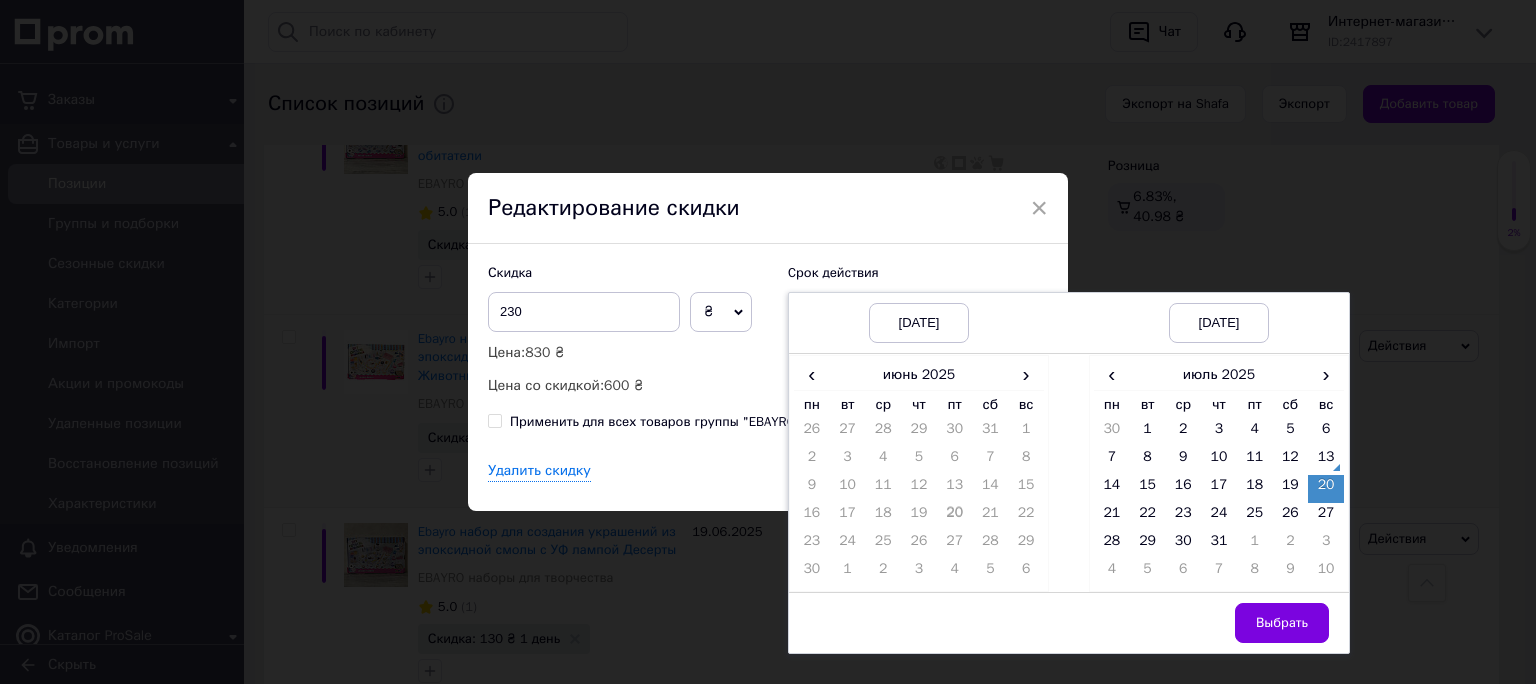 drag, startPoint x: 1302, startPoint y: 627, endPoint x: 1287, endPoint y: 624, distance: 15.297058 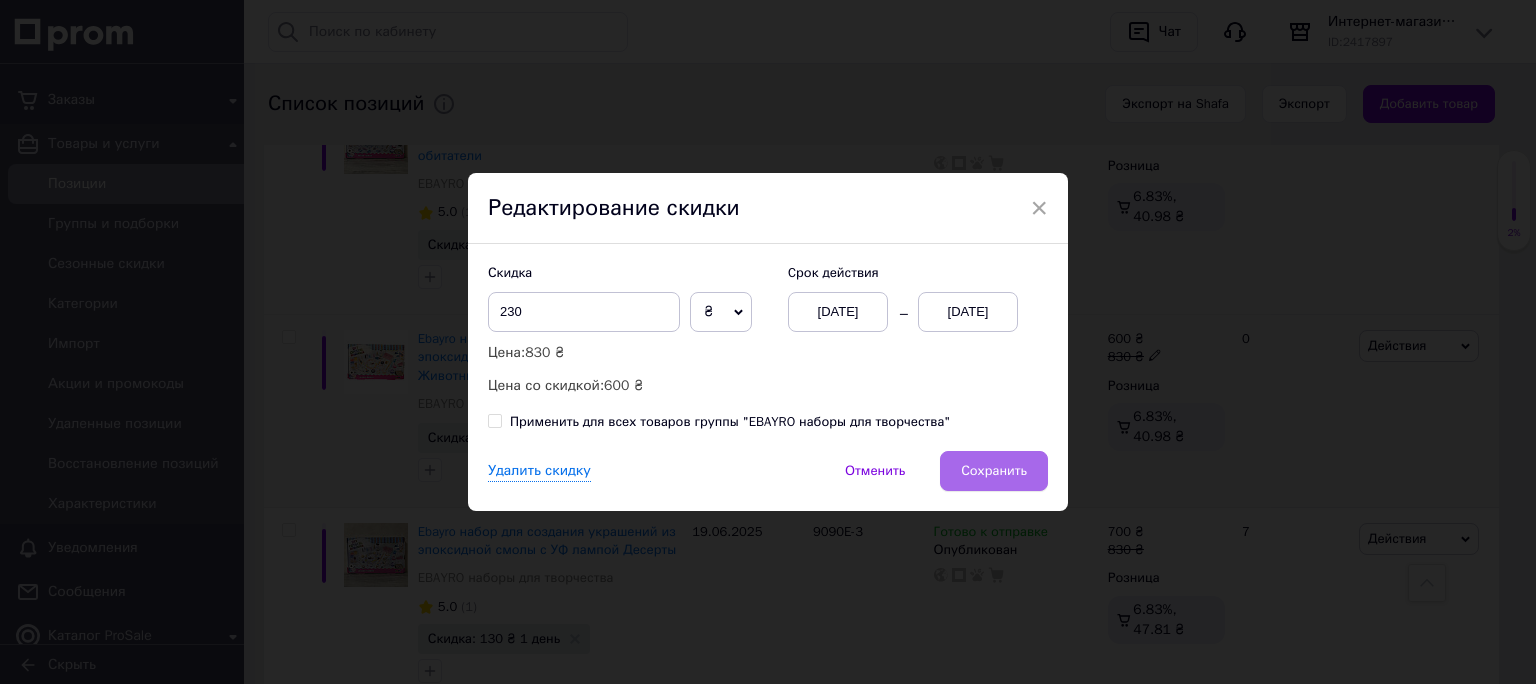 click on "Сохранить" at bounding box center [994, 471] 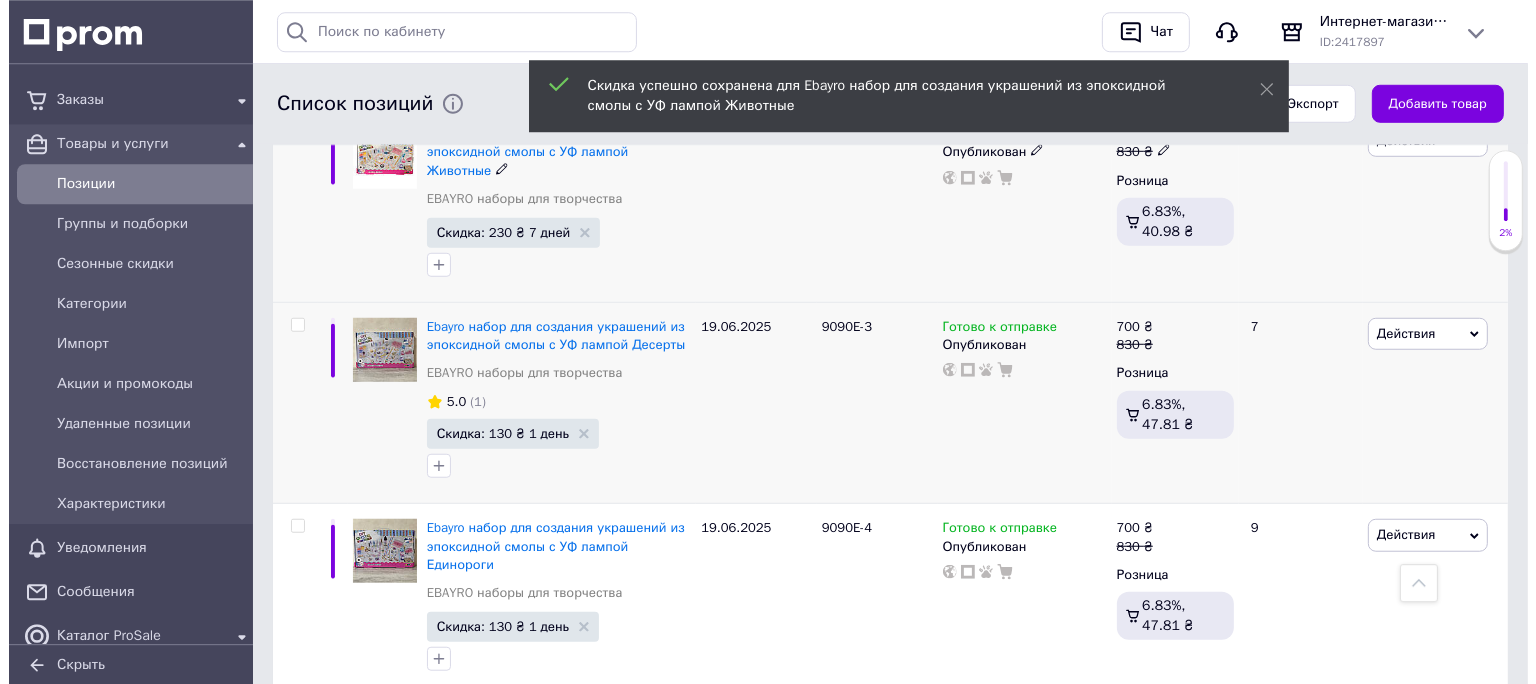 scroll, scrollTop: 1478, scrollLeft: 0, axis: vertical 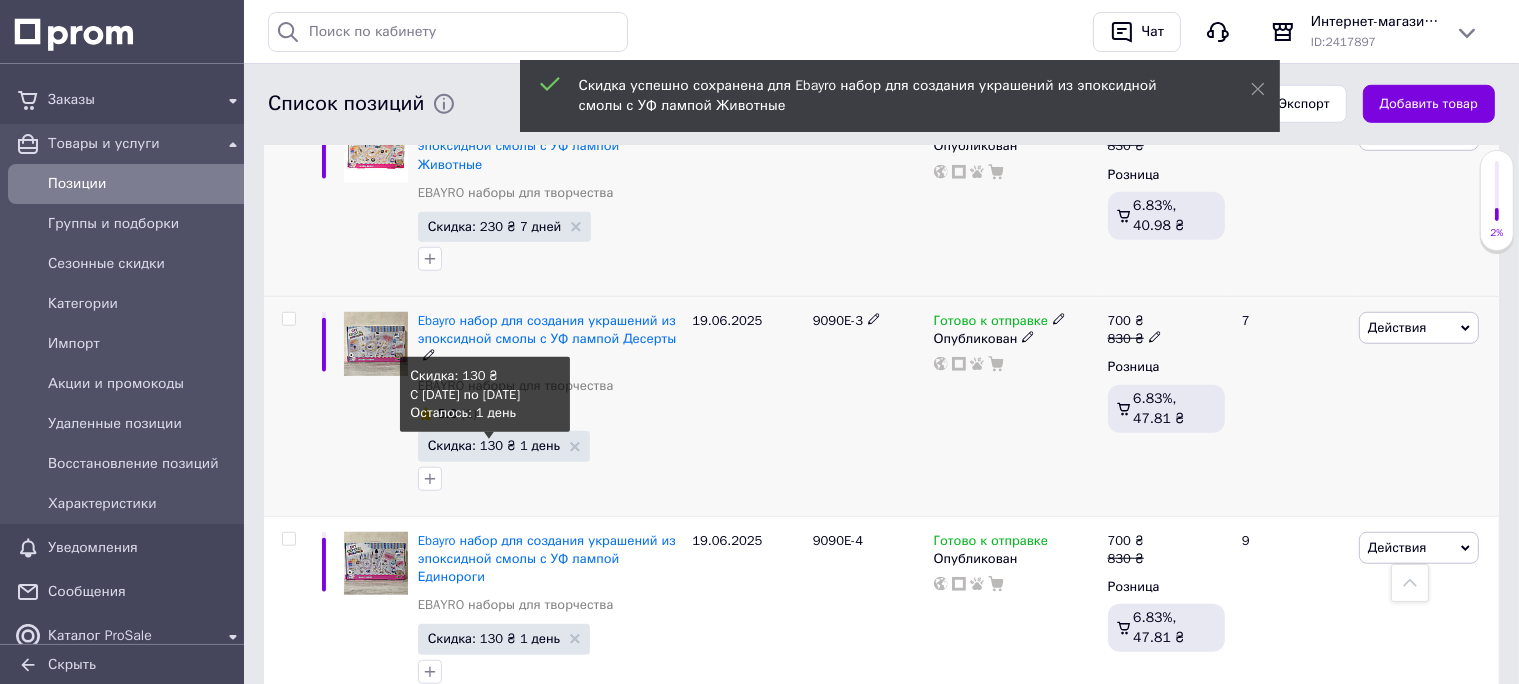 click on "Скидка: 130 ₴ 1 день" at bounding box center [494, 445] 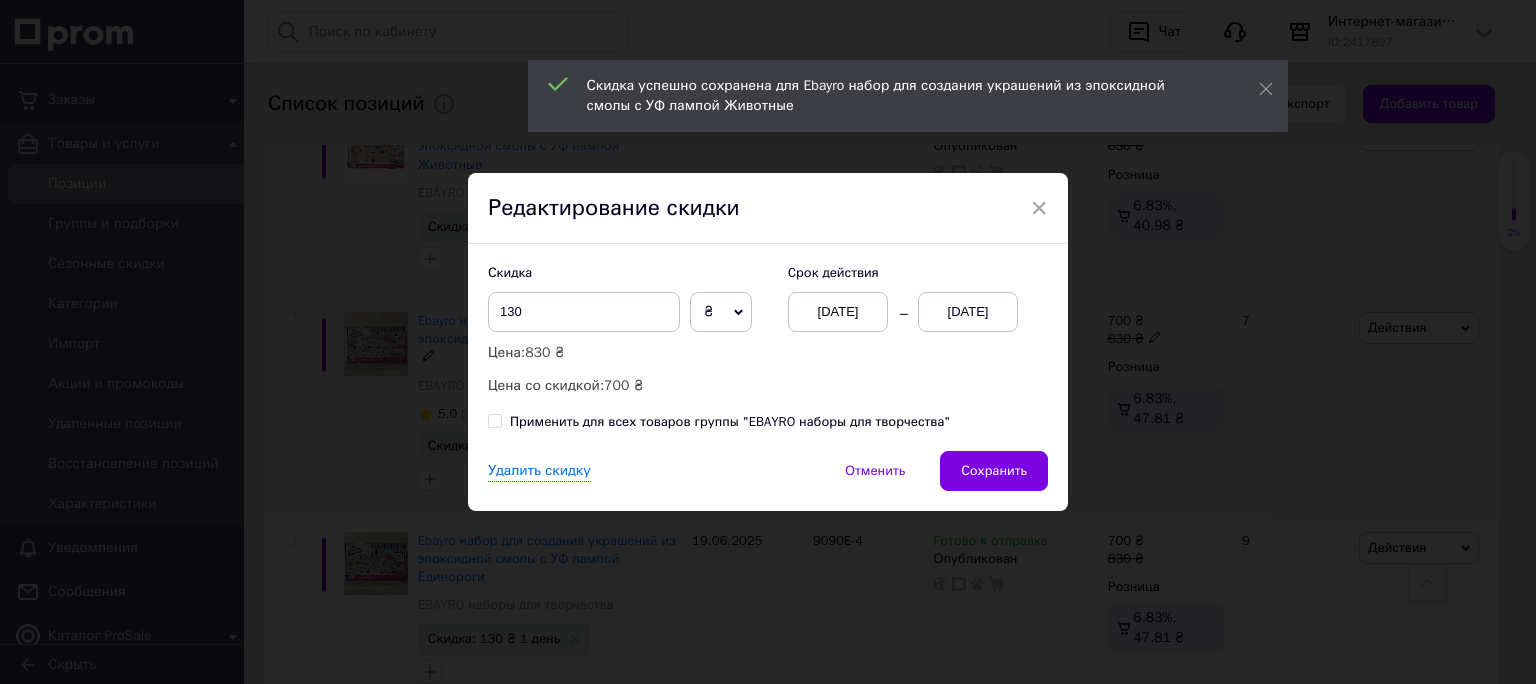 click on "[DATE]" at bounding box center (968, 312) 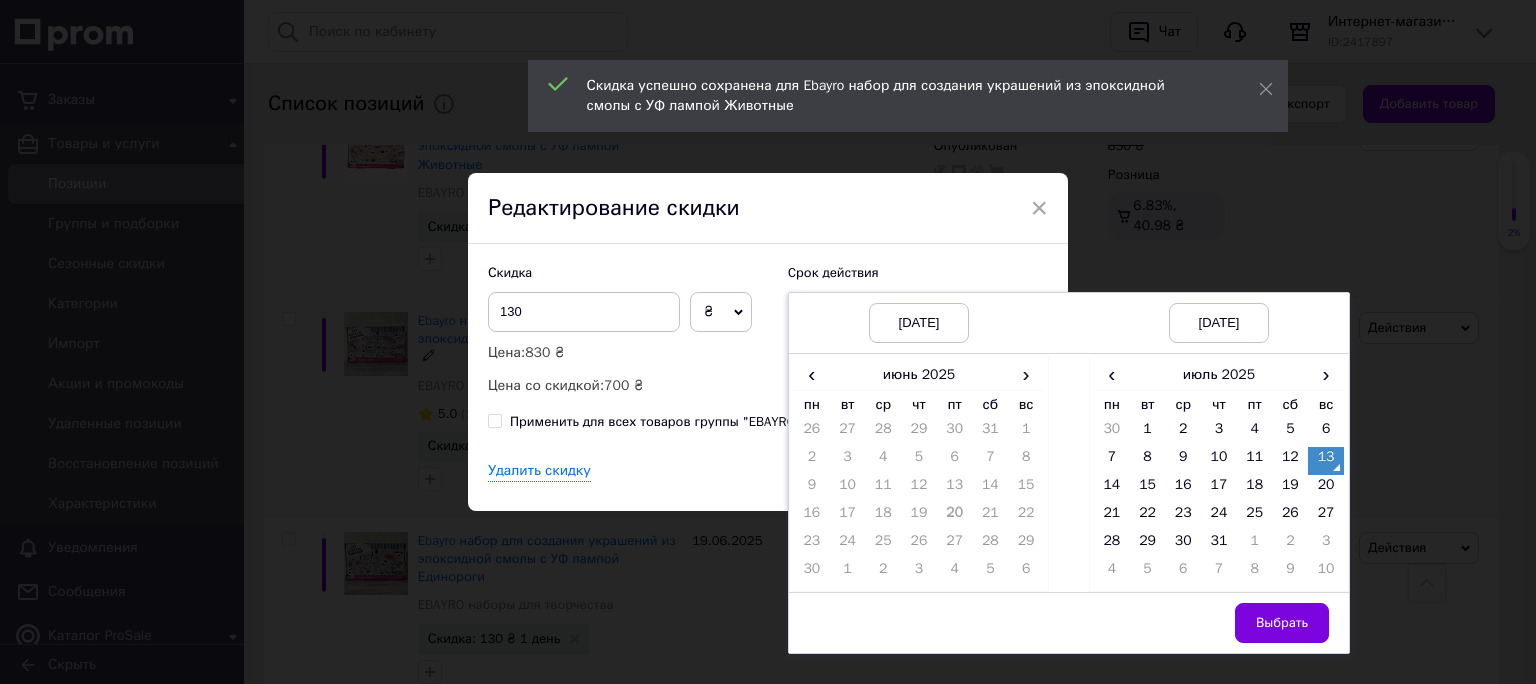 click on "13" at bounding box center (1326, 461) 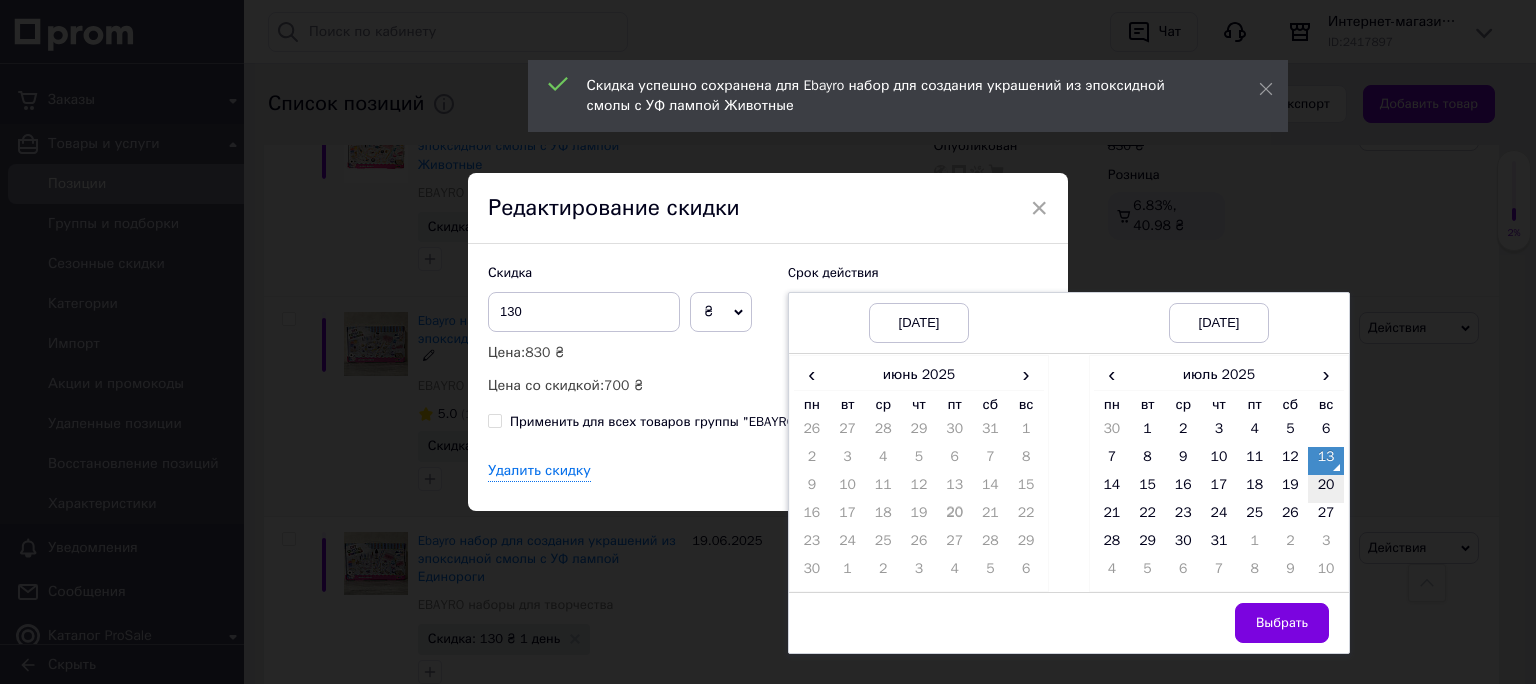 click on "20" at bounding box center (1326, 489) 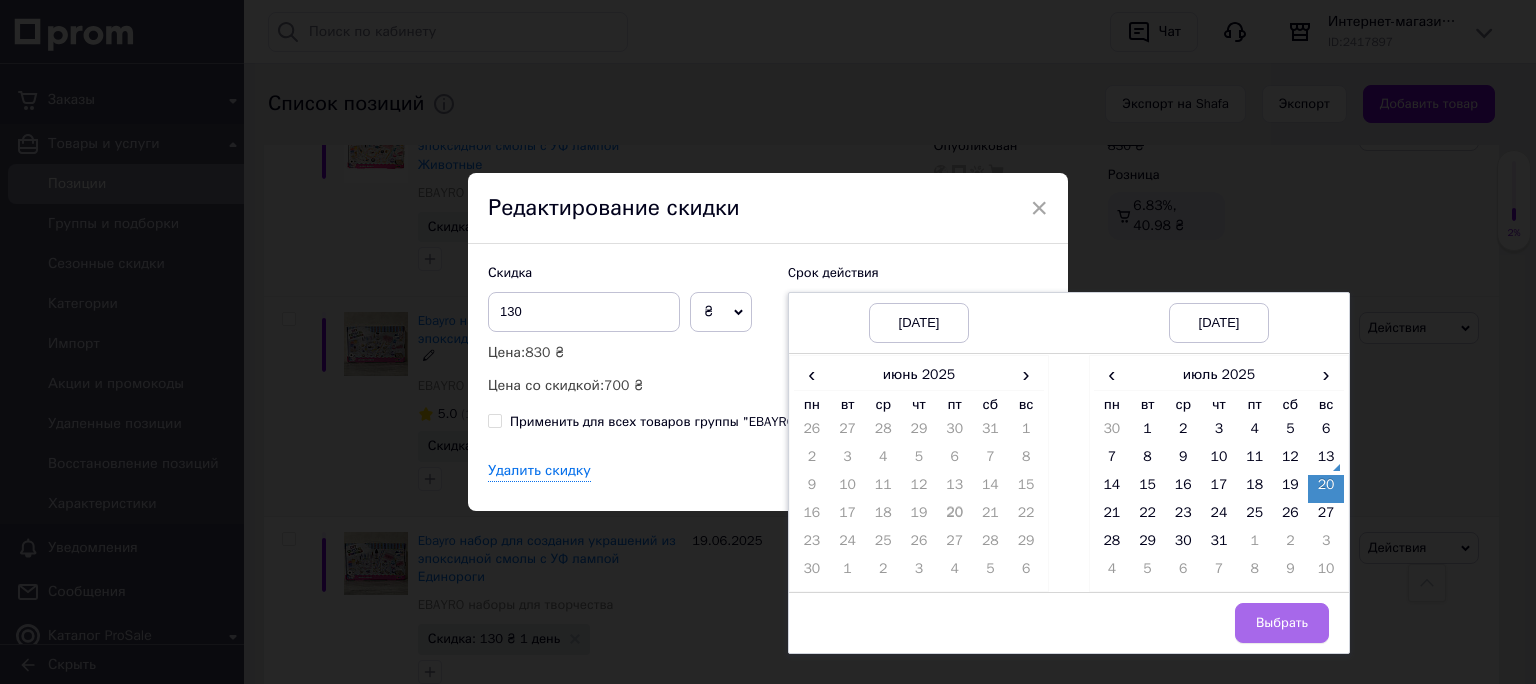click on "Выбрать" at bounding box center [1282, 623] 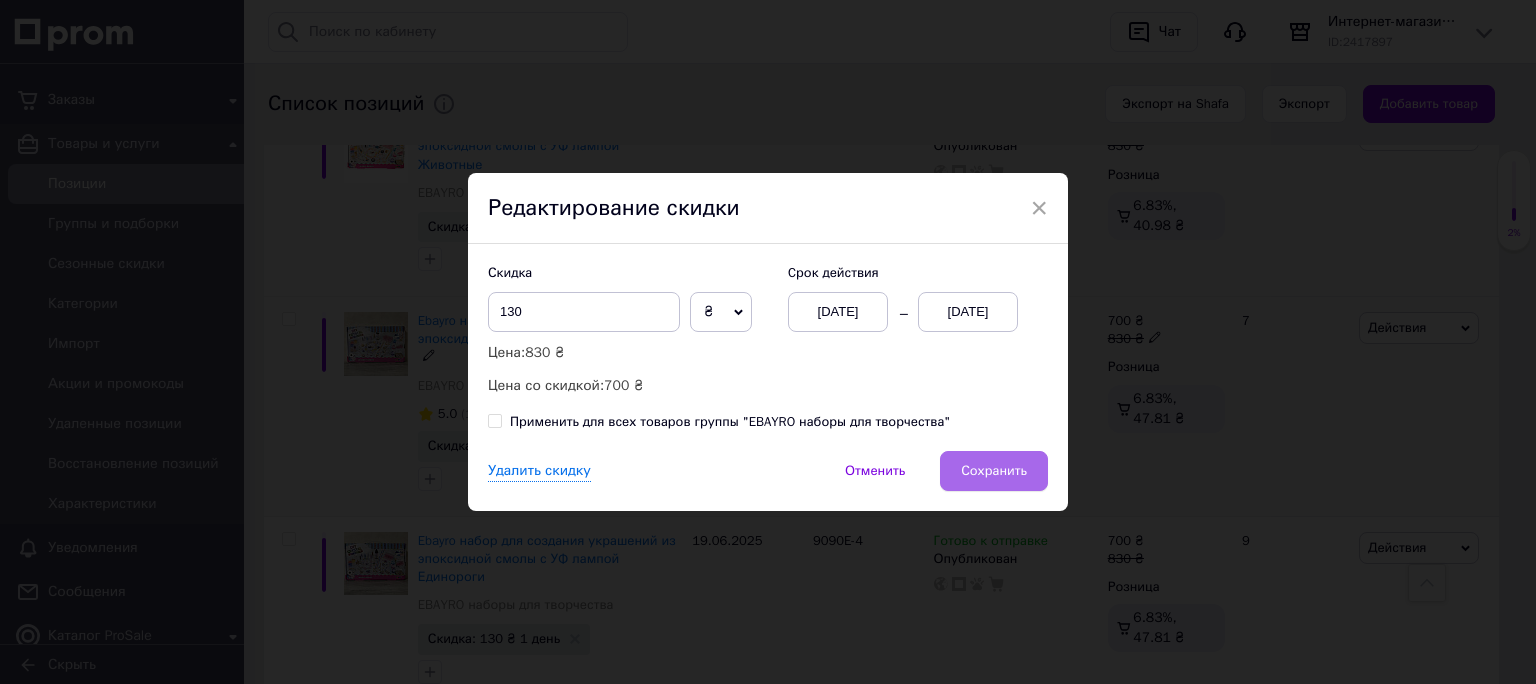 click on "Сохранить" at bounding box center [994, 471] 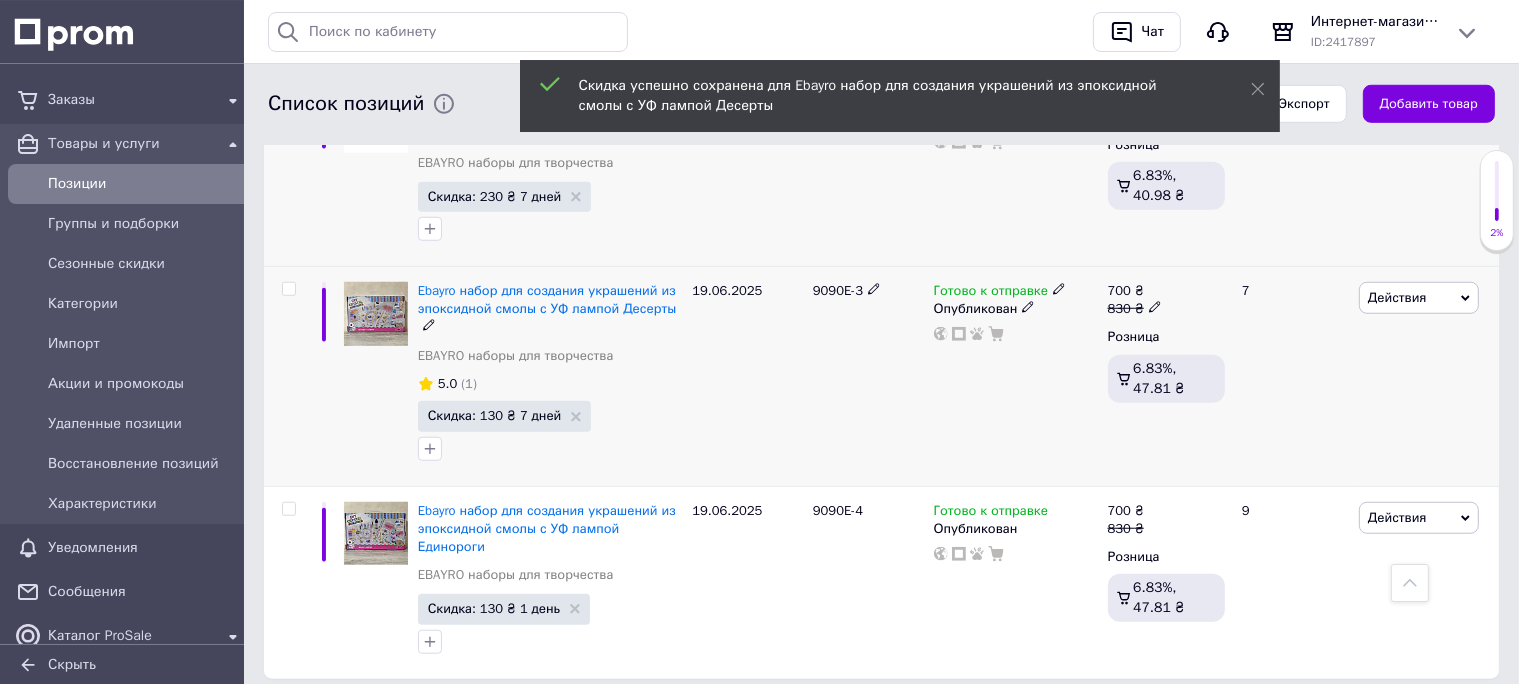 scroll, scrollTop: 1572, scrollLeft: 0, axis: vertical 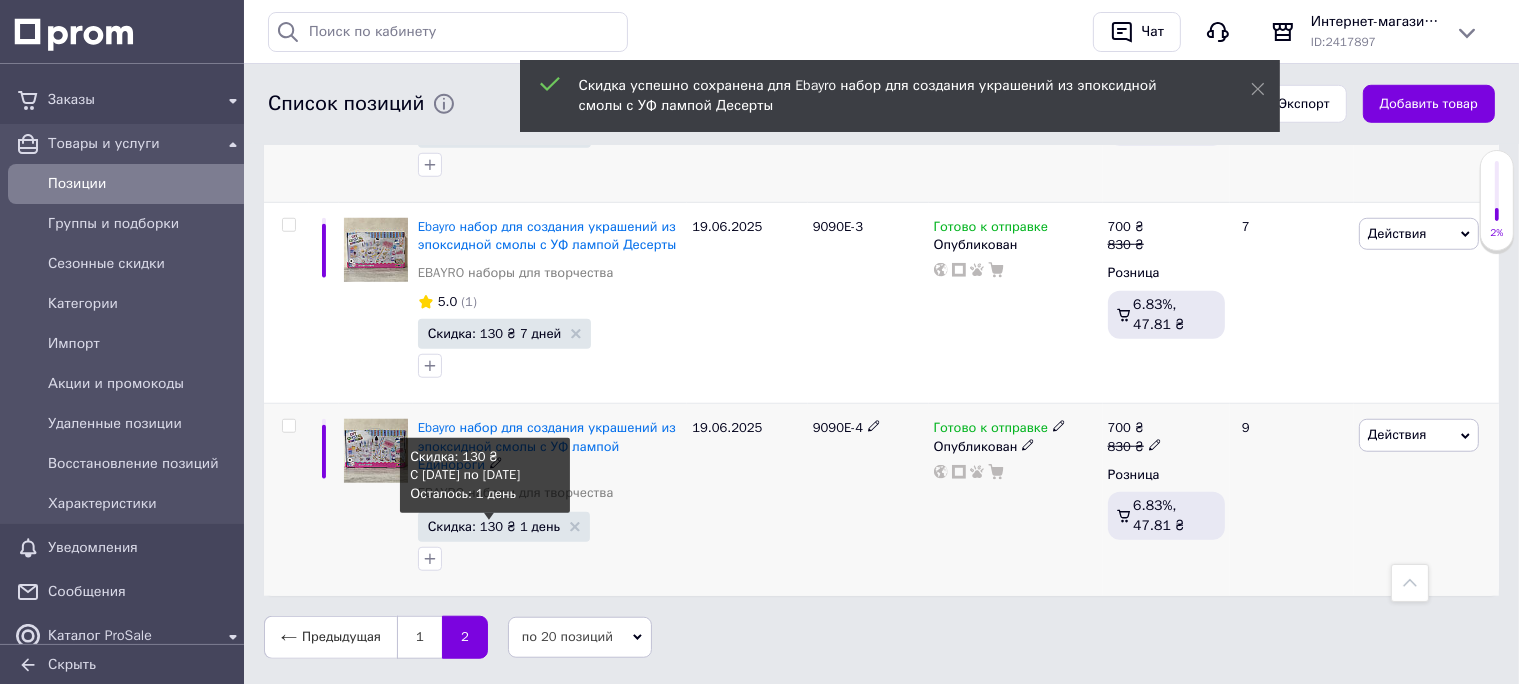 click on "Скидка: 130 ₴ 1 день" at bounding box center (494, 526) 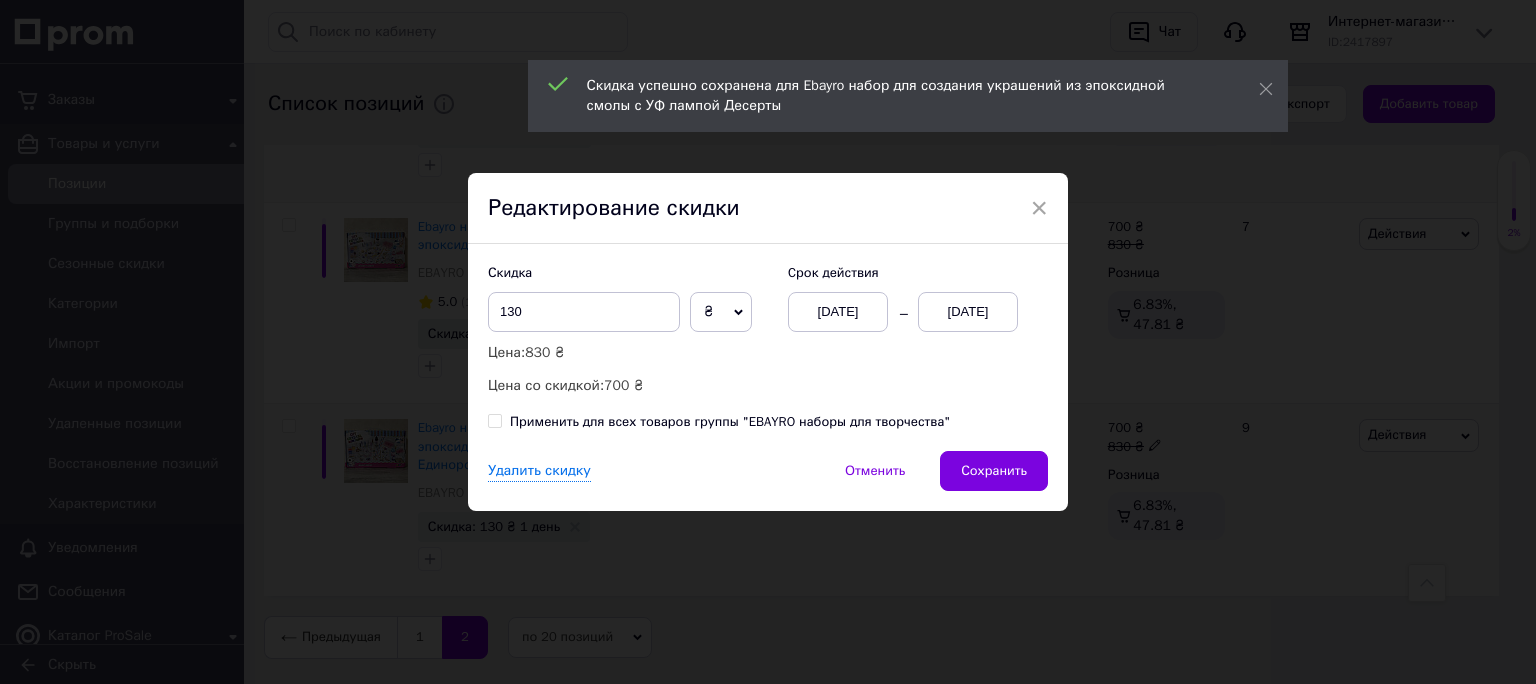 click on "[DATE]" at bounding box center (968, 312) 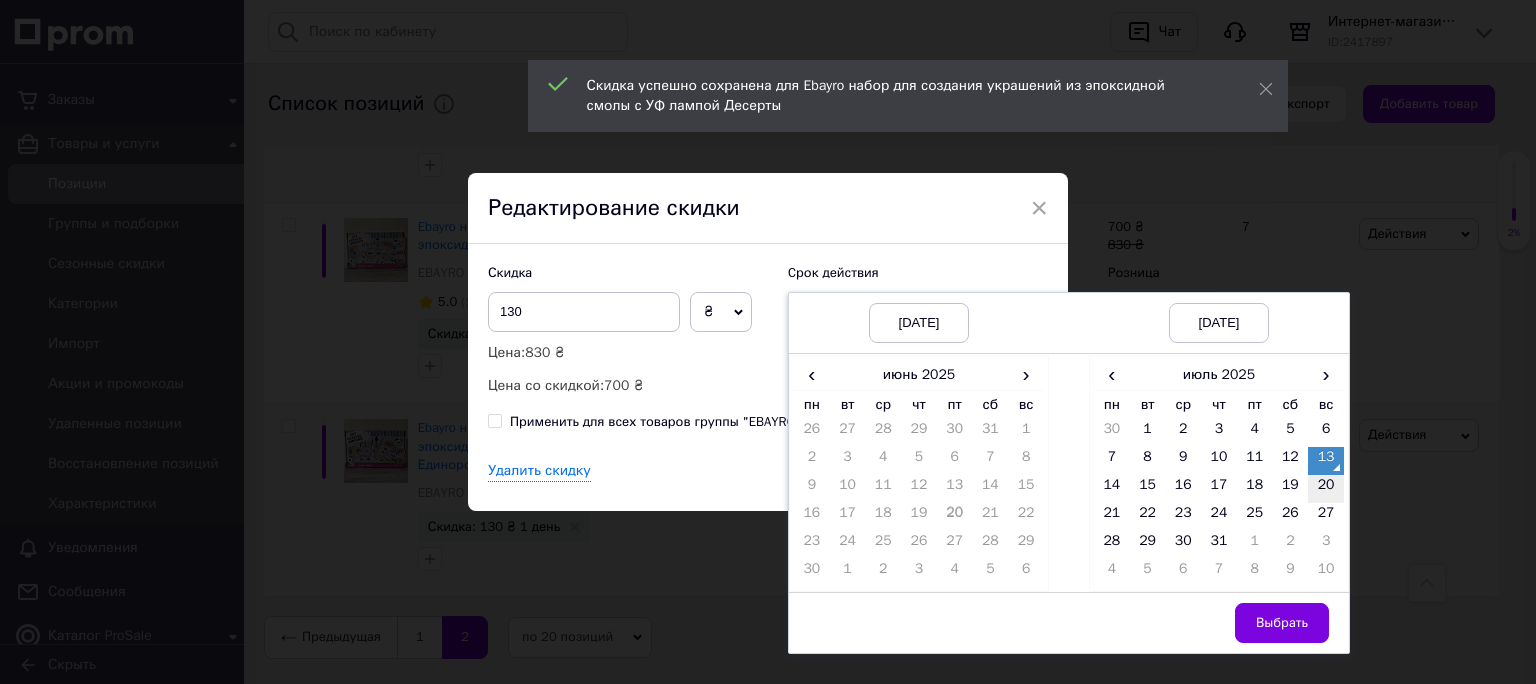 click on "20" at bounding box center [1326, 489] 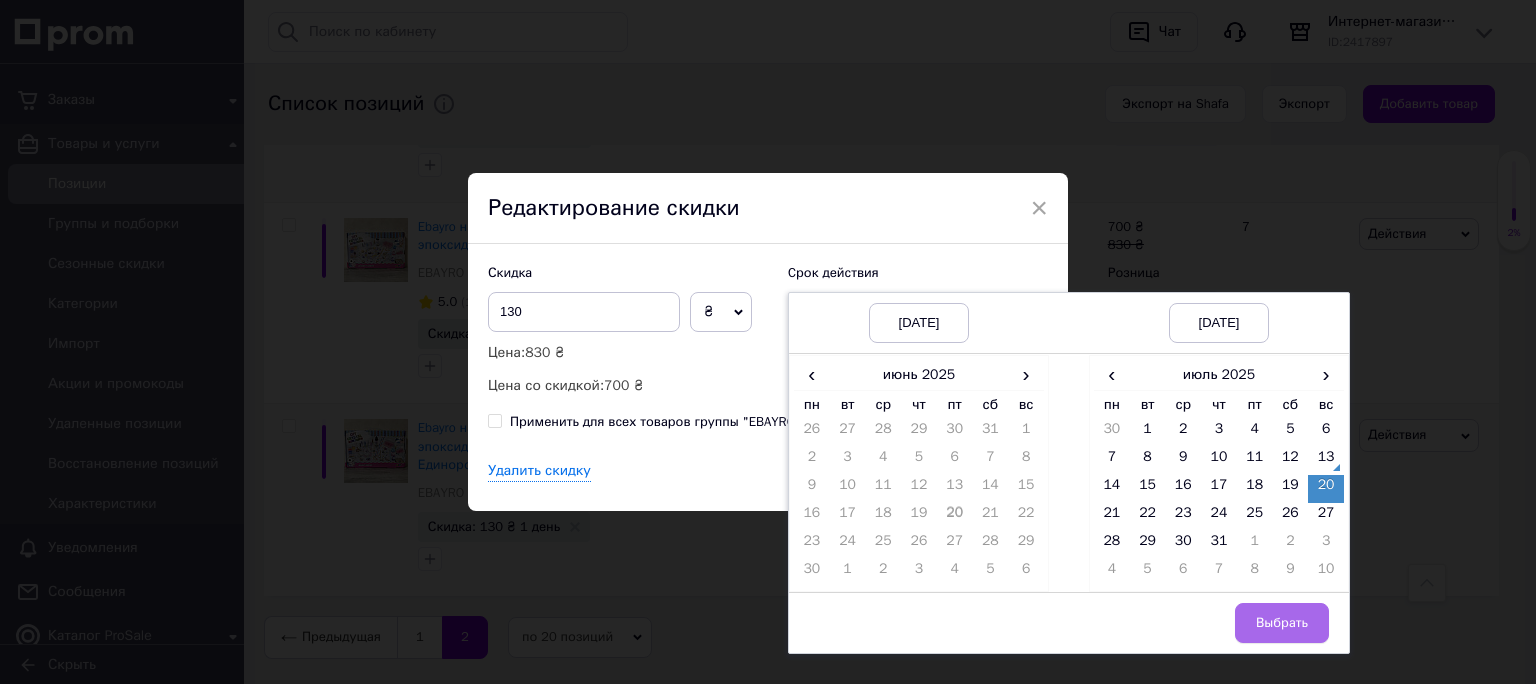 click on "Выбрать" at bounding box center [1282, 623] 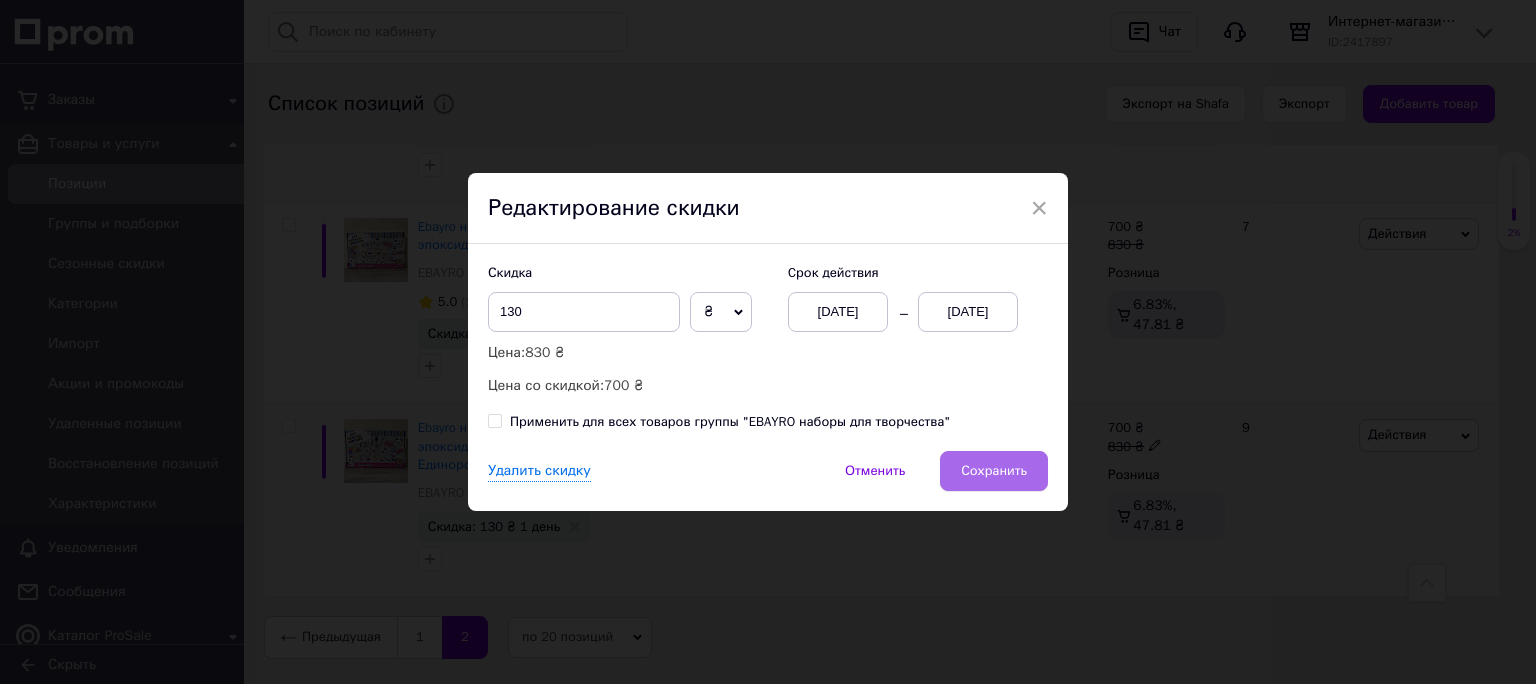 click on "Сохранить" at bounding box center (994, 471) 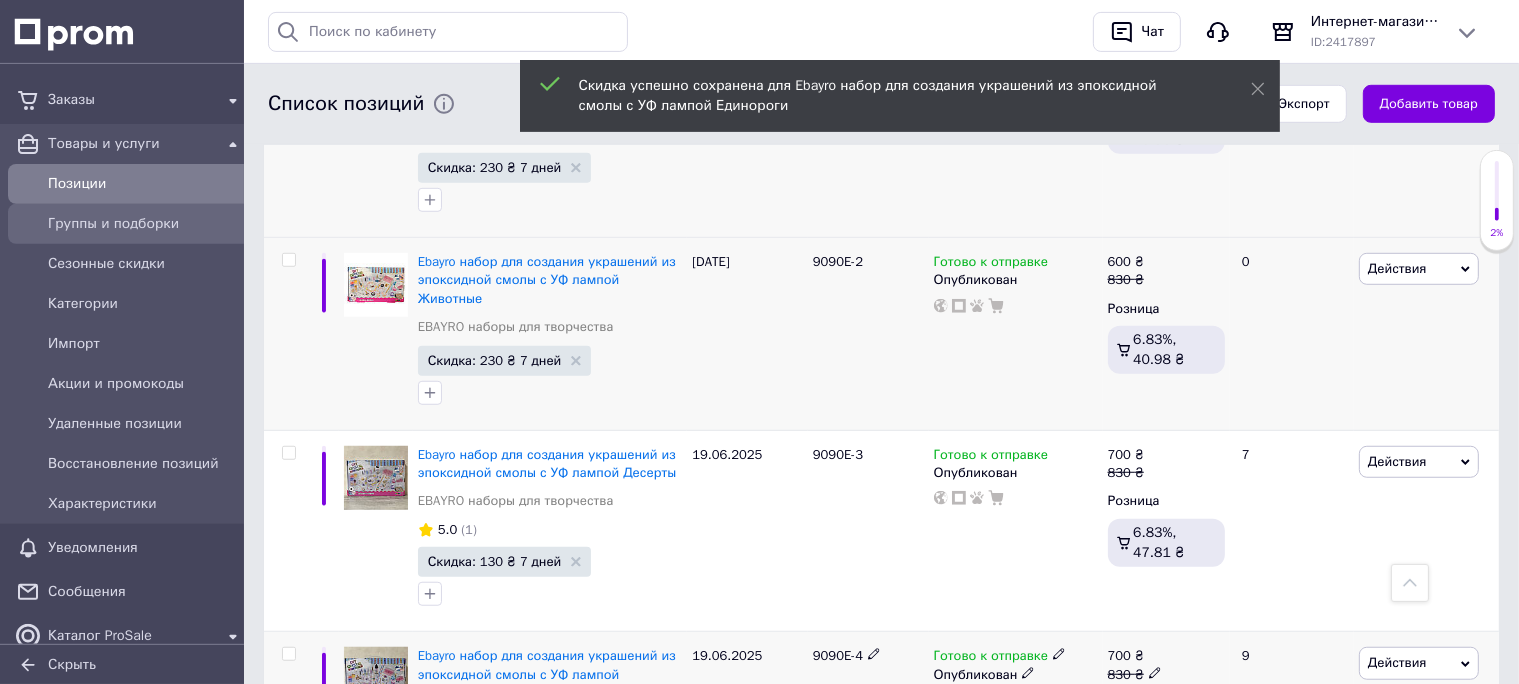 scroll, scrollTop: 1044, scrollLeft: 0, axis: vertical 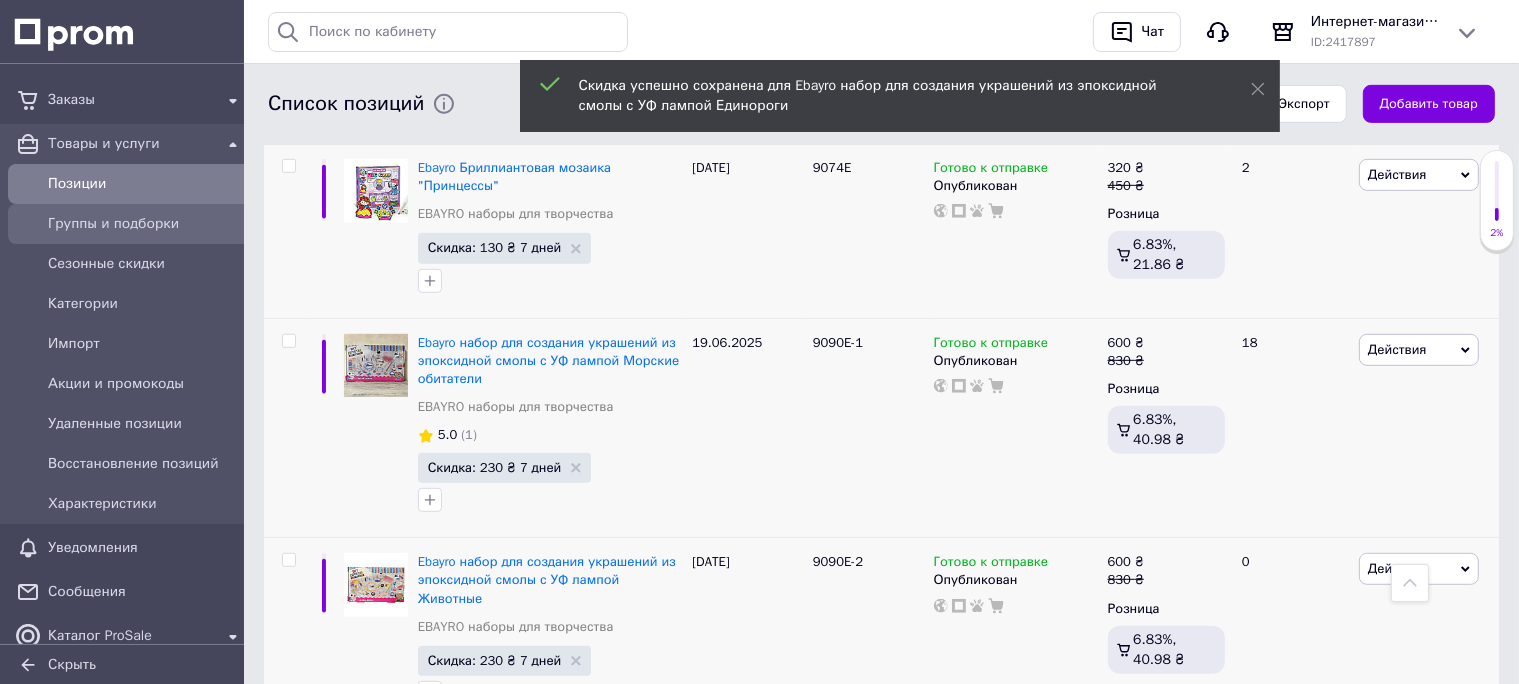 drag, startPoint x: 123, startPoint y: 189, endPoint x: 210, endPoint y: 230, distance: 96.17692 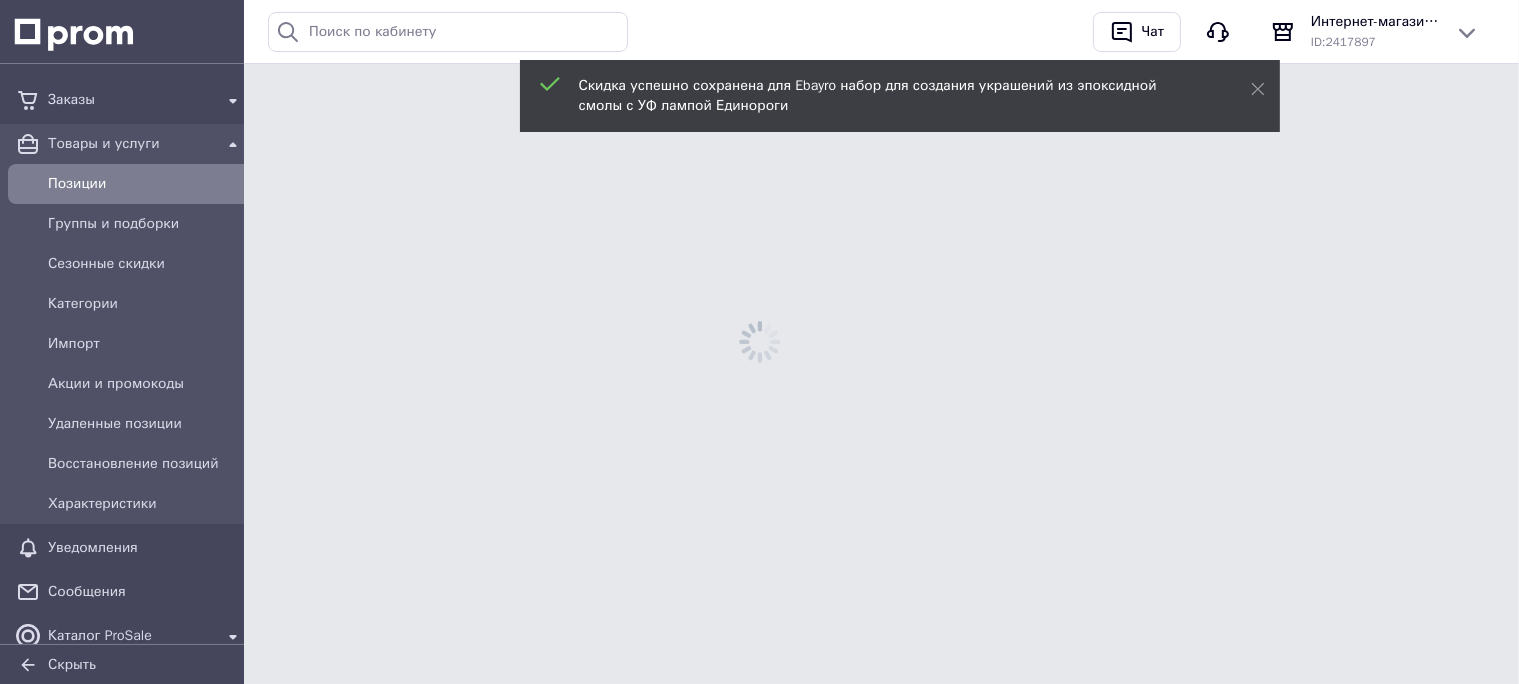 scroll, scrollTop: 0, scrollLeft: 0, axis: both 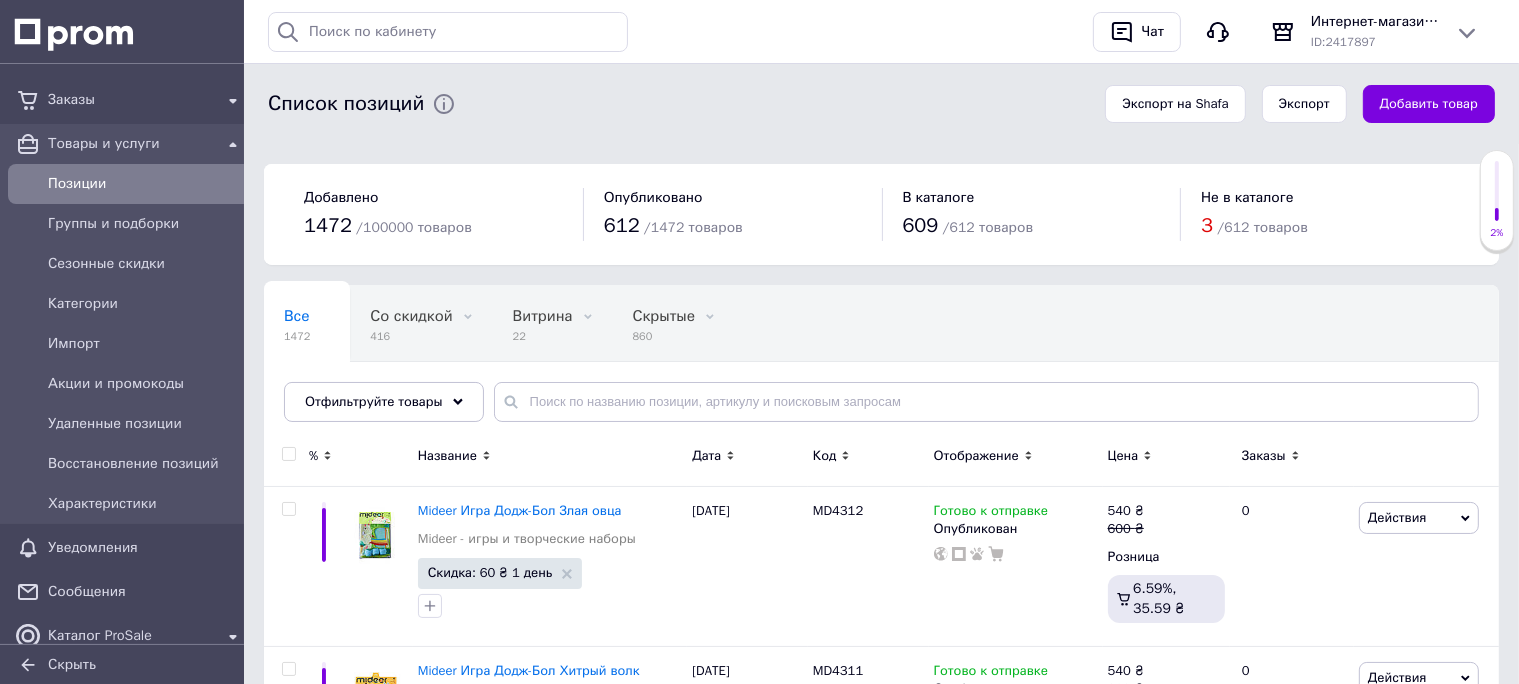click on "Позиции" at bounding box center (146, 184) 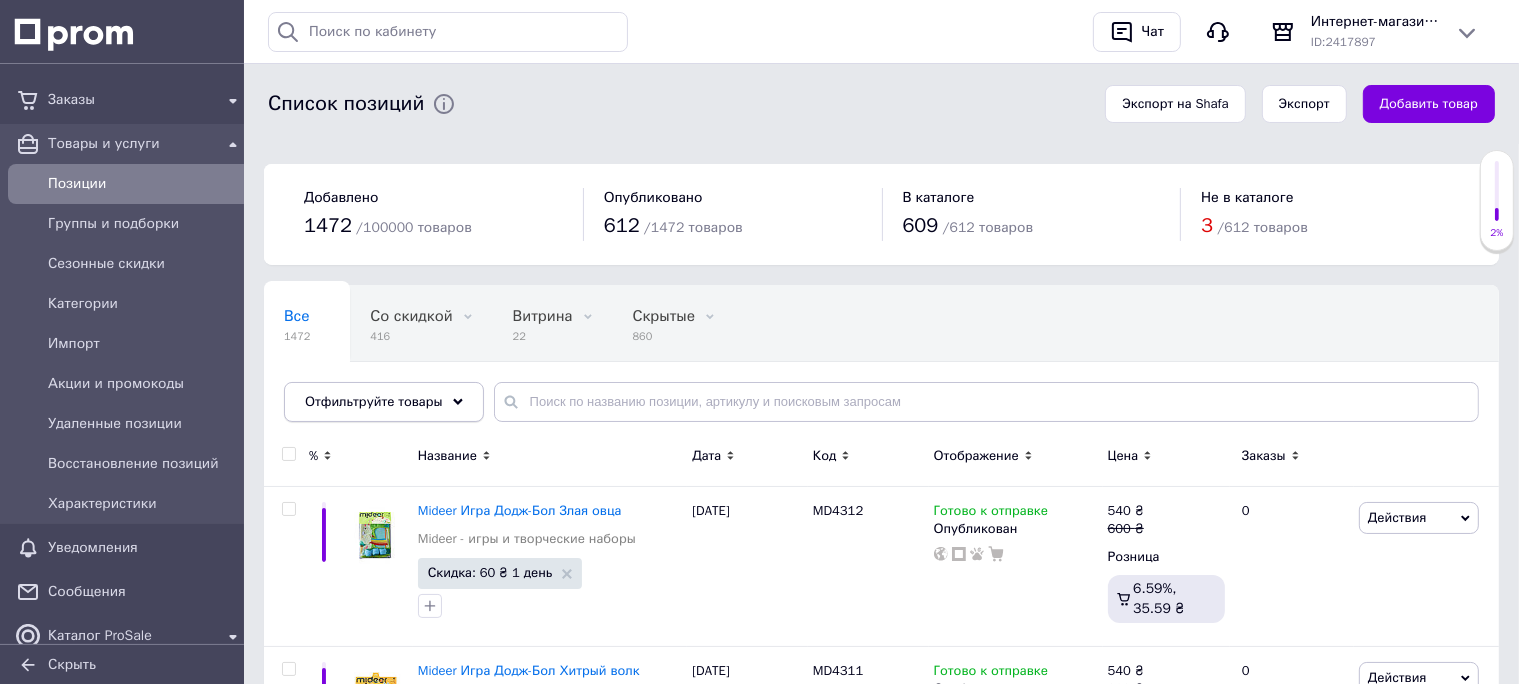 click on "Отфильтруйте товары" at bounding box center (384, 402) 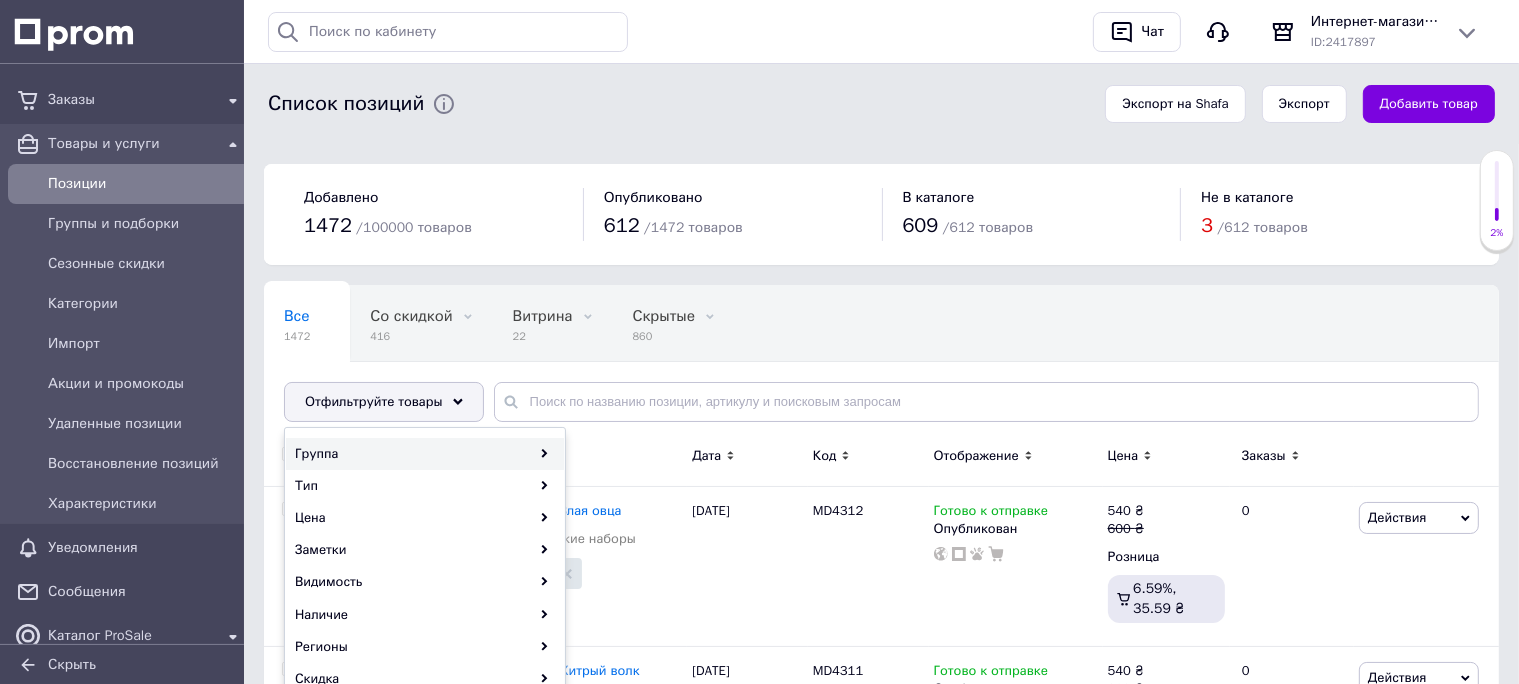 click on "Группа" at bounding box center (425, 454) 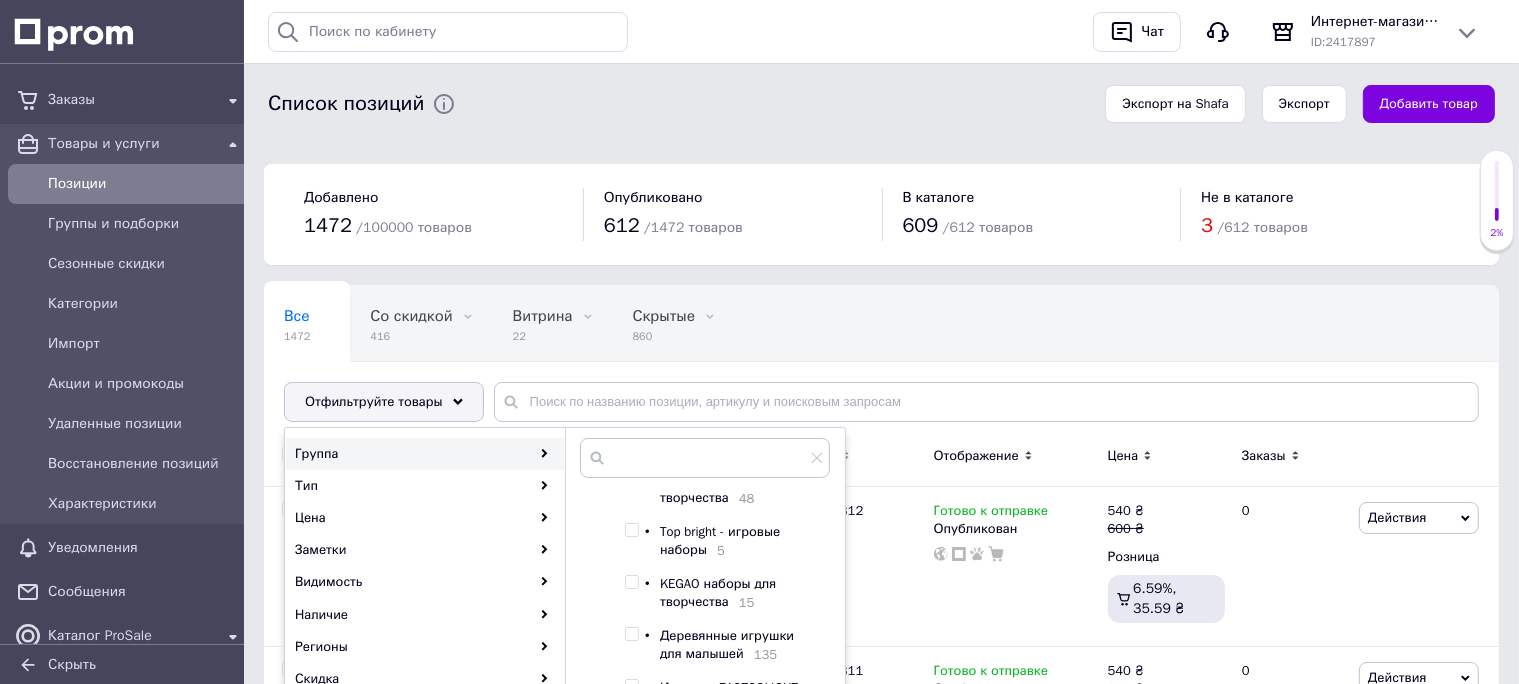 scroll, scrollTop: 514, scrollLeft: 0, axis: vertical 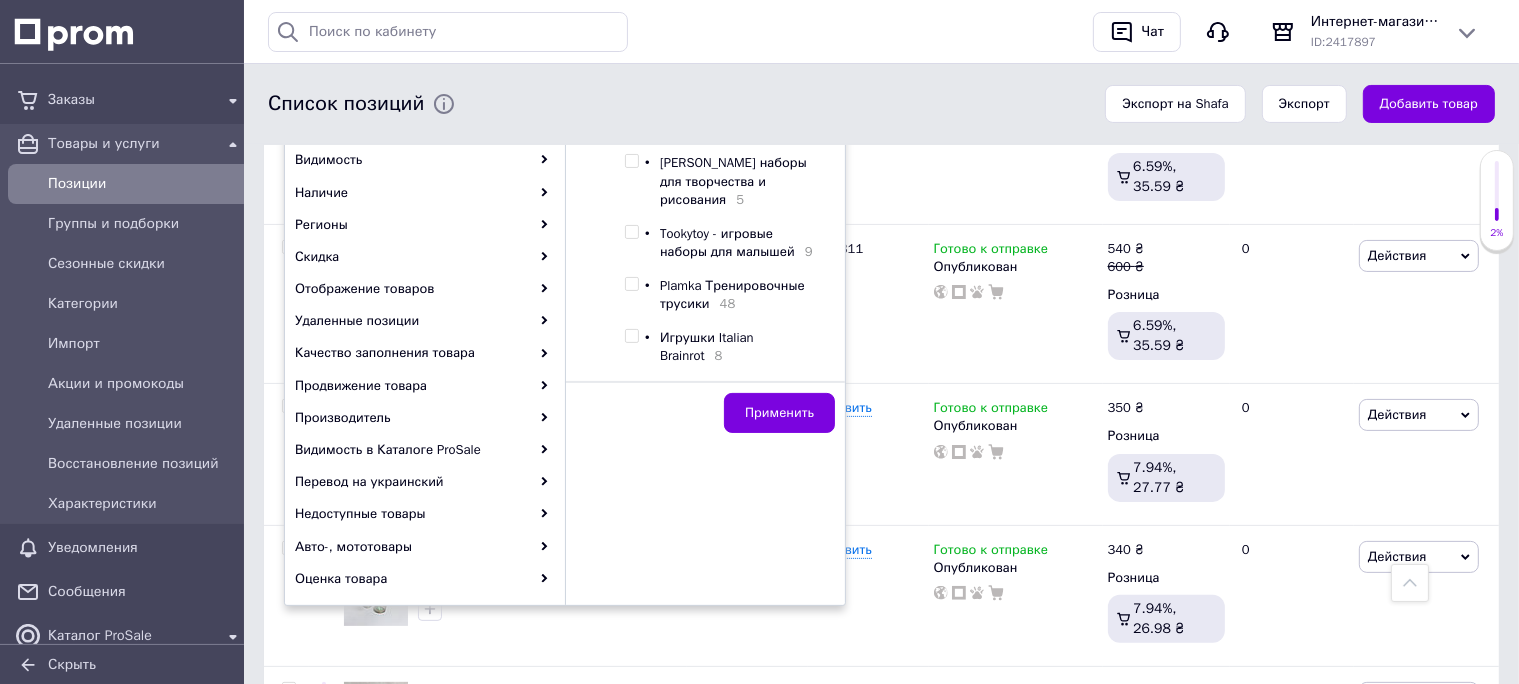 click at bounding box center (631, 284) 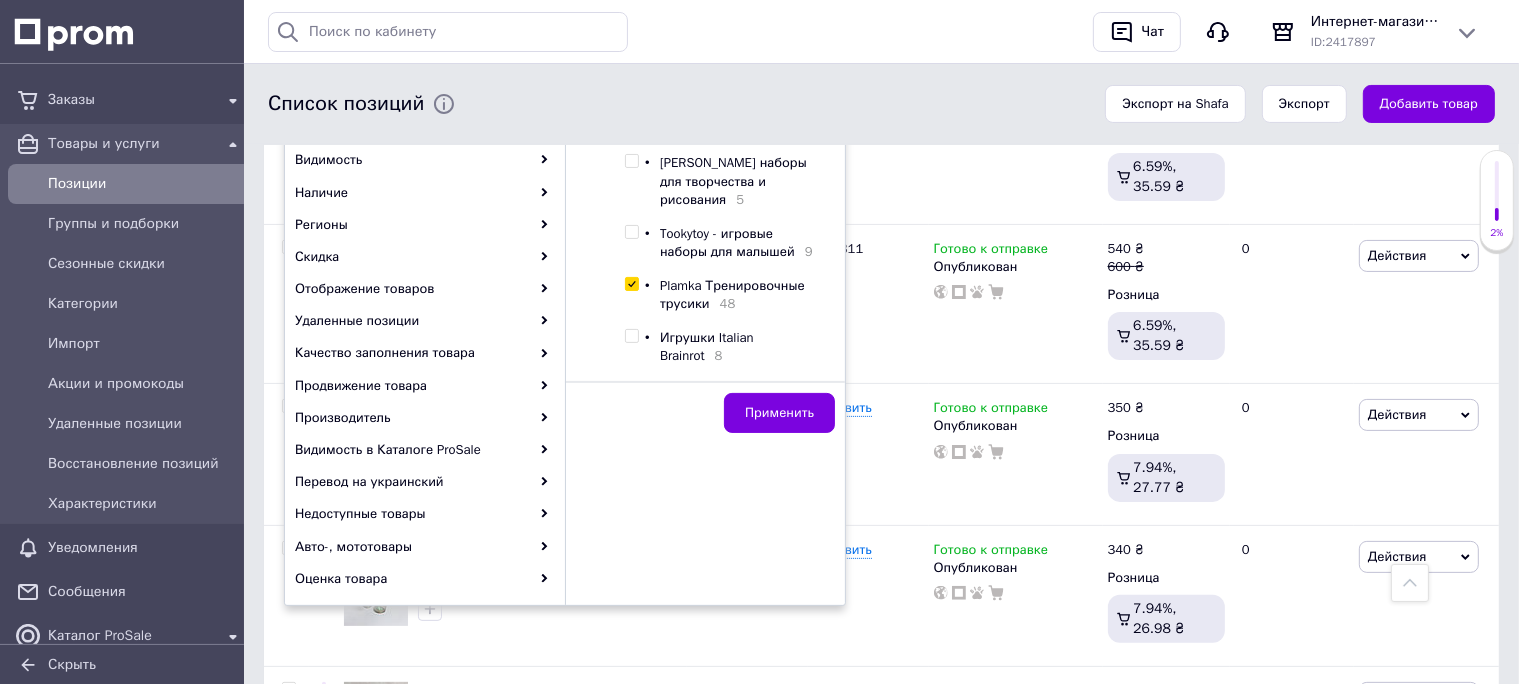 checkbox on "true" 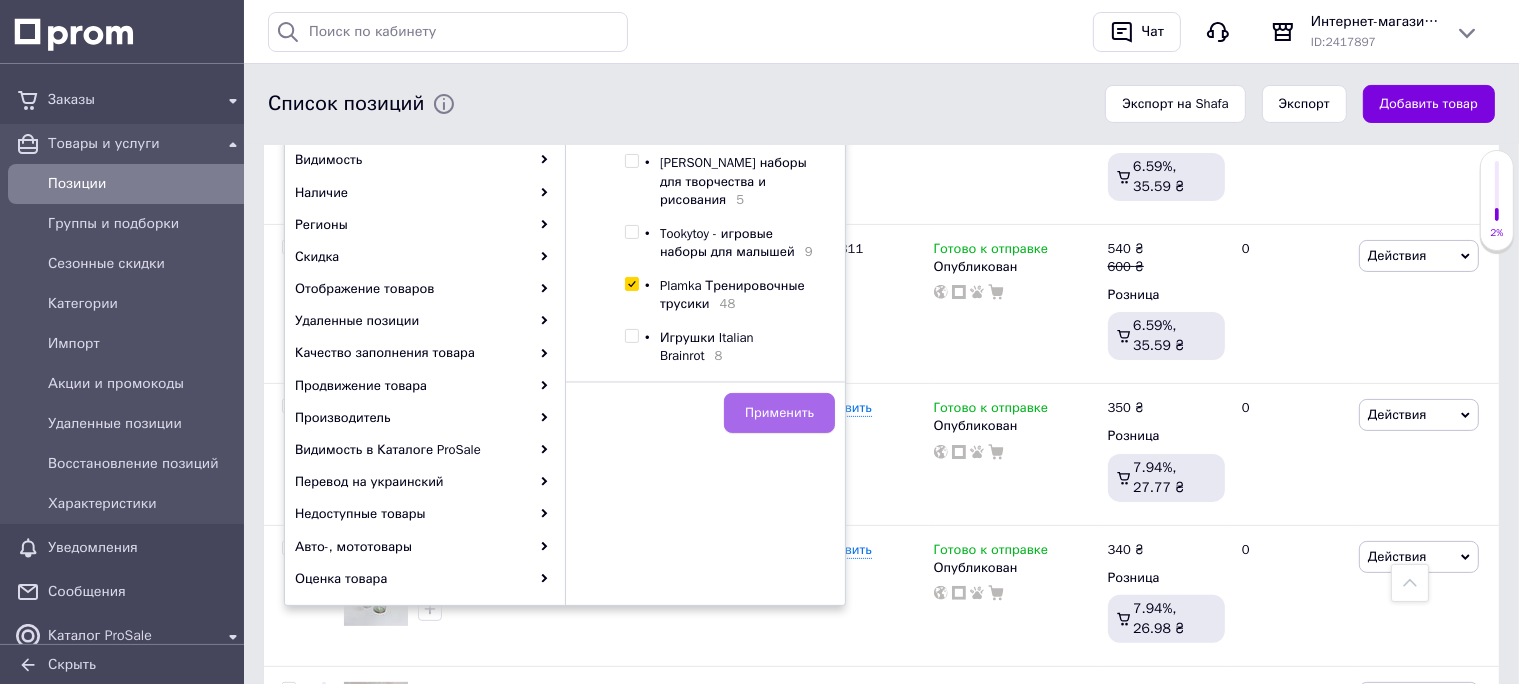 click on "Применить" at bounding box center [779, 413] 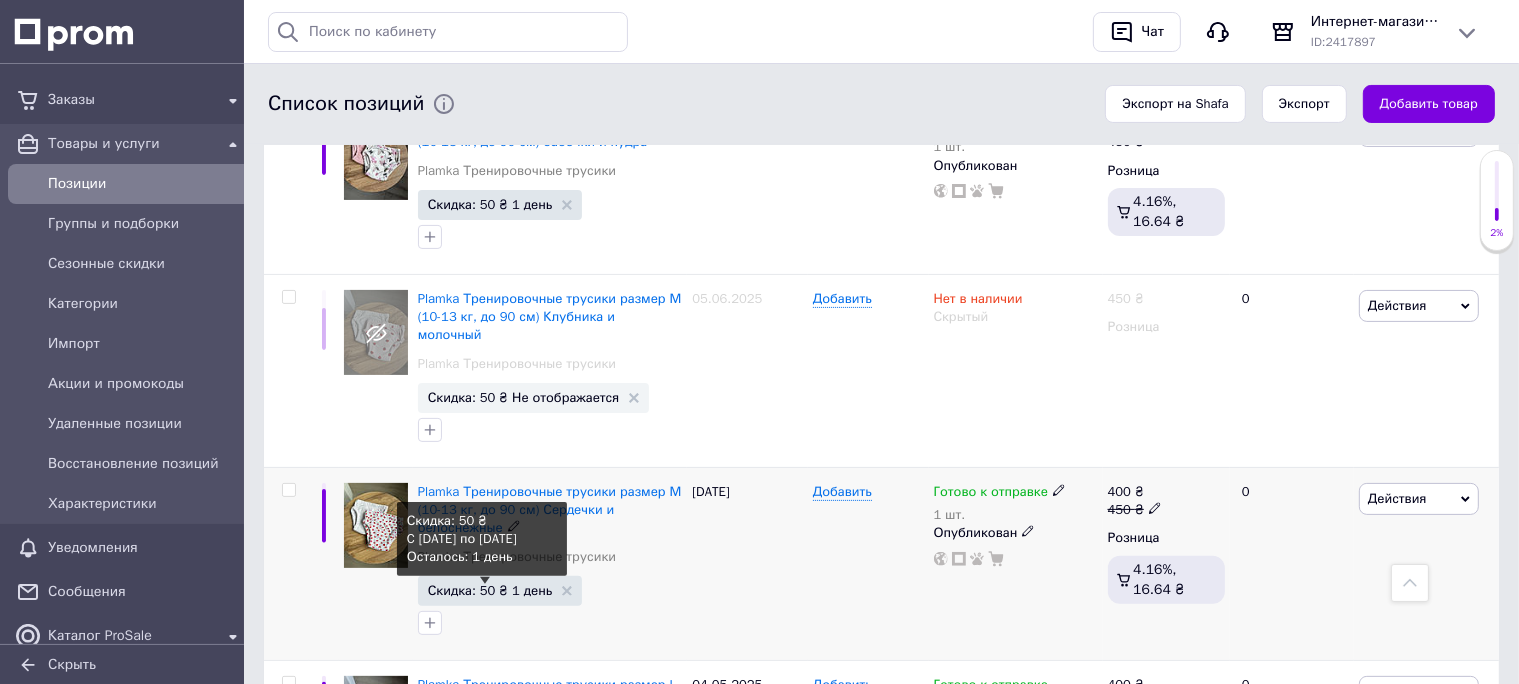 click on "Скидка: 50 ₴ 1 день" at bounding box center [490, 590] 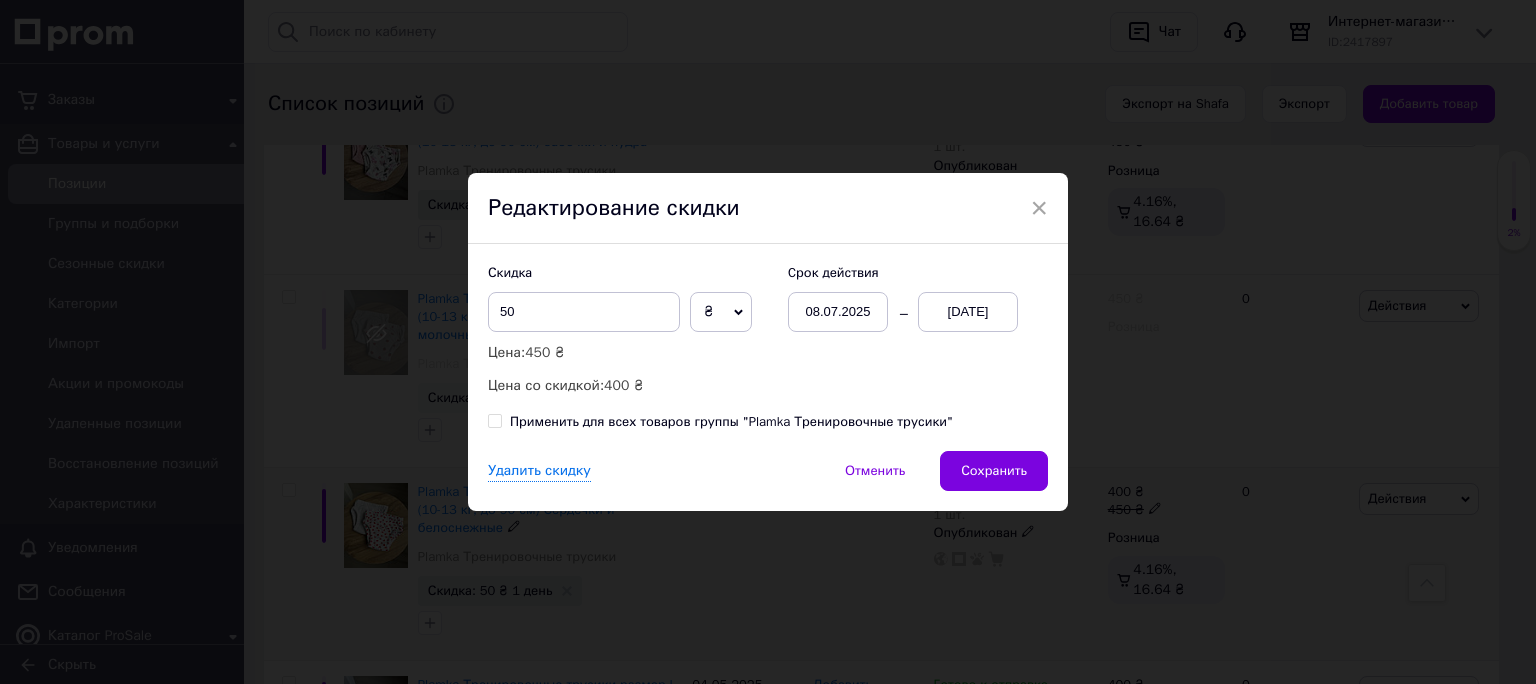 click on "[DATE]" at bounding box center [968, 312] 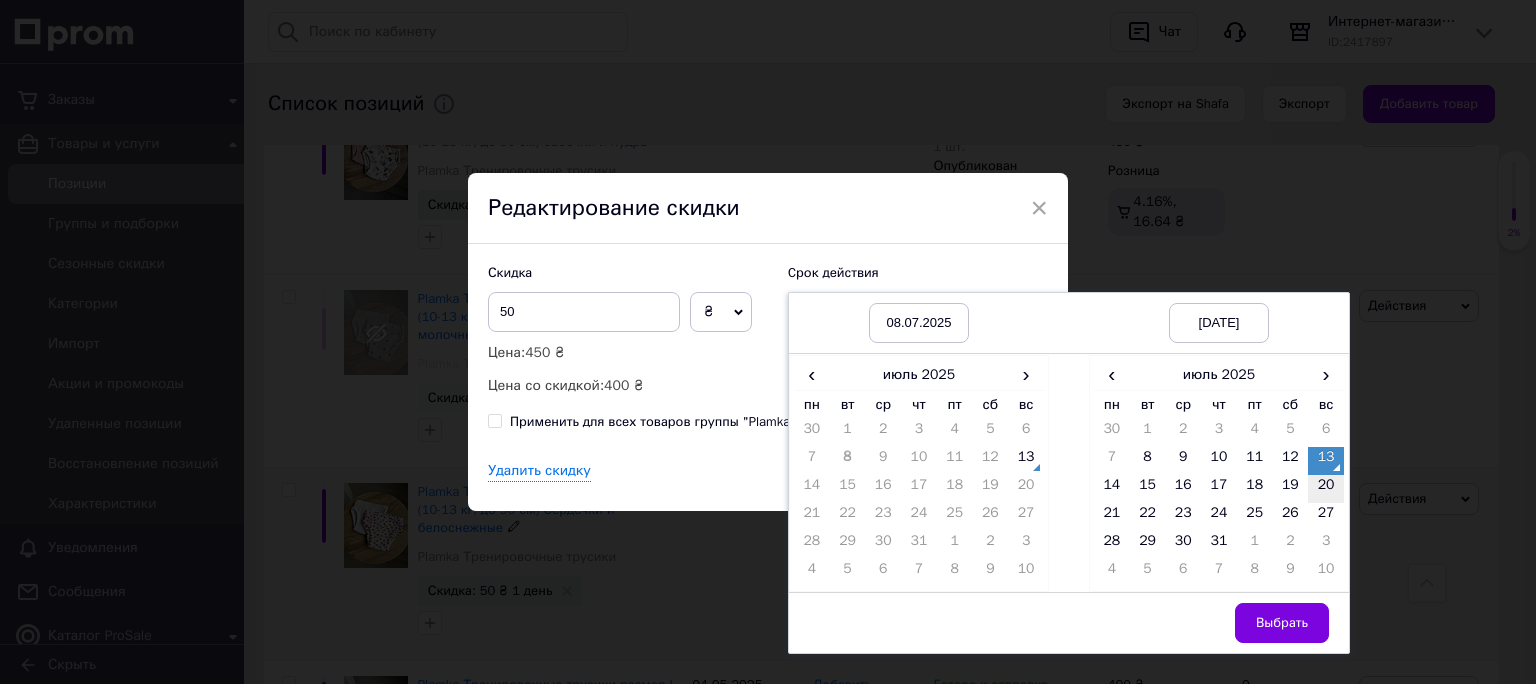 click on "20" at bounding box center (1326, 489) 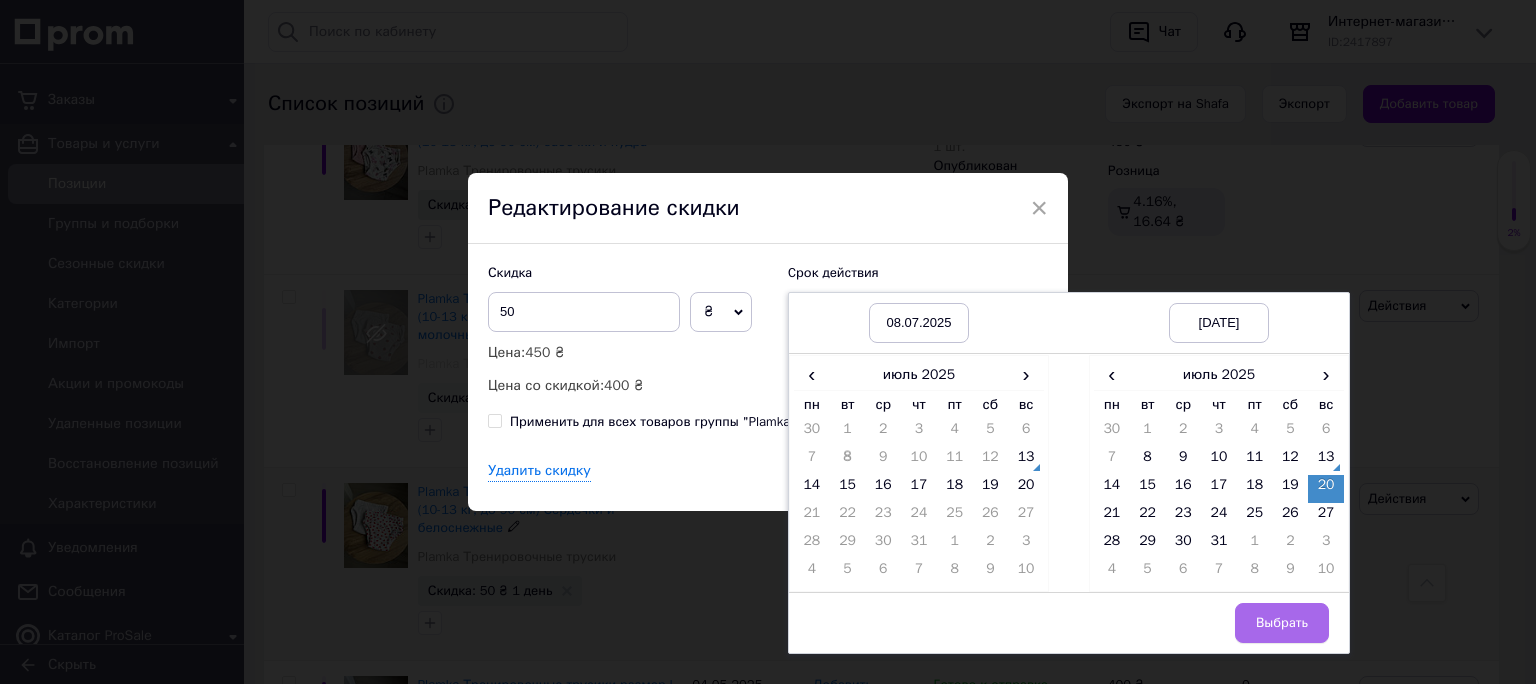 click on "Выбрать" at bounding box center [1282, 623] 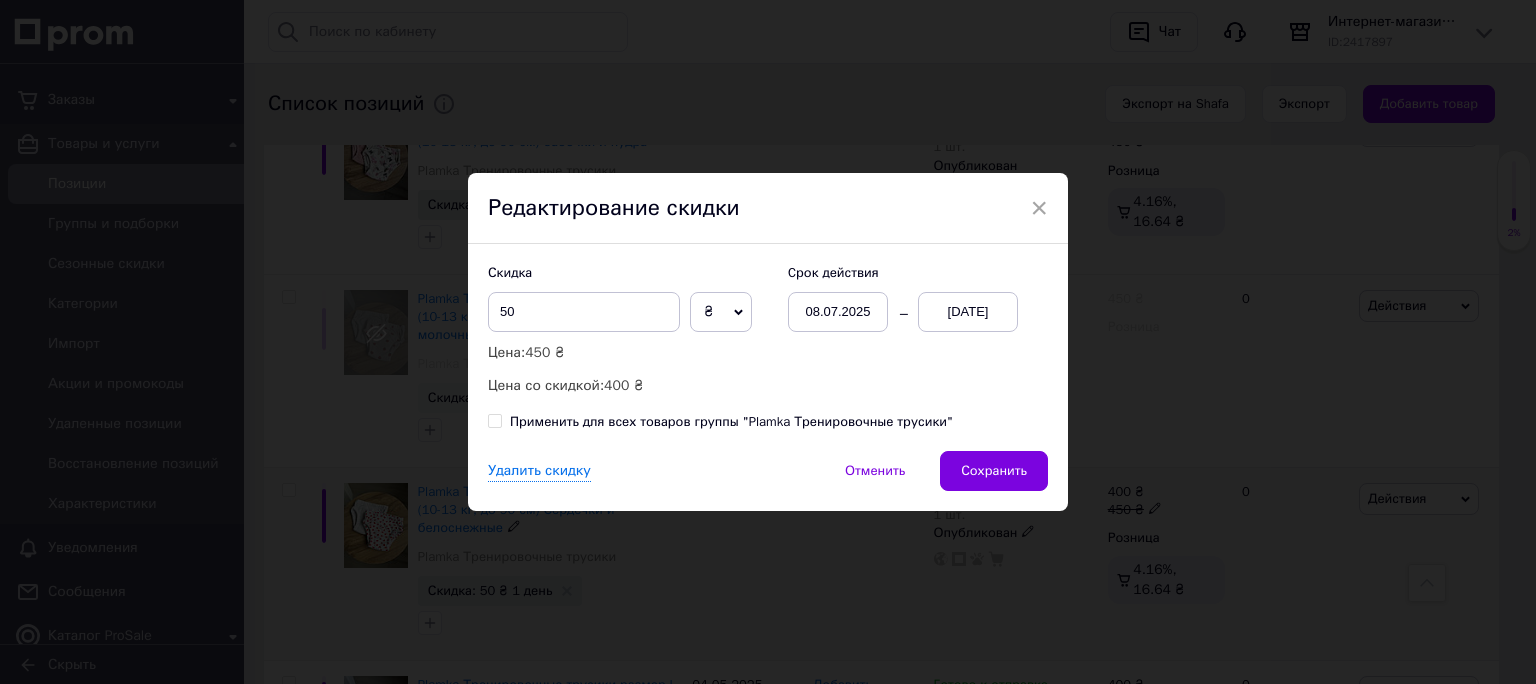 click on "Применить для всех товаров группы "Plamka Тренировочные трусики"" at bounding box center (731, 422) 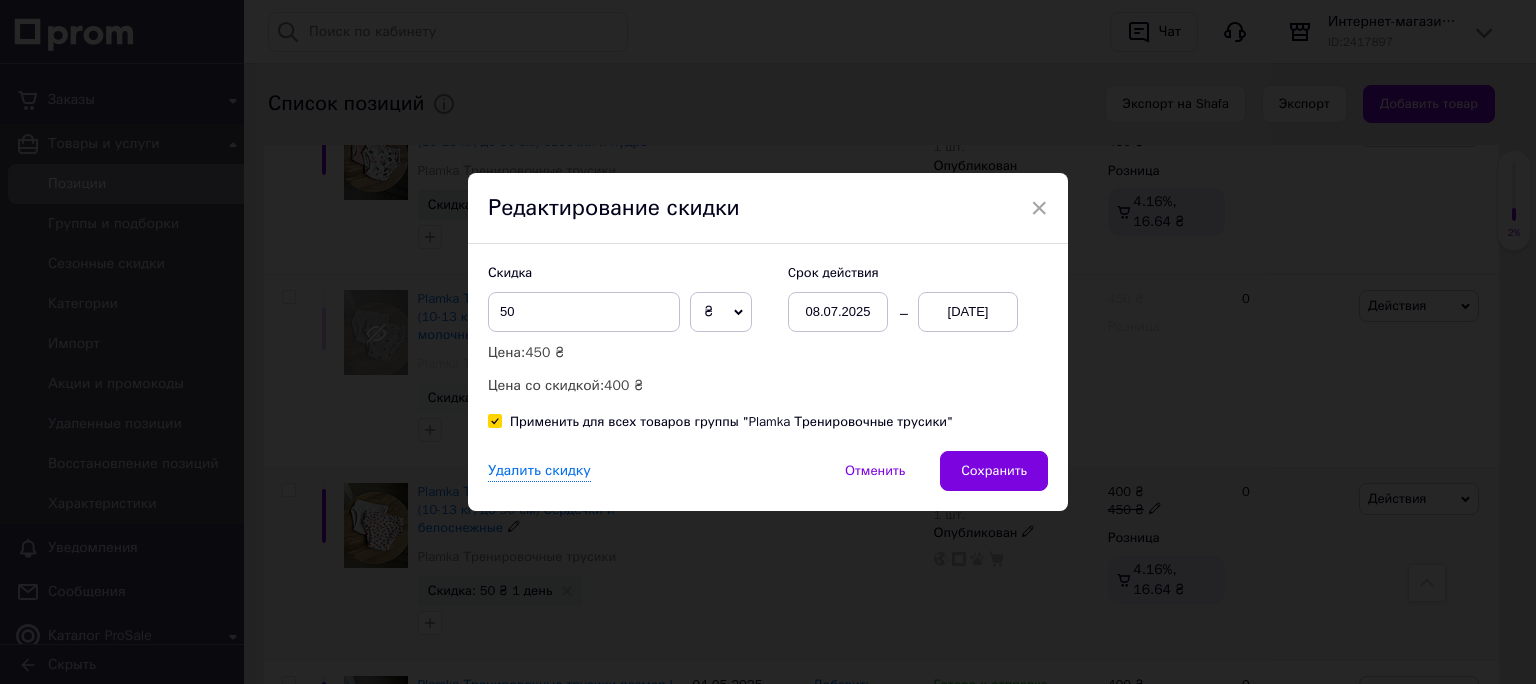 checkbox on "true" 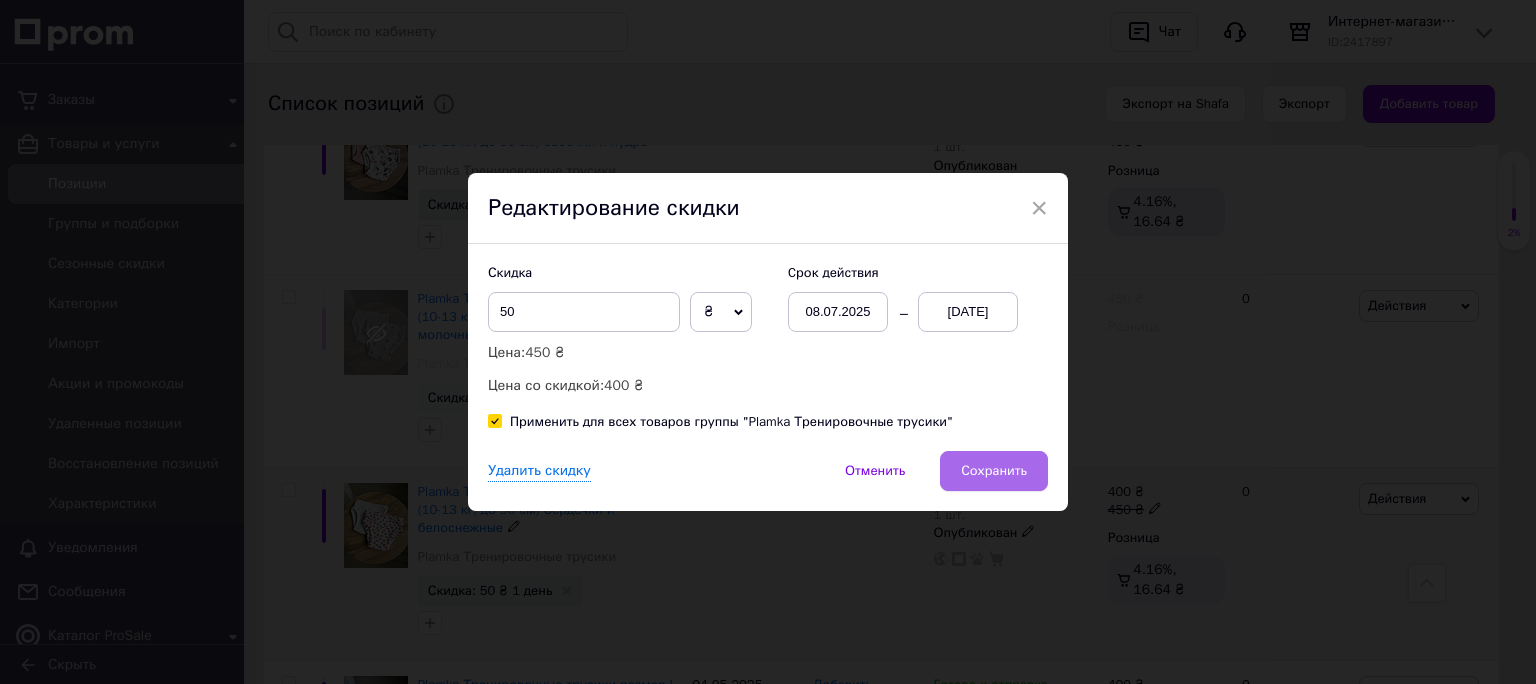 click on "Сохранить" at bounding box center (994, 471) 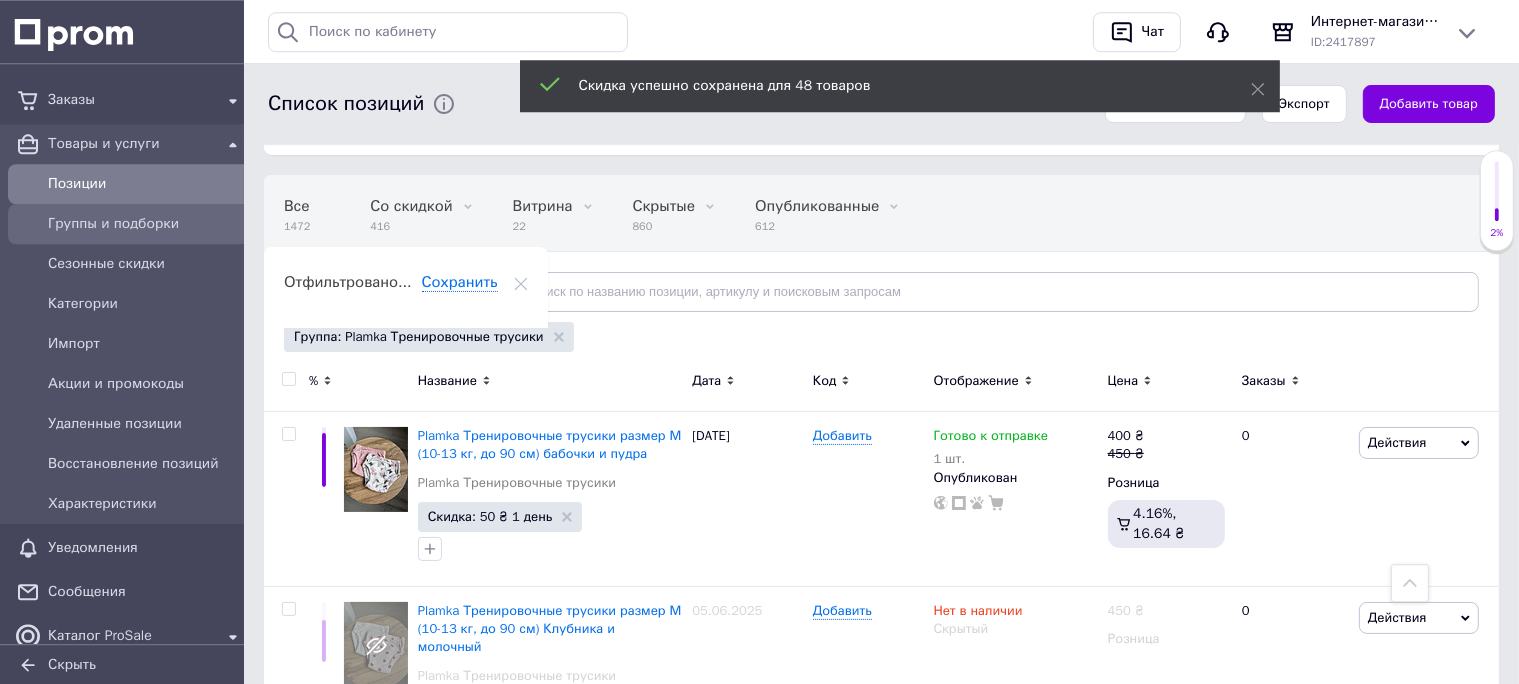 scroll, scrollTop: 0, scrollLeft: 0, axis: both 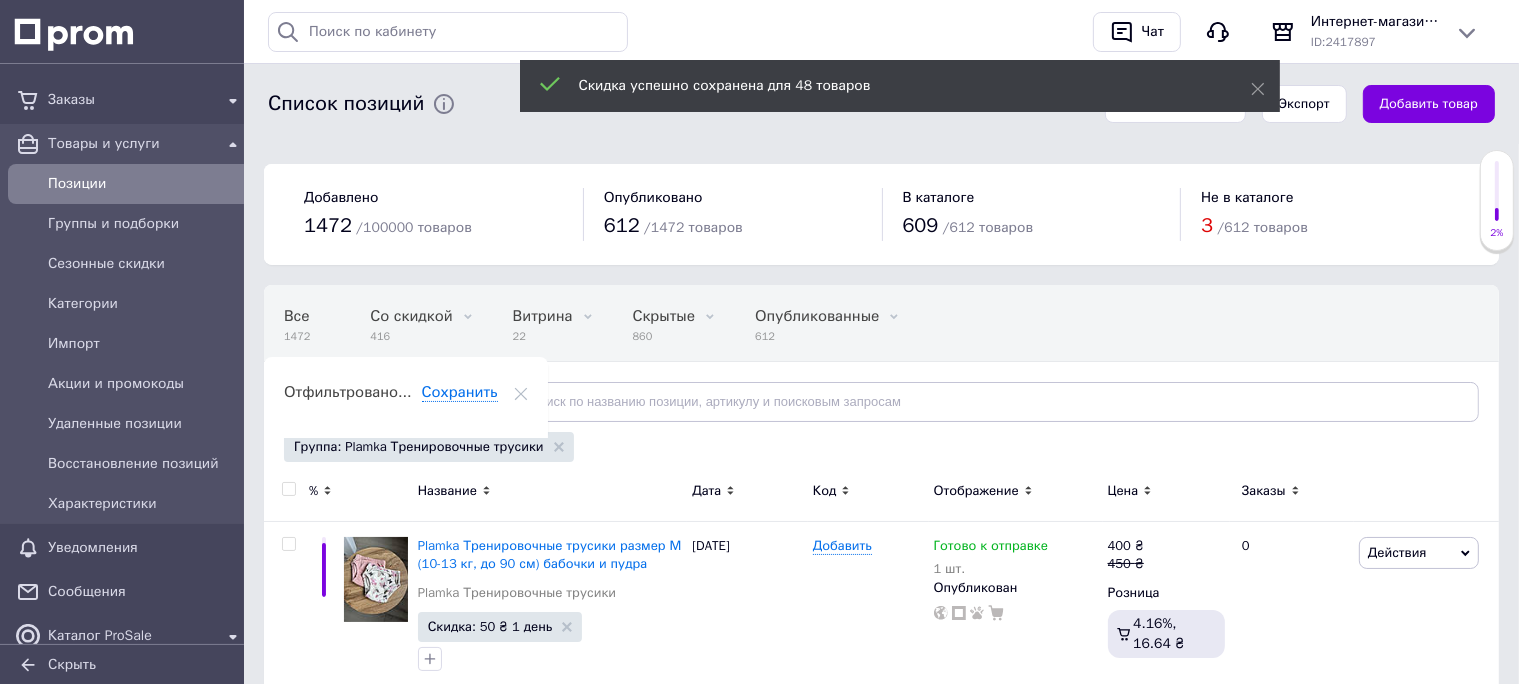 click on "Позиции" at bounding box center [146, 184] 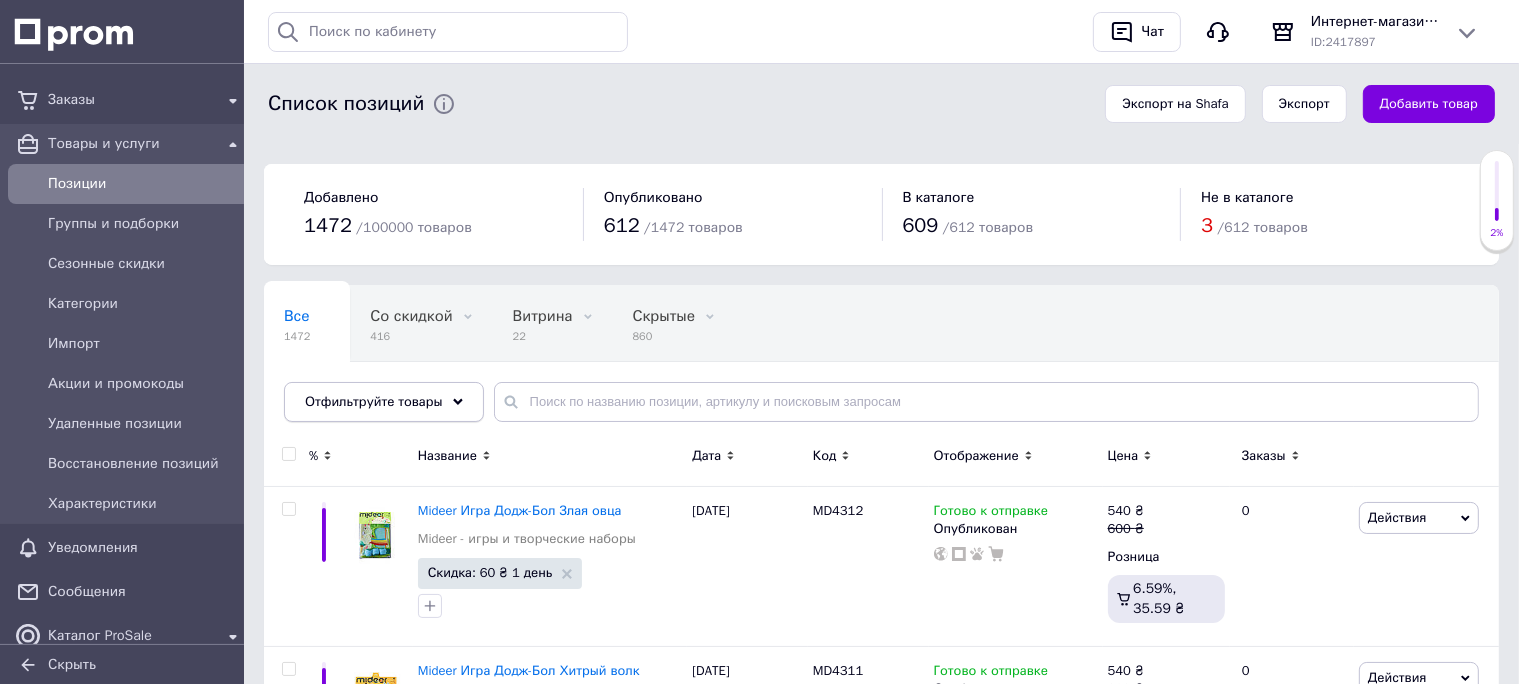 click 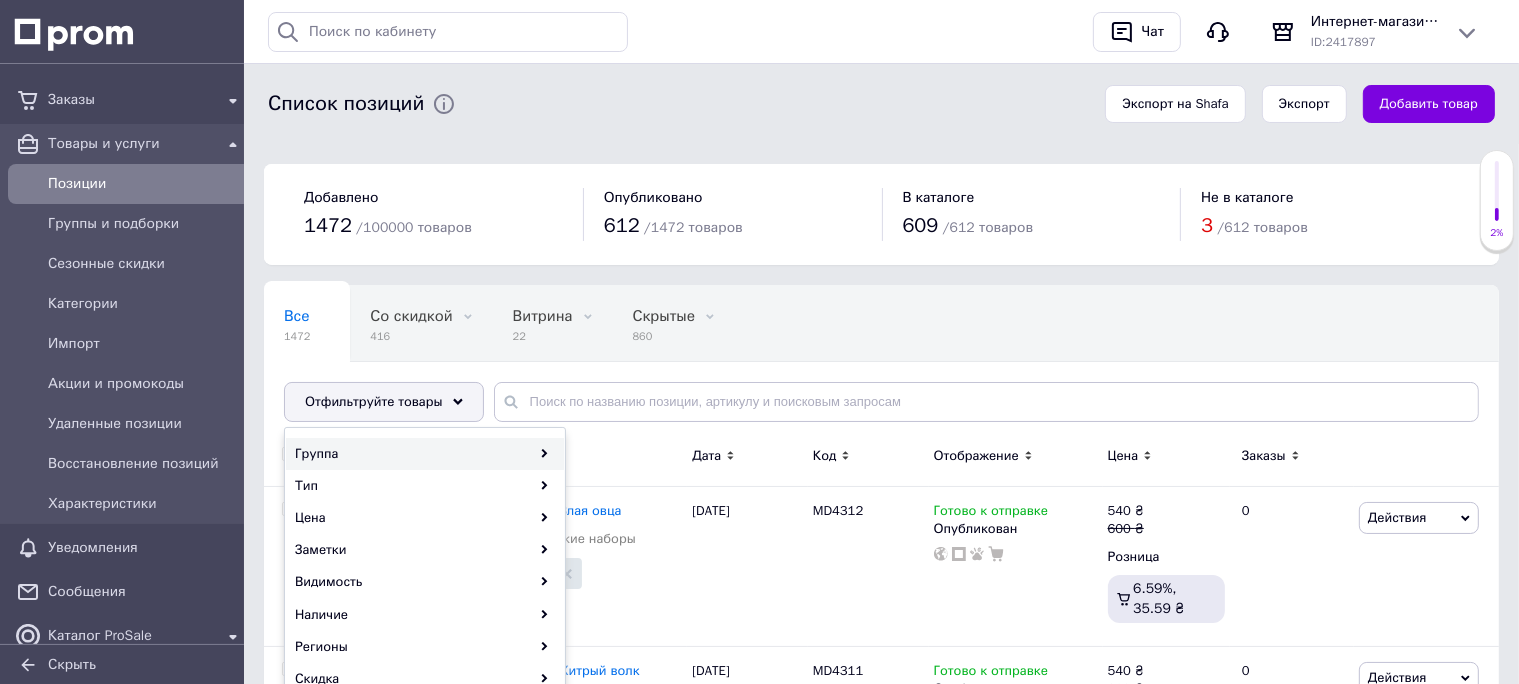 click on "Группа" at bounding box center (425, 454) 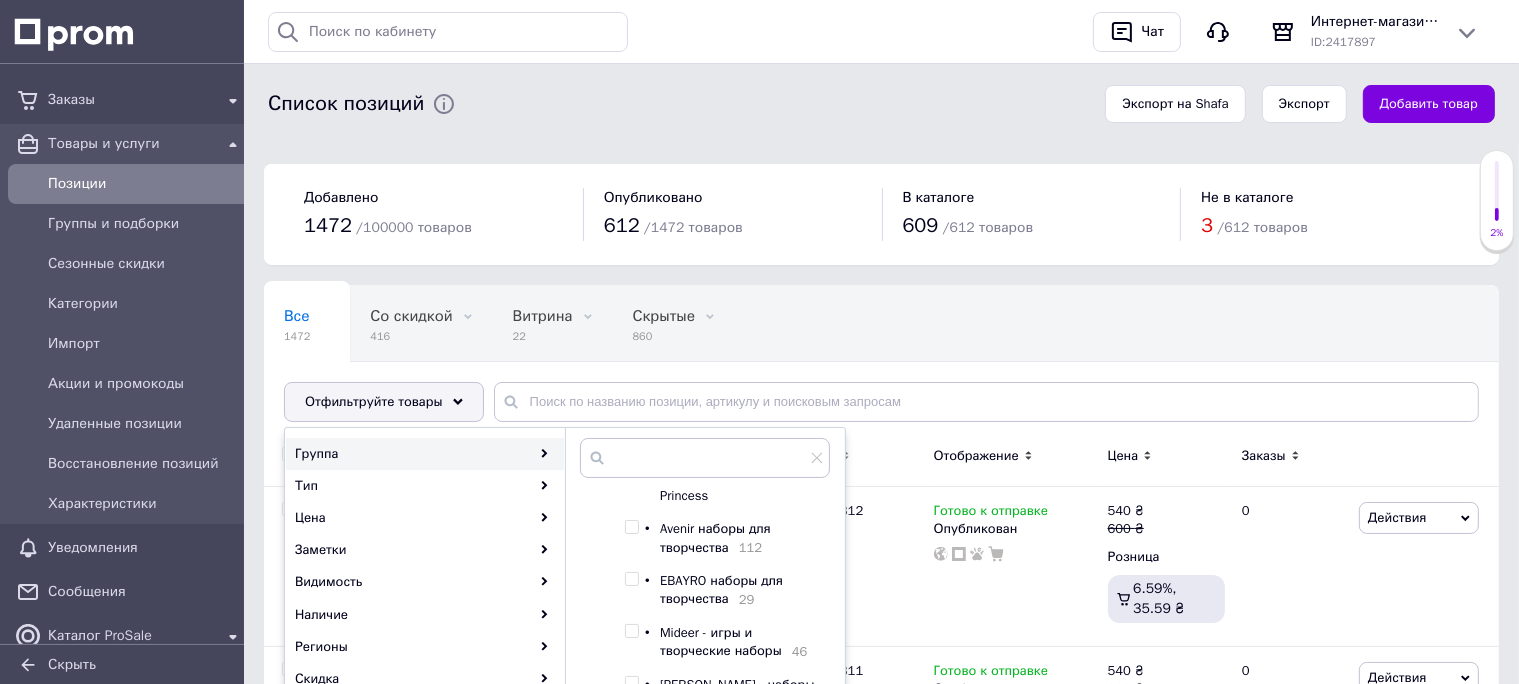 scroll, scrollTop: 106, scrollLeft: 0, axis: vertical 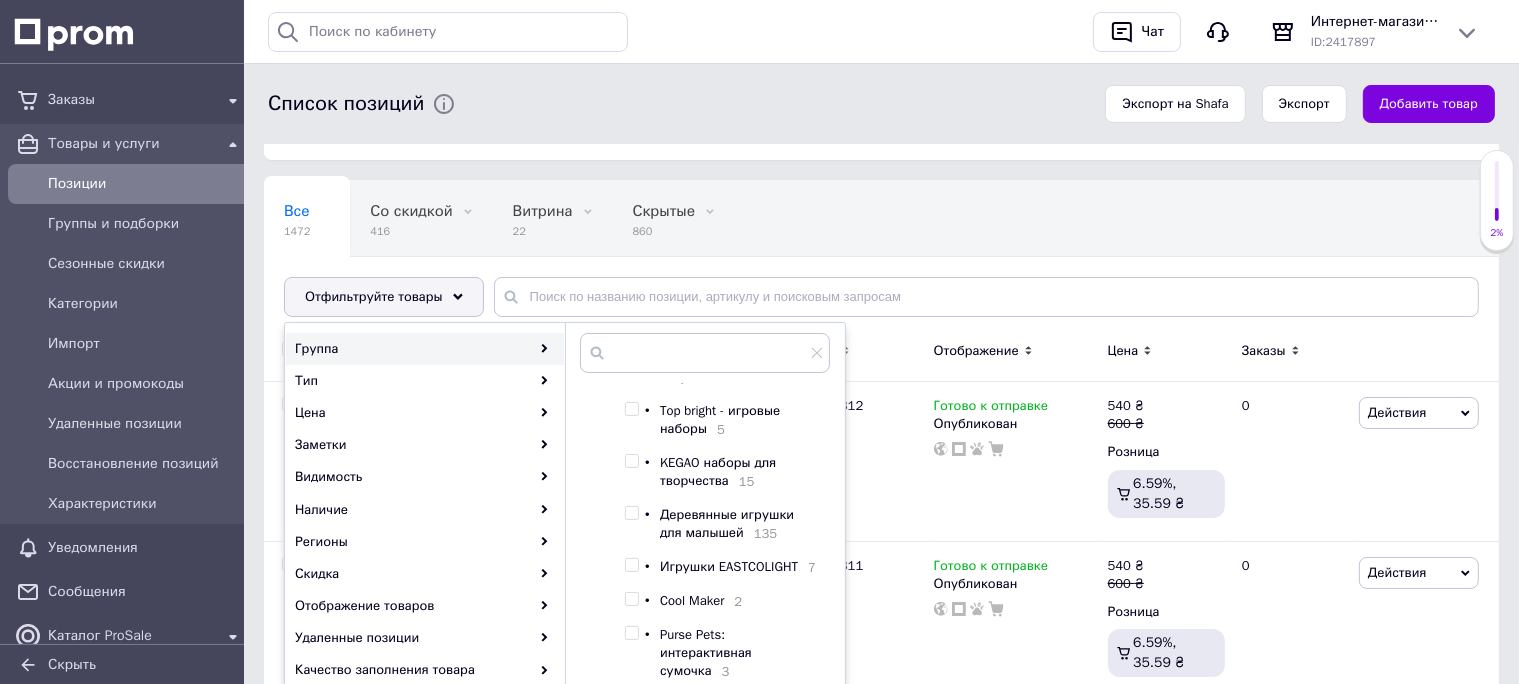 click at bounding box center (631, 409) 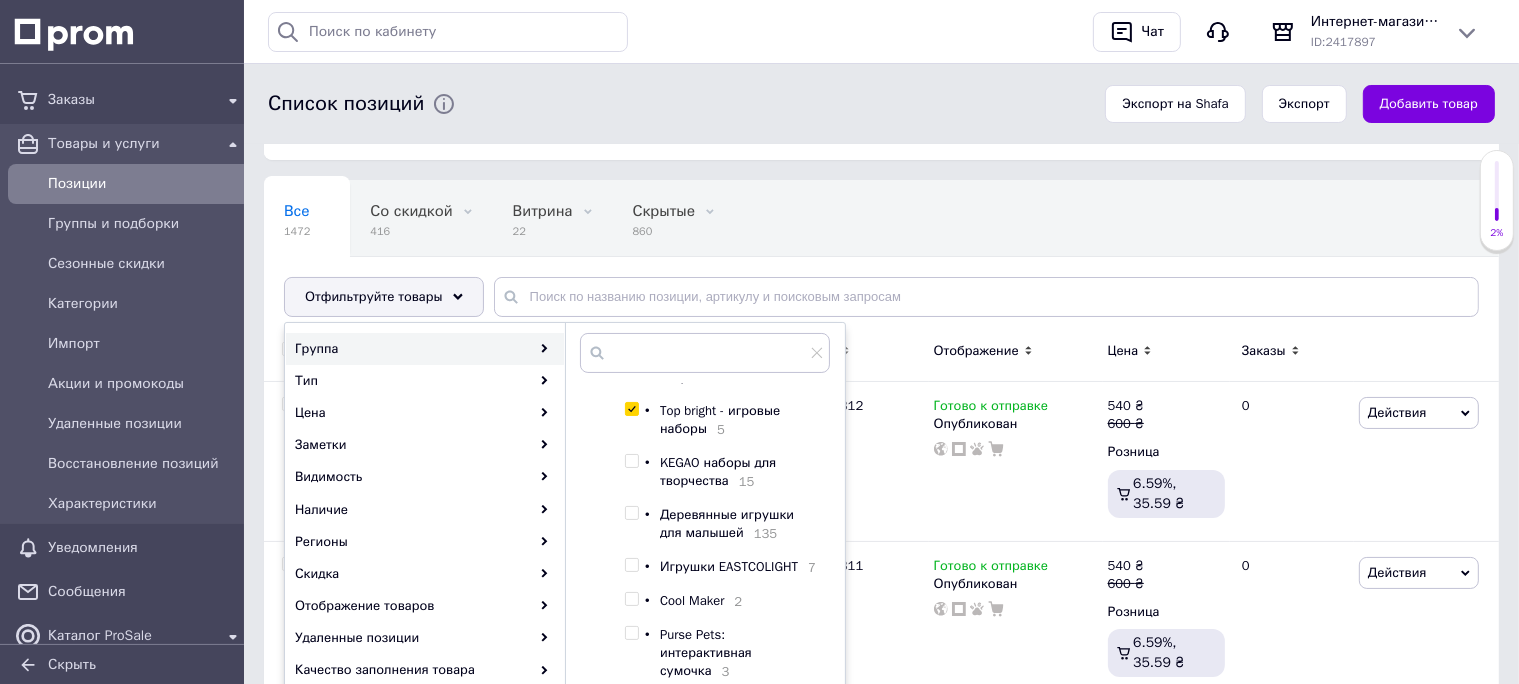 checkbox on "true" 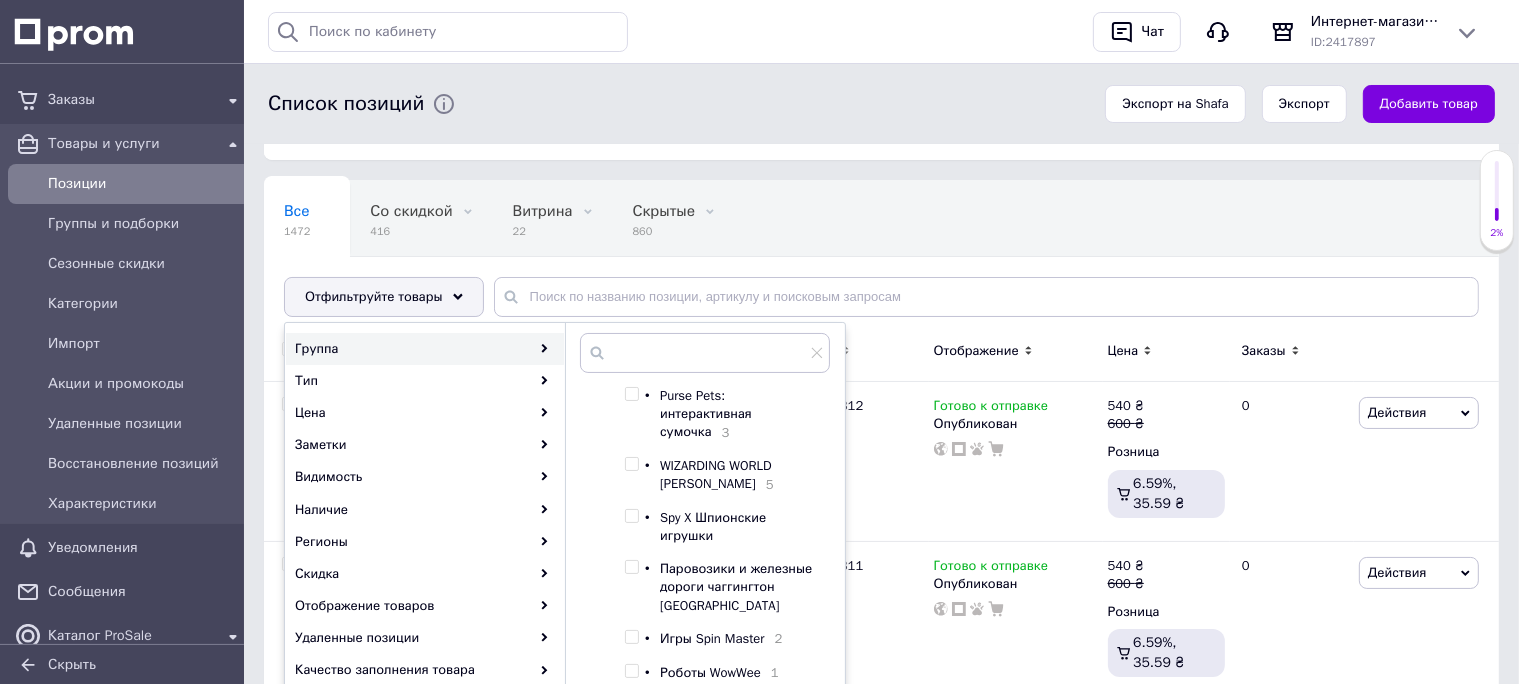 scroll, scrollTop: 858, scrollLeft: 0, axis: vertical 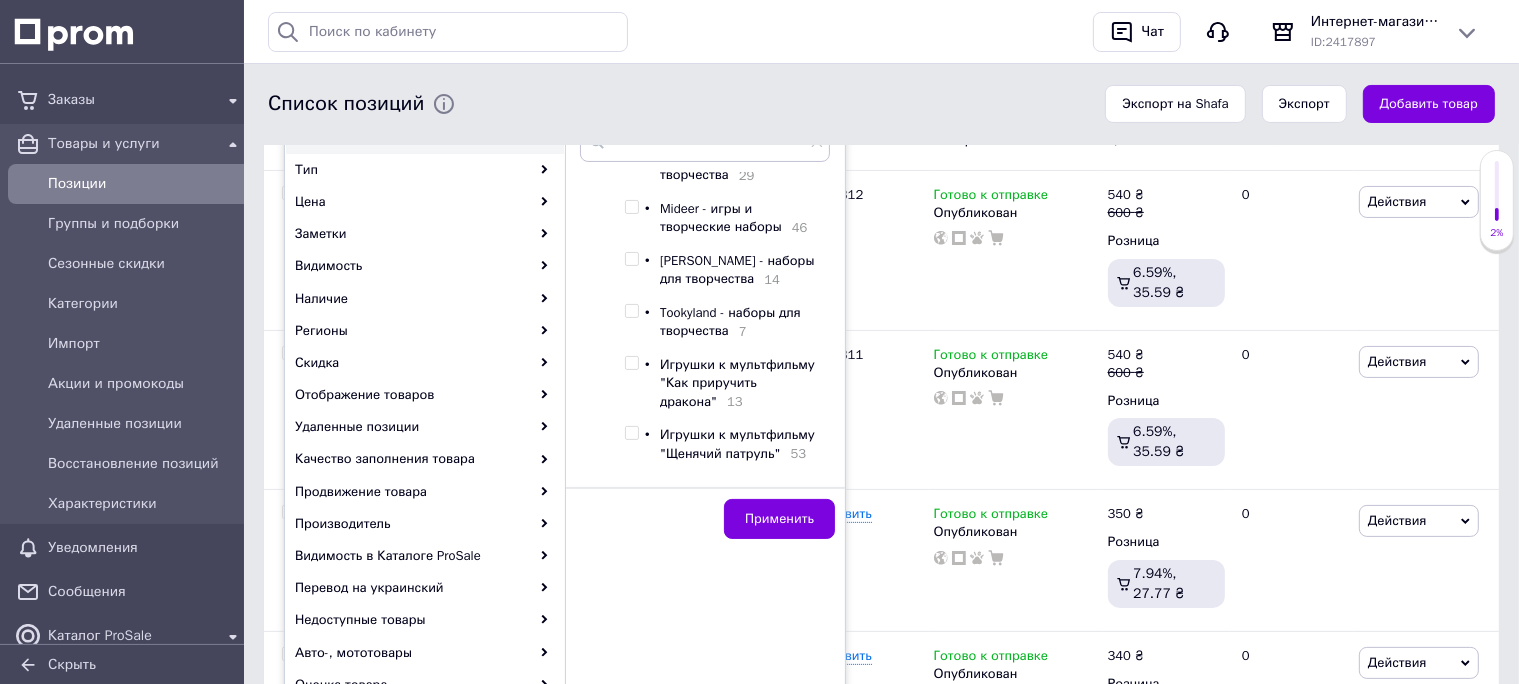 click on "• Адвент календарь з косметикой Disney Princess • Avenir наборы для творчества 112 • EBAYRO наборы для творчества 29 • Mideer - игры и творческие наборы 46 • Jar Melo - наборы для творчества 14 • Tookyland - наборы для творчества 7 • Игрушки к мультфильму "Как приручить дракона" 13 • Игрушки к мультфильму "Щенячий патруль" 53 • Make it Real наборы для творчества  48 • Top bright - игровые наборы 5 • KEGAO наборы для творчества 15 • Деревянные игрушки для малышей 135 • Игрушки EASTCOLIGHT  7 • Cool Maker 2 • Purse Pets: интерактивная сумочка 3 •  WIZARDING WORLD [PERSON_NAME] 5 • Spy X Шпионские игрушки • • Игры Spin Master 2 • Роботы WowWee 1 • 1 •" at bounding box center (722, 919) 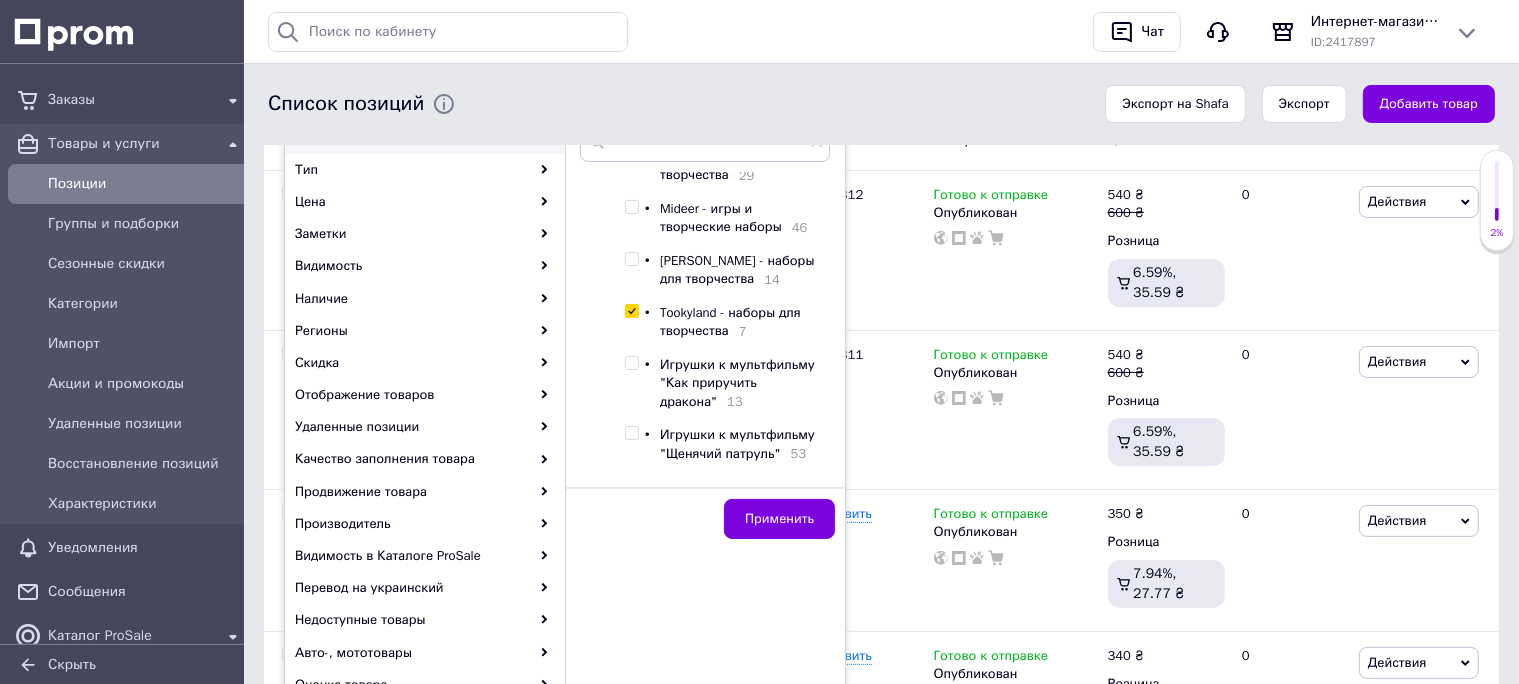 checkbox on "true" 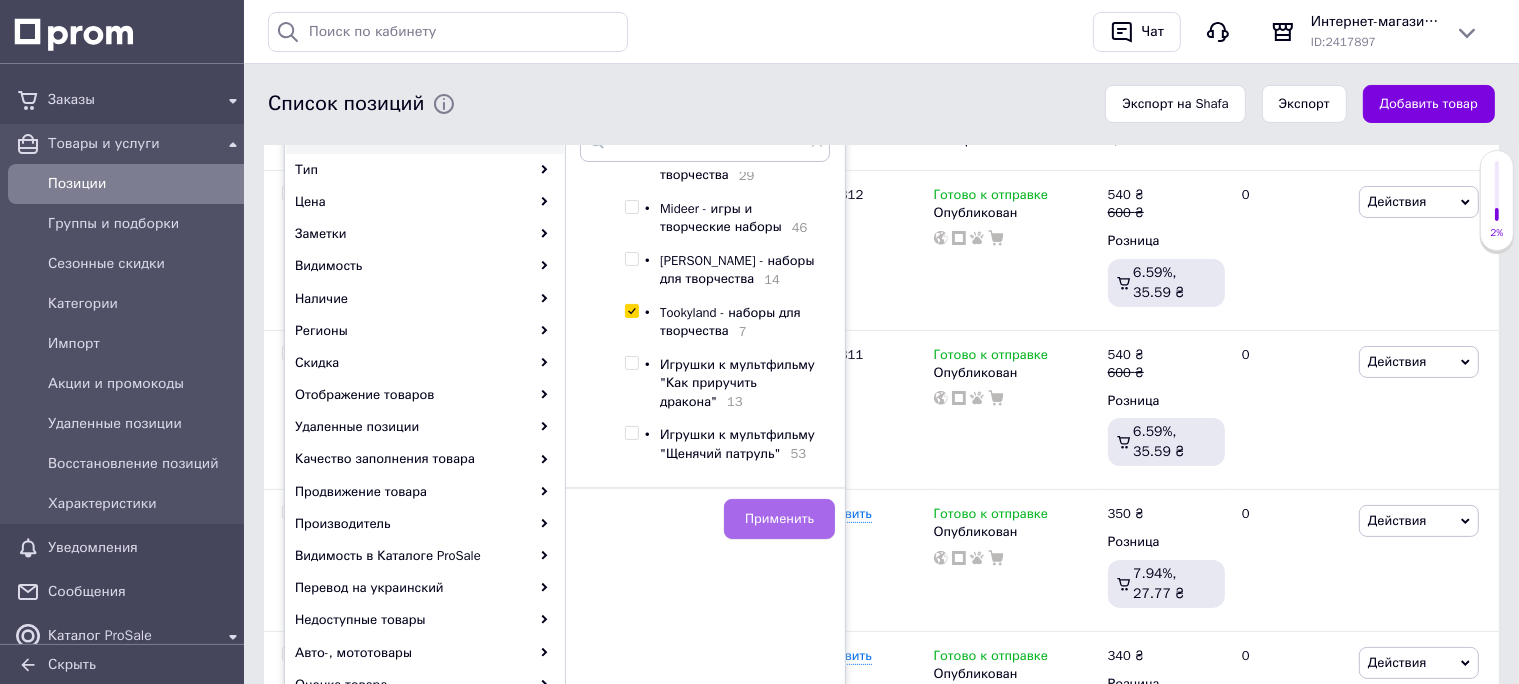 click on "Применить" at bounding box center (779, 519) 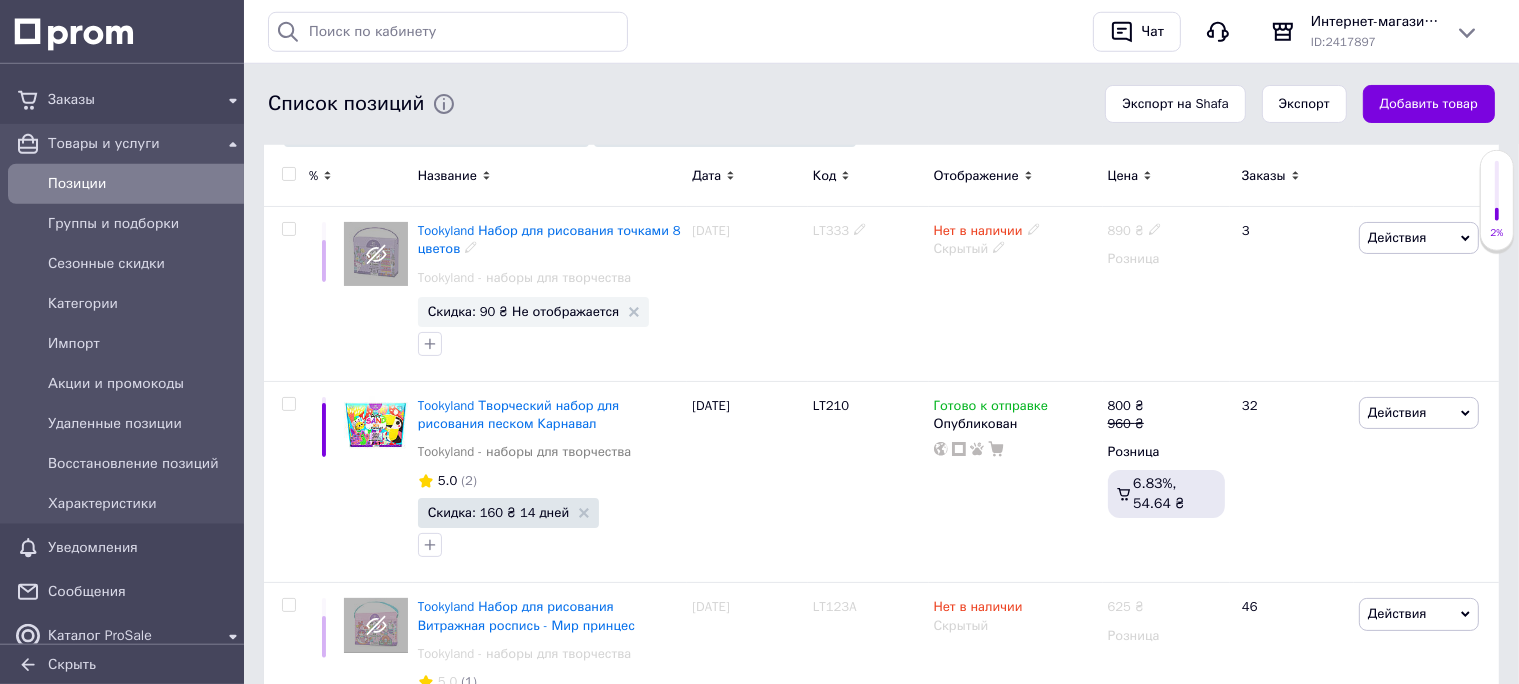 scroll, scrollTop: 0, scrollLeft: 0, axis: both 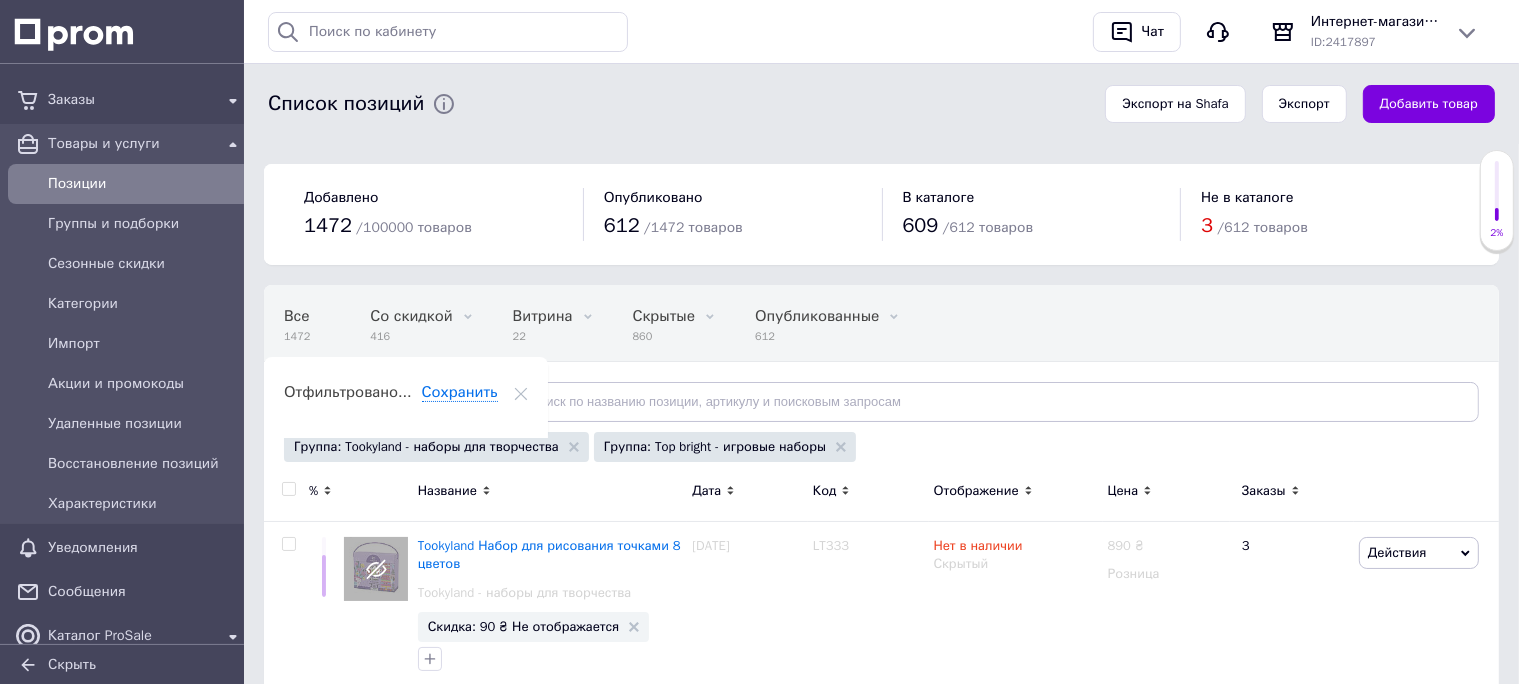 click on "Отфильтруйте товары" at bounding box center (384, 402) 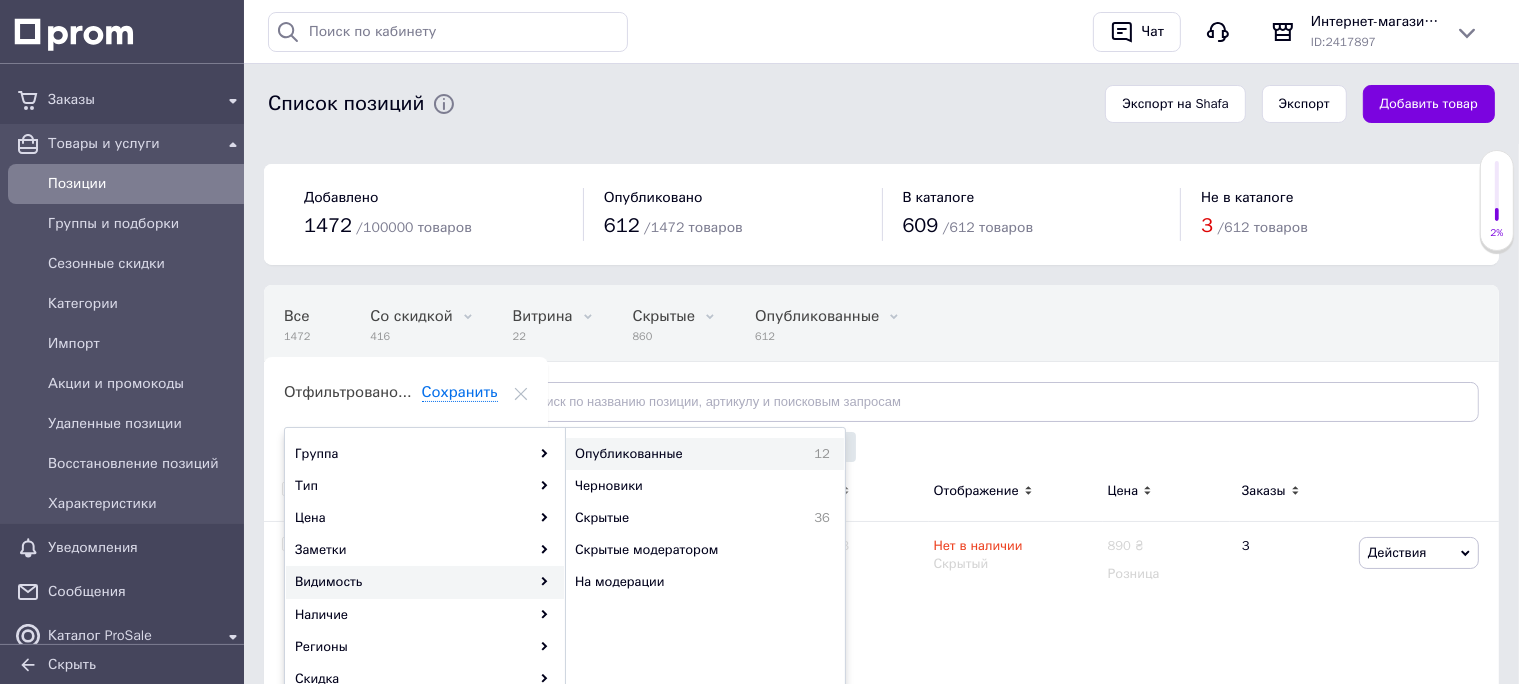 click on "Опубликованные" at bounding box center (678, 454) 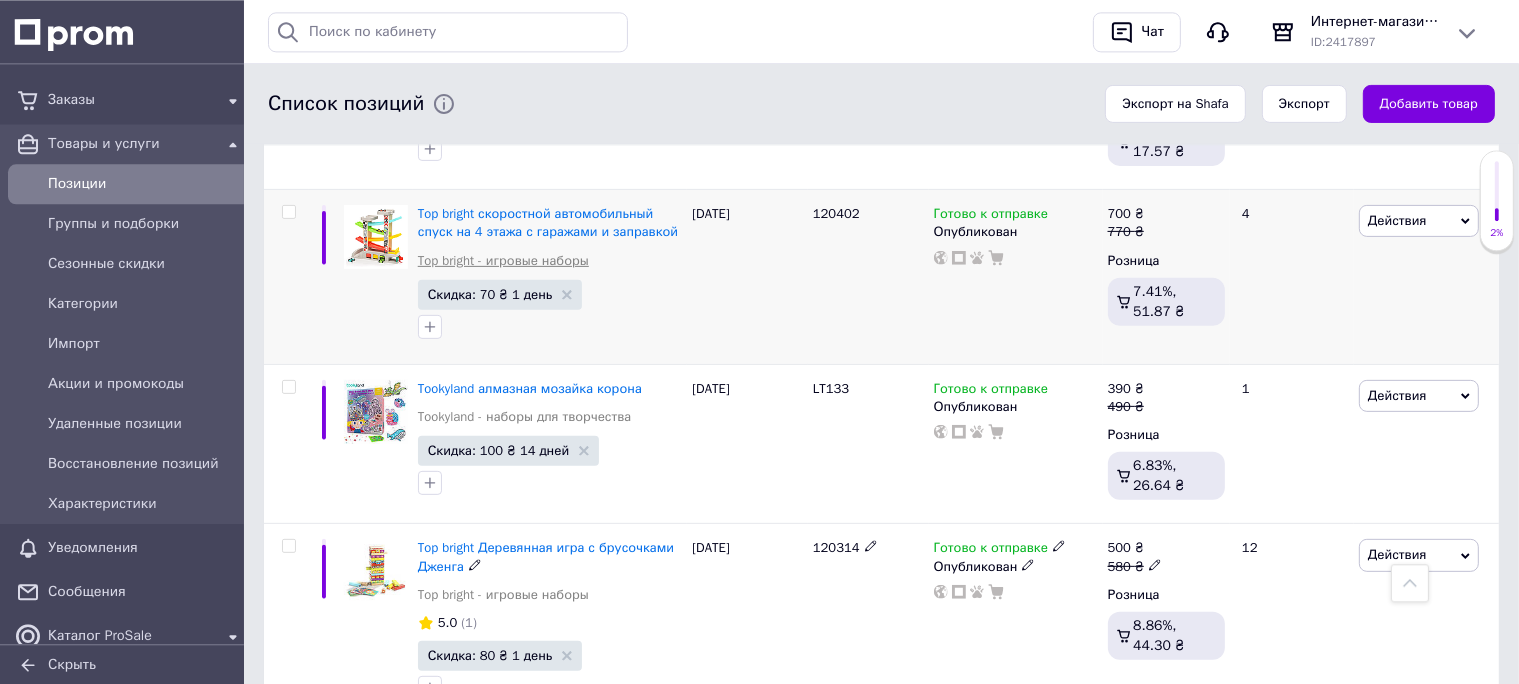 scroll, scrollTop: 633, scrollLeft: 0, axis: vertical 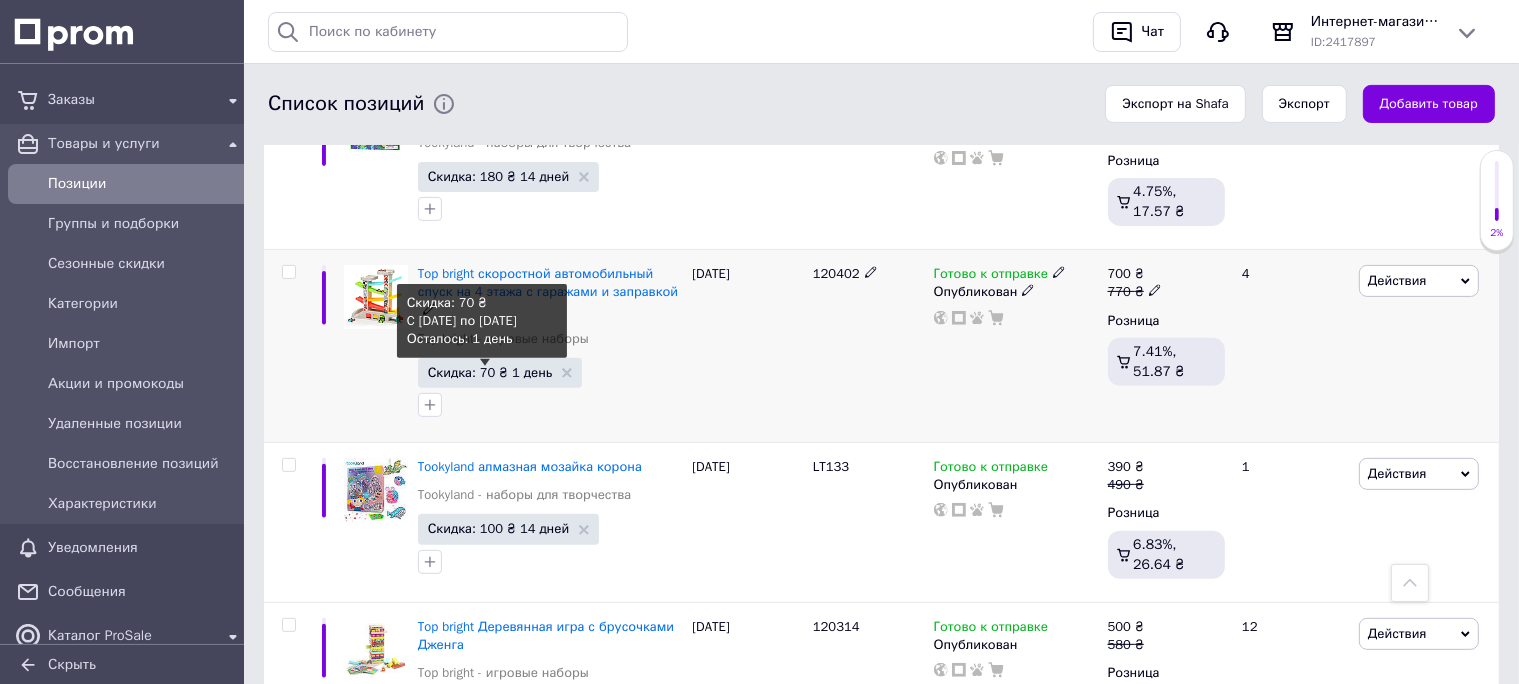 click on "Скидка: 70 ₴ 1 день" at bounding box center [490, 372] 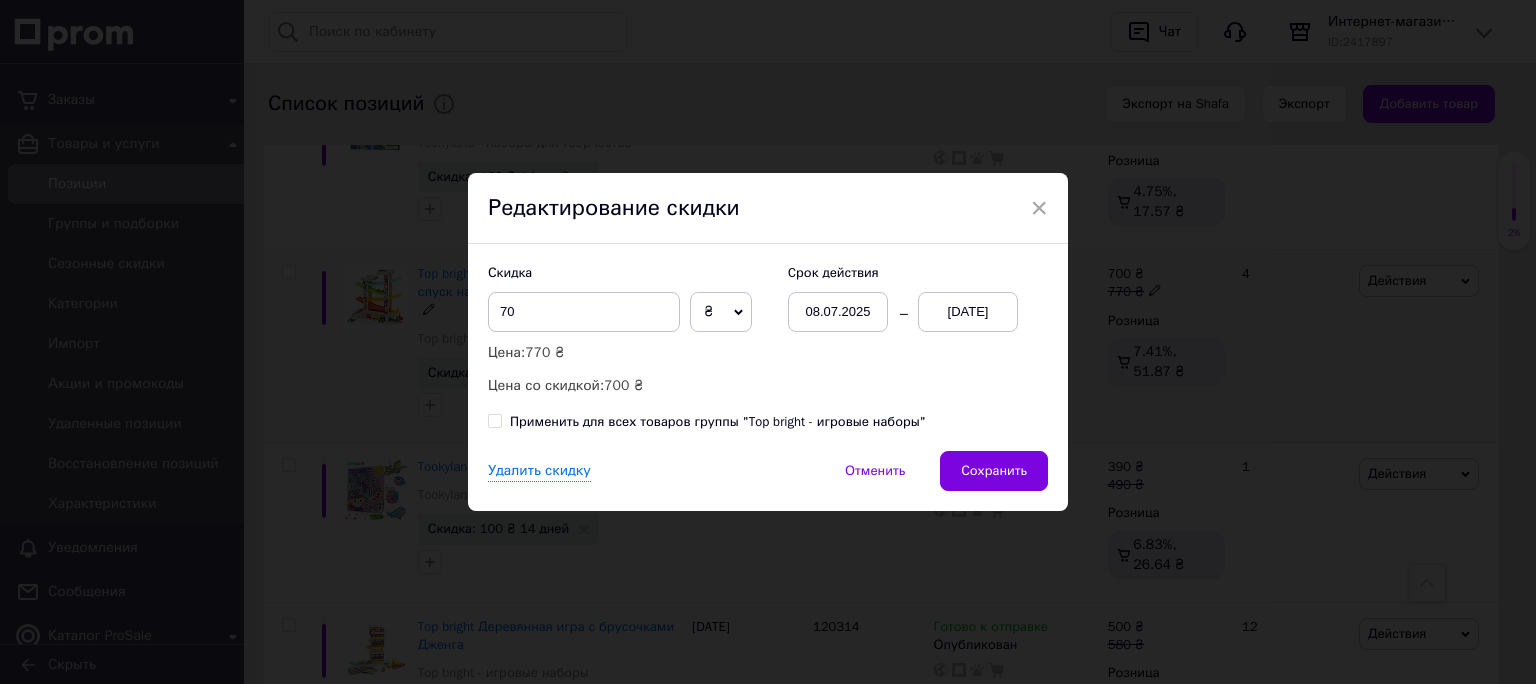 click on "[DATE]" at bounding box center [968, 312] 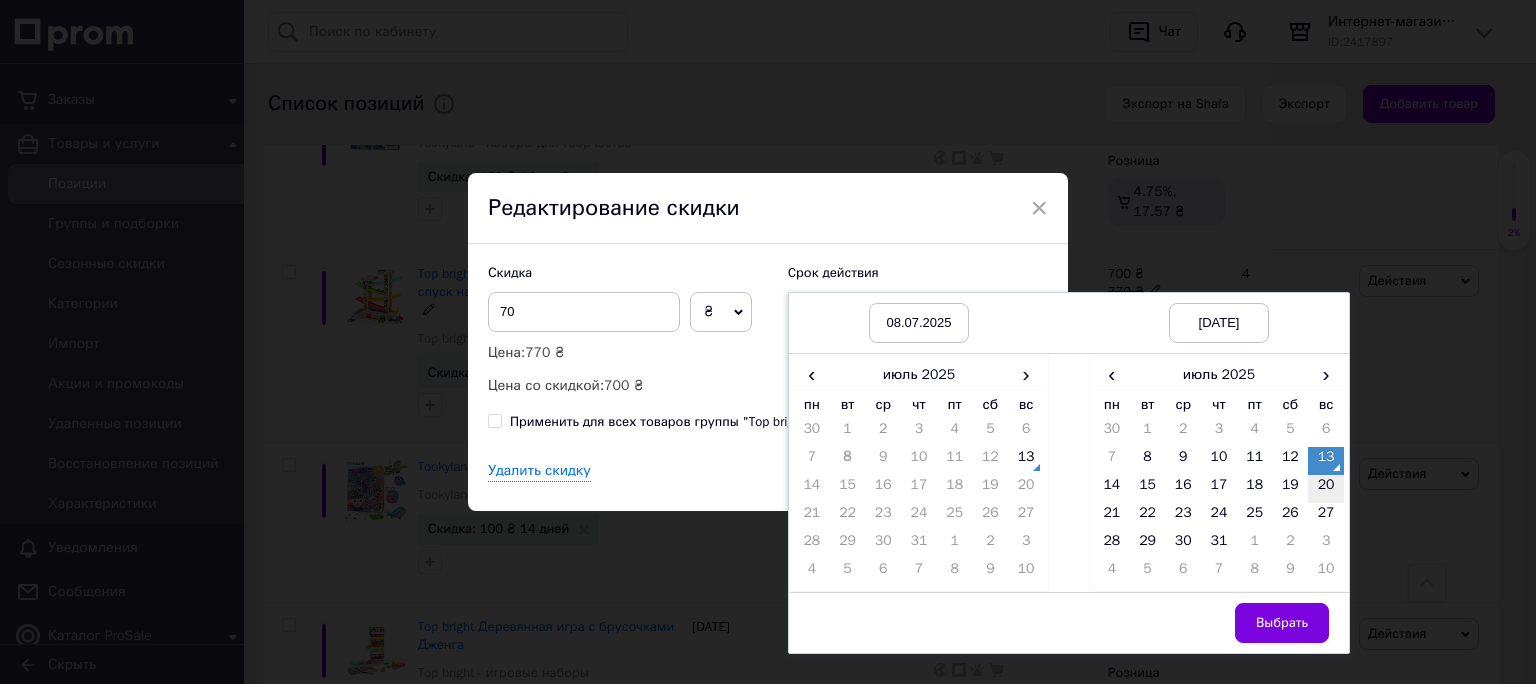 click on "20" at bounding box center [1326, 489] 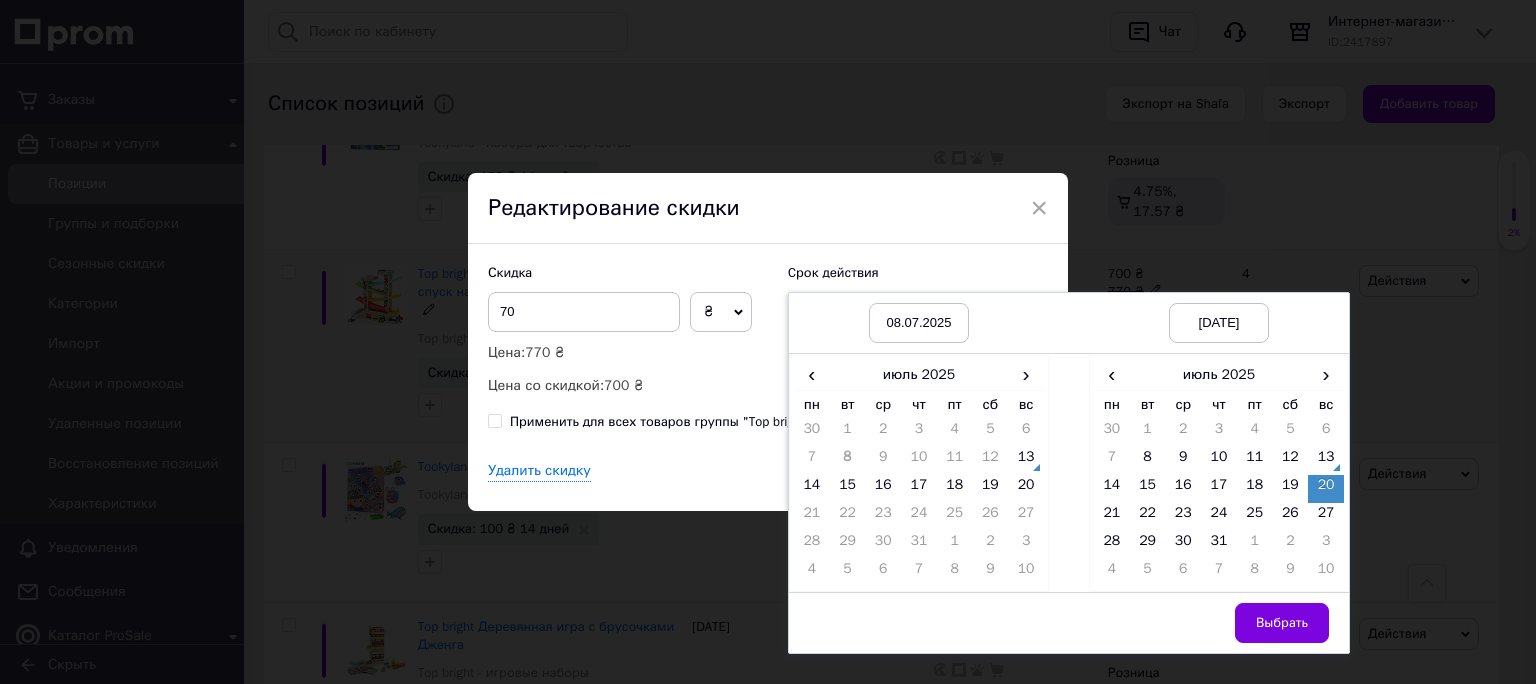 drag, startPoint x: 1276, startPoint y: 635, endPoint x: 1214, endPoint y: 590, distance: 76.6094 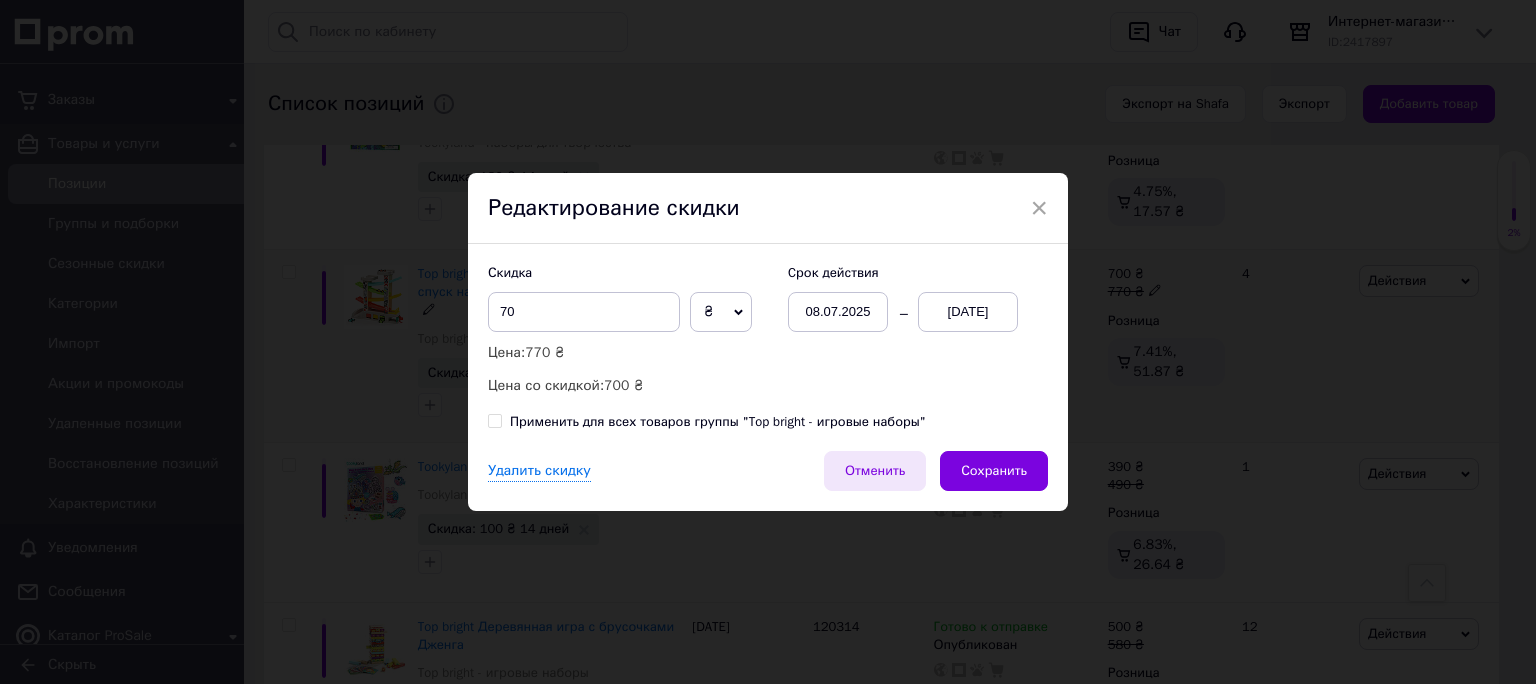 drag, startPoint x: 1020, startPoint y: 478, endPoint x: 845, endPoint y: 476, distance: 175.01143 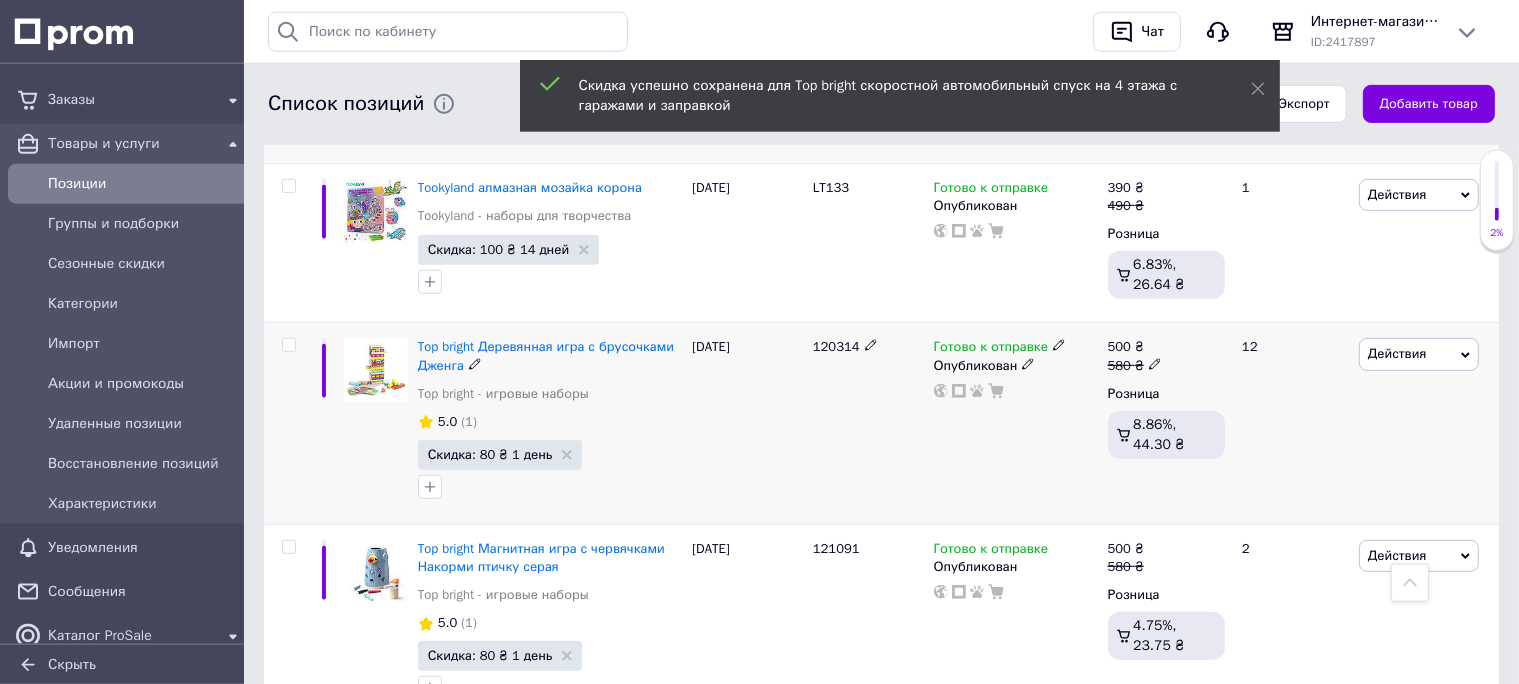 scroll, scrollTop: 950, scrollLeft: 0, axis: vertical 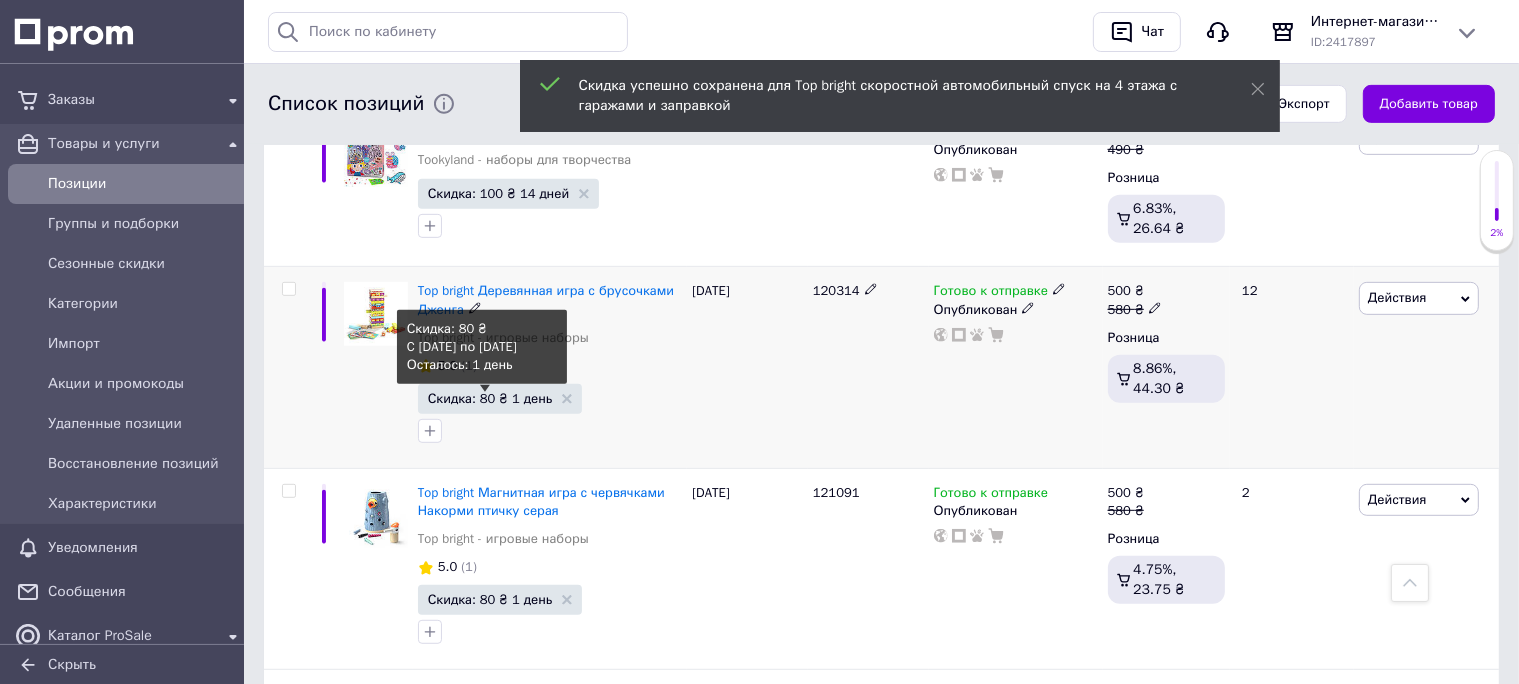 click on "Скидка: 80 ₴ 1 день" at bounding box center [490, 398] 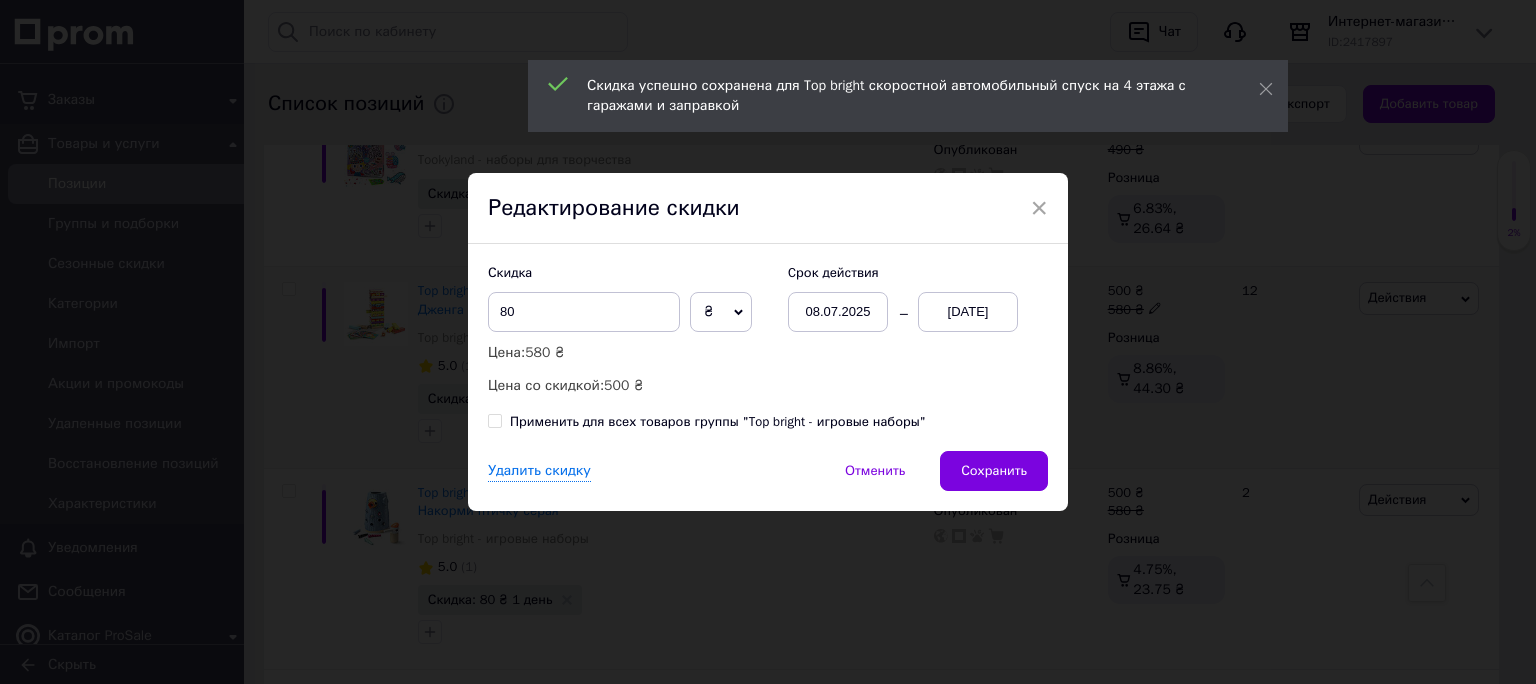 click on "[DATE]" at bounding box center (968, 312) 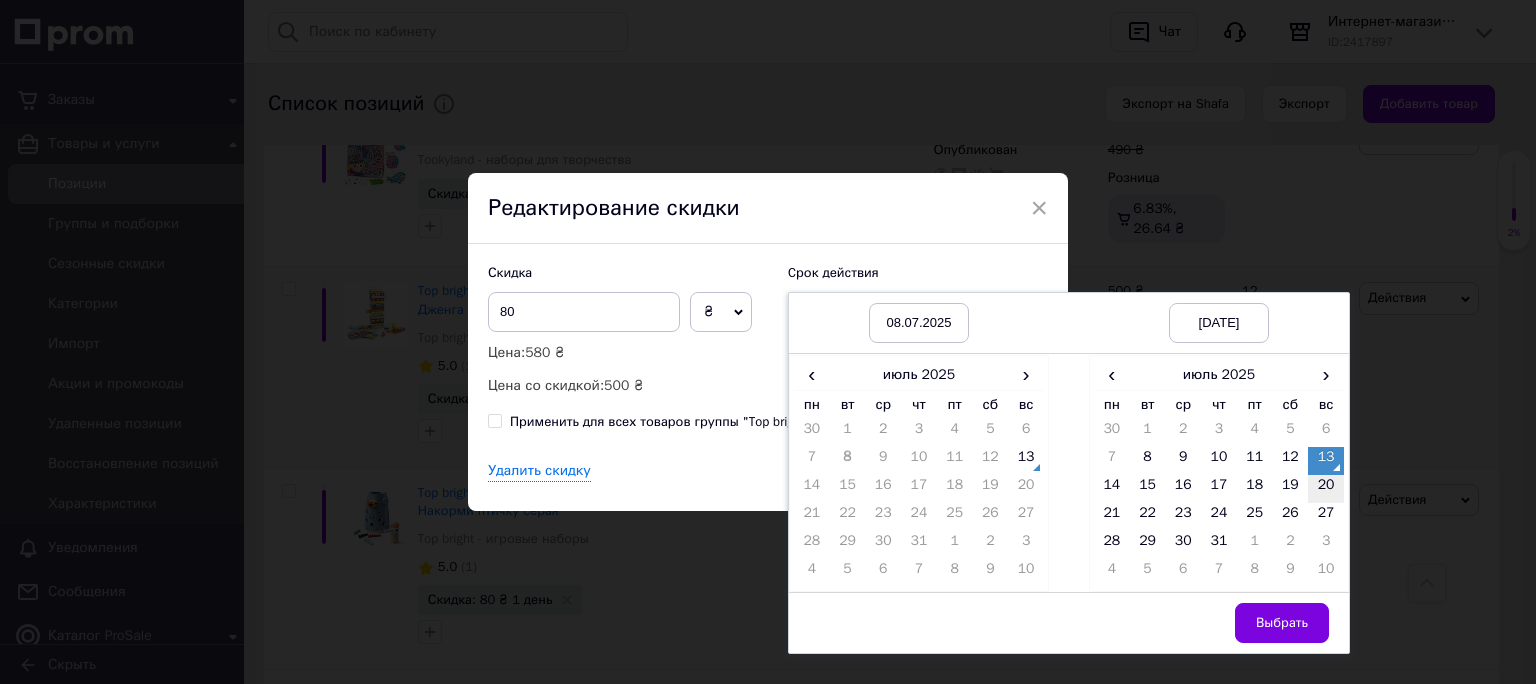 click on "20" at bounding box center (1326, 489) 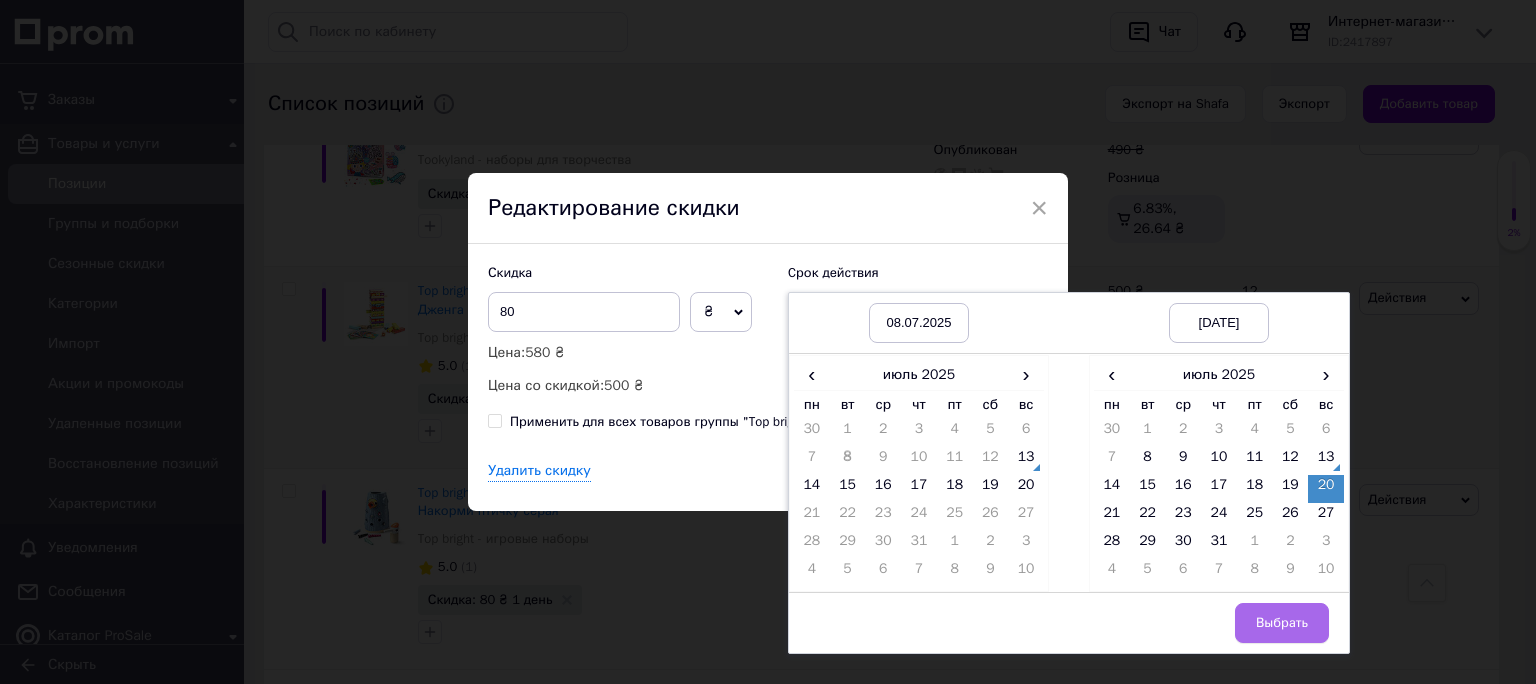 click on "Выбрать" at bounding box center [1282, 623] 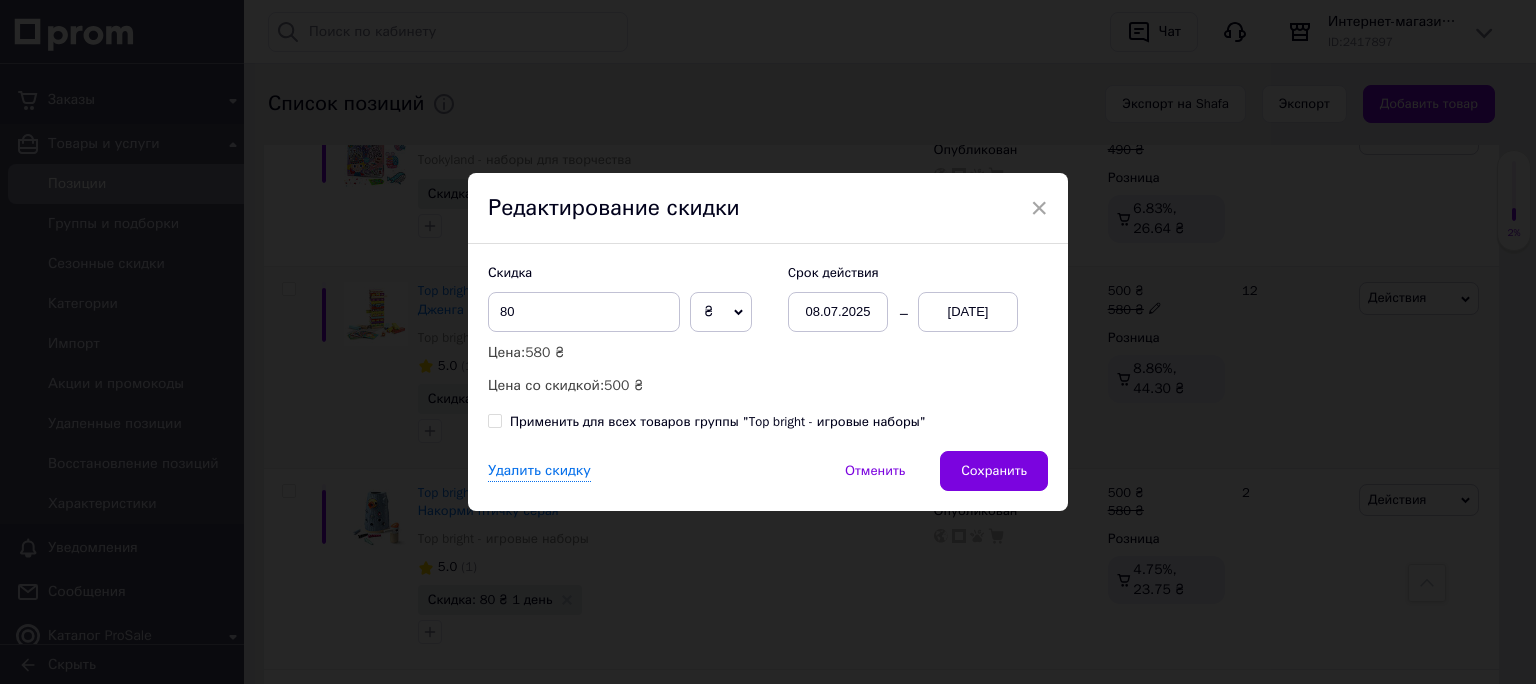 drag, startPoint x: 986, startPoint y: 481, endPoint x: 908, endPoint y: 499, distance: 80.04999 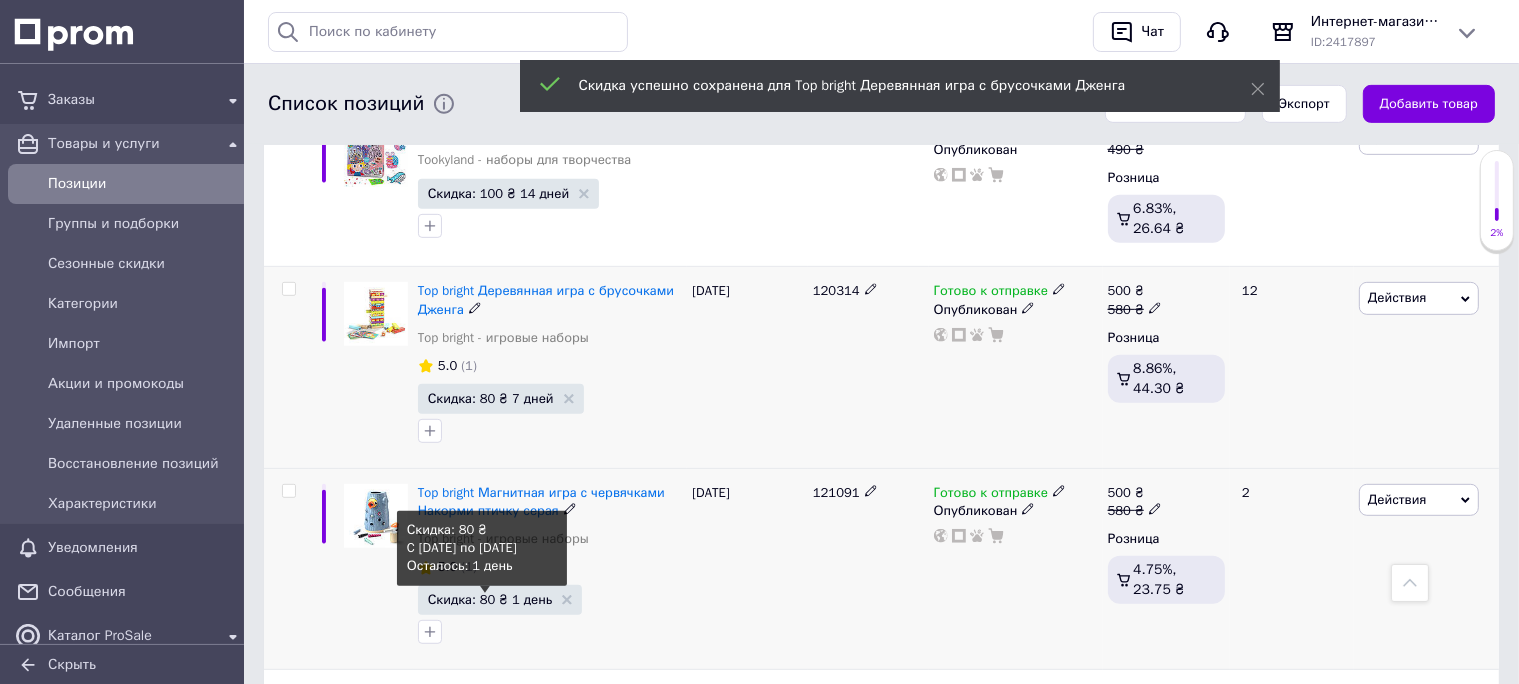 click on "Скидка: 80 ₴ 1 день" at bounding box center [490, 599] 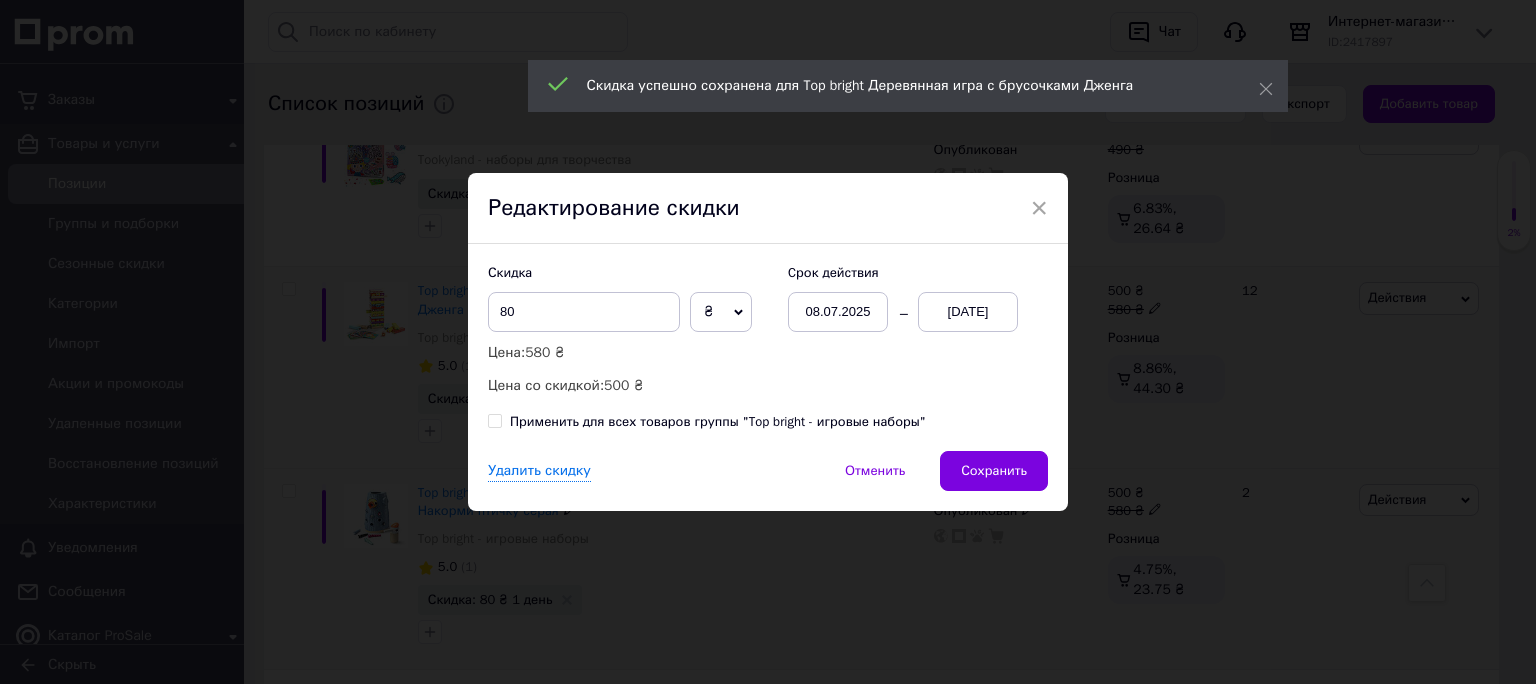 click on "[DATE]" at bounding box center (968, 312) 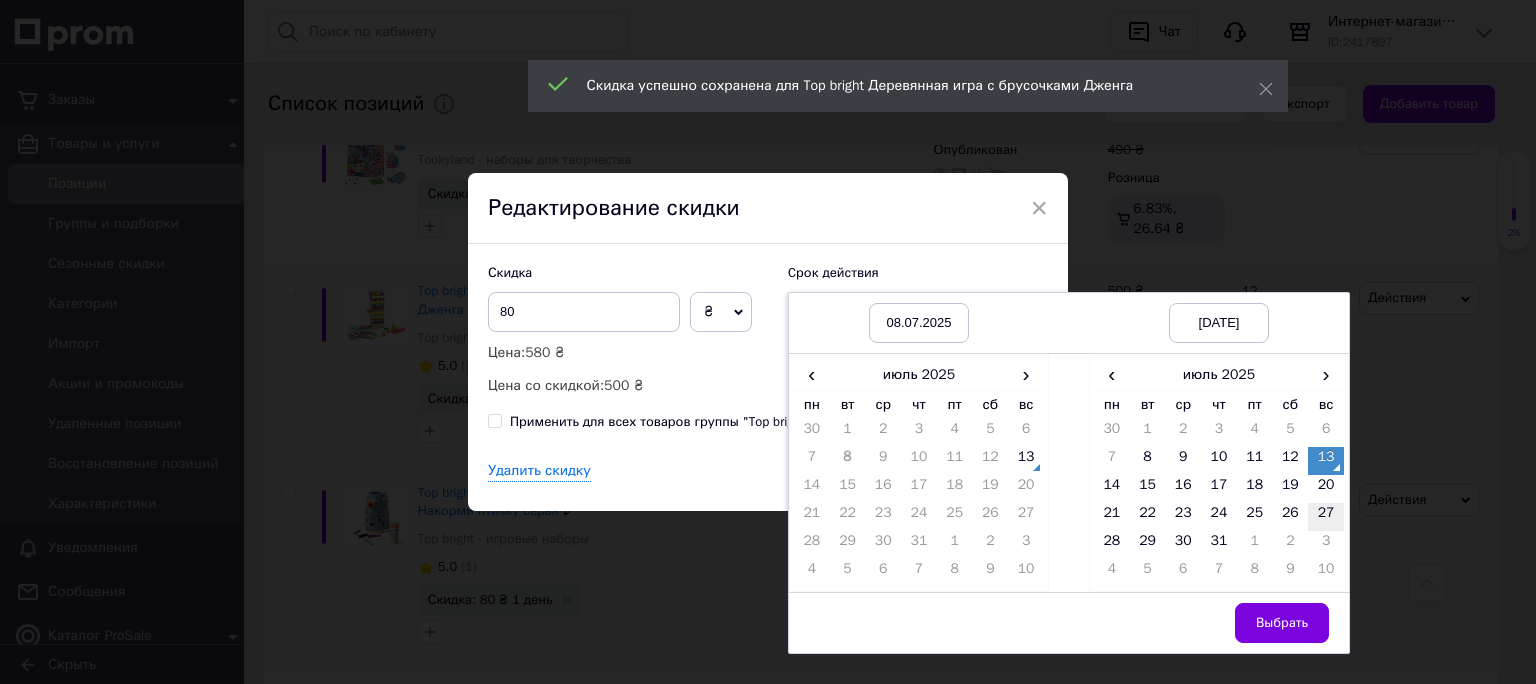 drag, startPoint x: 1318, startPoint y: 477, endPoint x: 1315, endPoint y: 504, distance: 27.166155 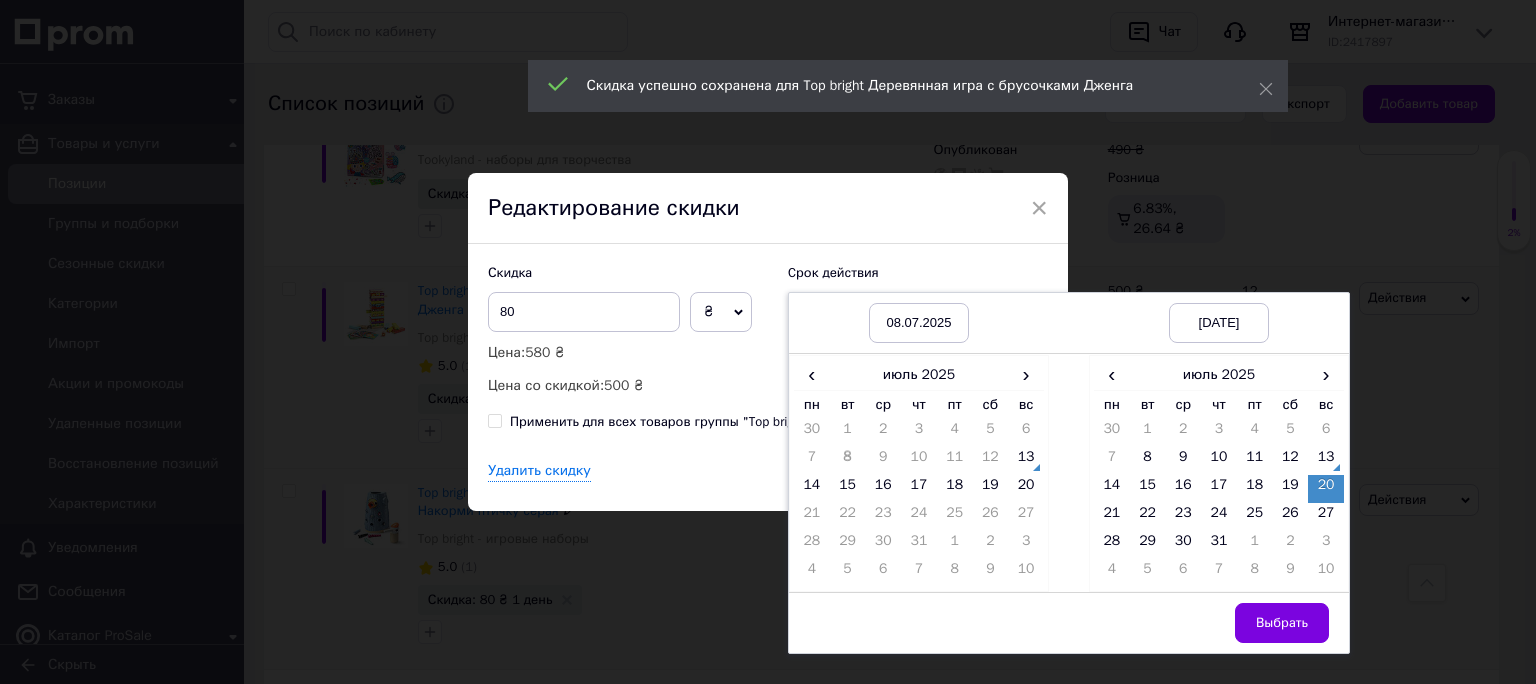 drag, startPoint x: 1286, startPoint y: 610, endPoint x: 1145, endPoint y: 574, distance: 145.5232 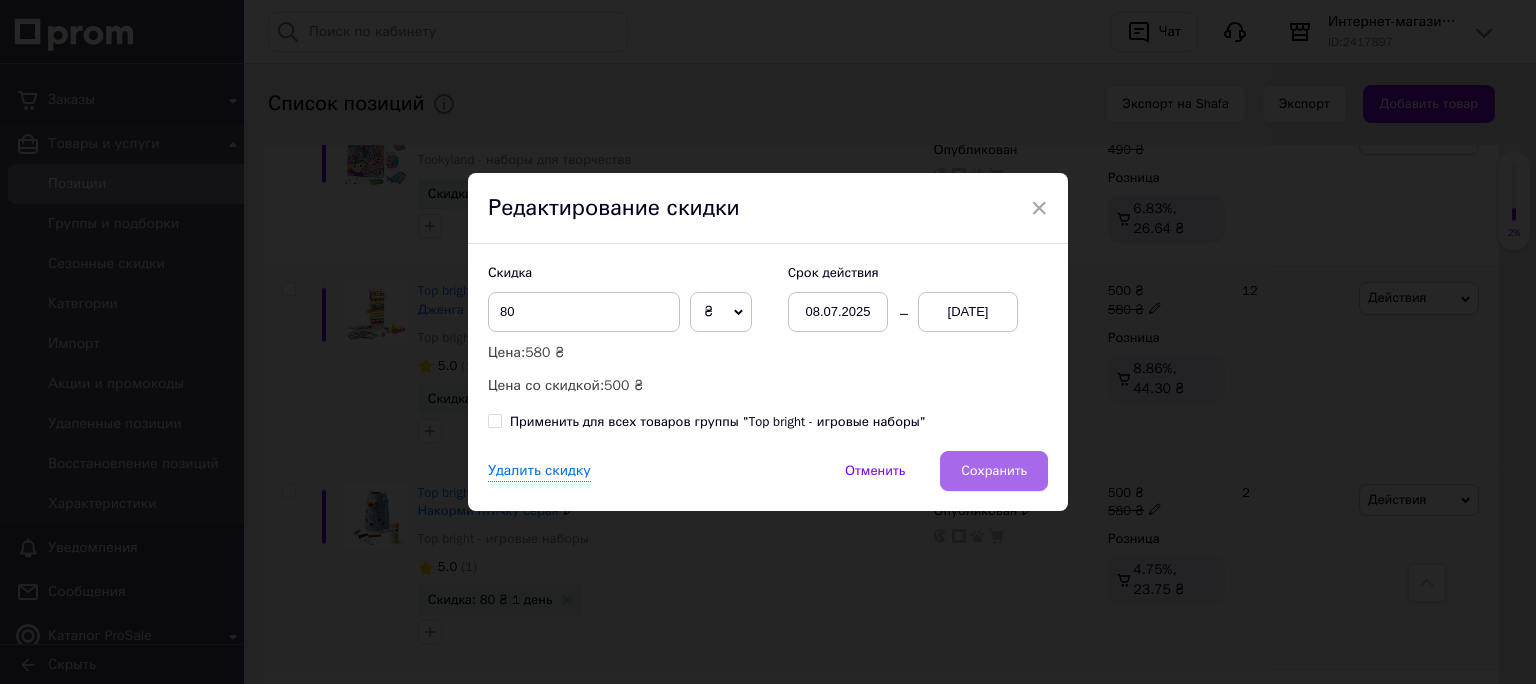 click on "Сохранить" at bounding box center [994, 471] 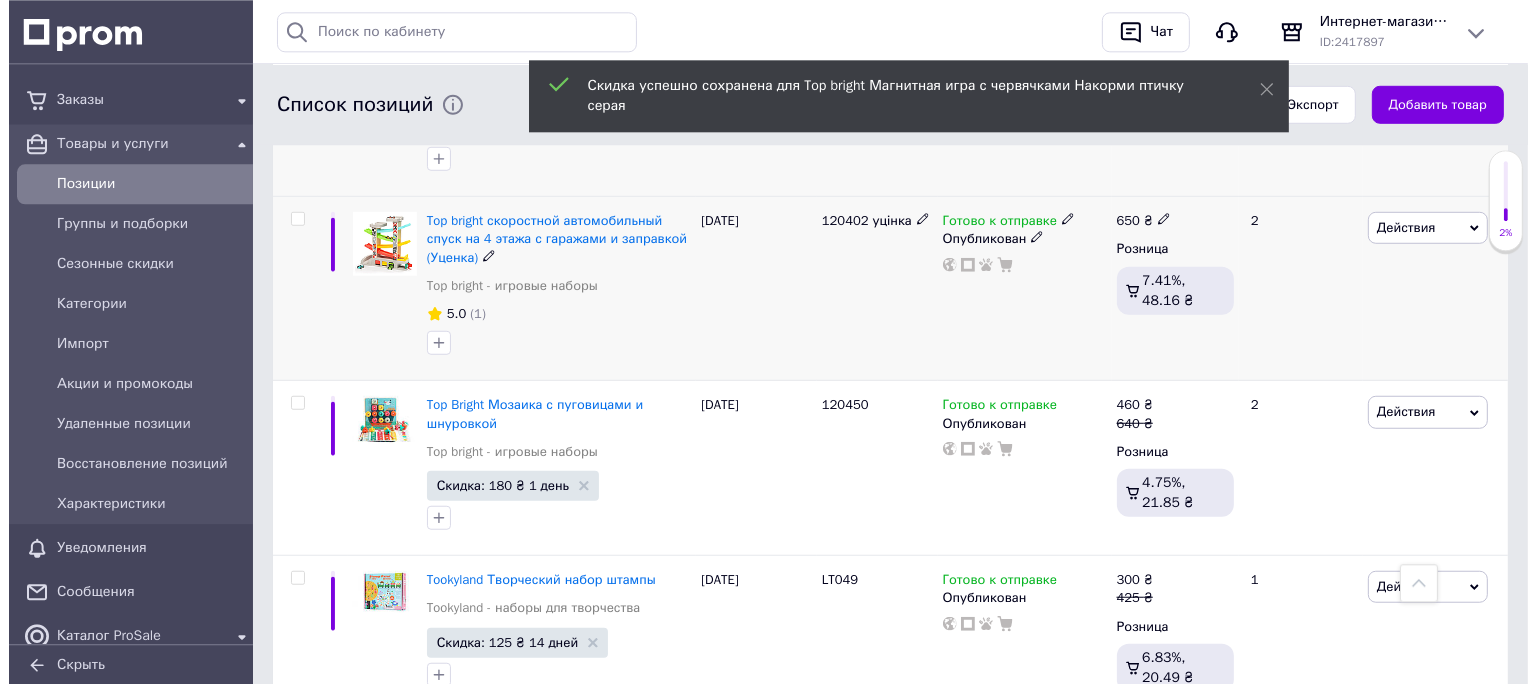scroll, scrollTop: 1478, scrollLeft: 0, axis: vertical 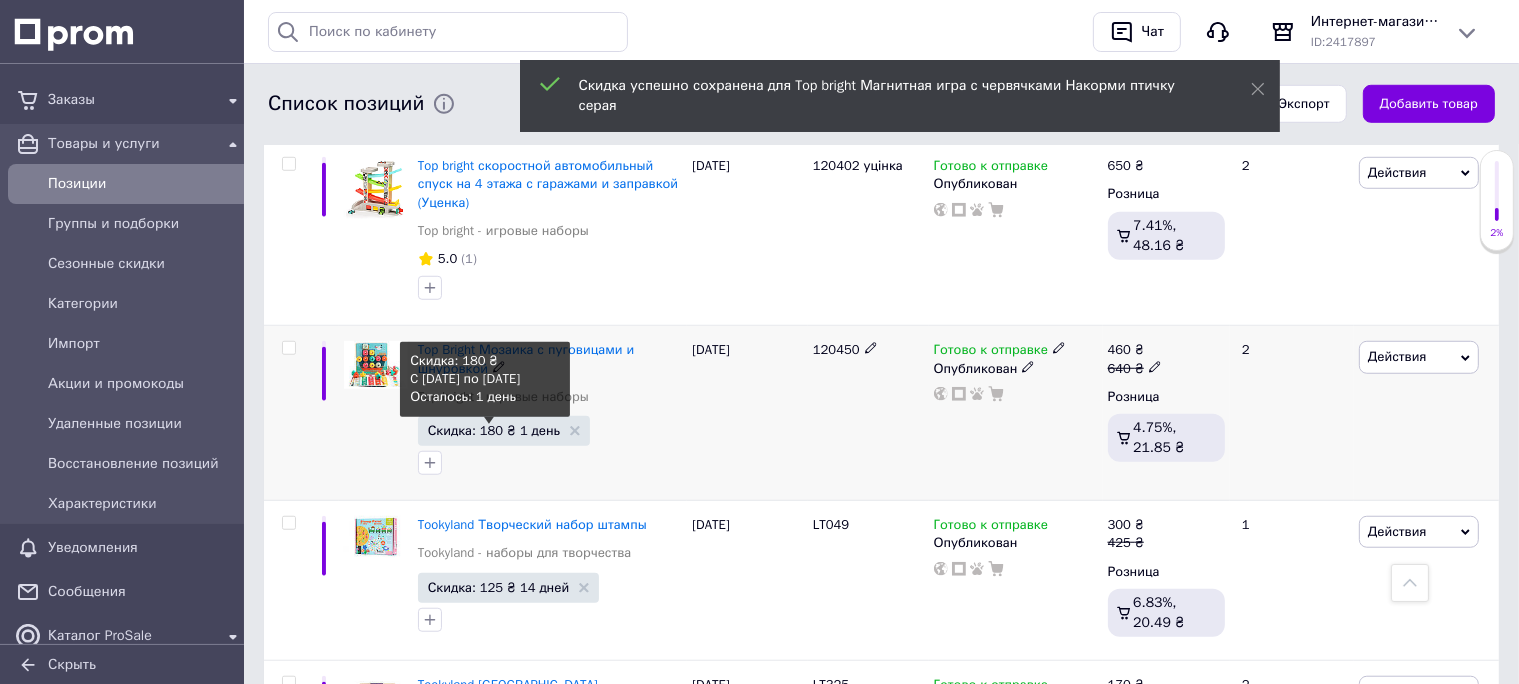 click on "Скидка: 180 ₴ 1 день" at bounding box center (494, 430) 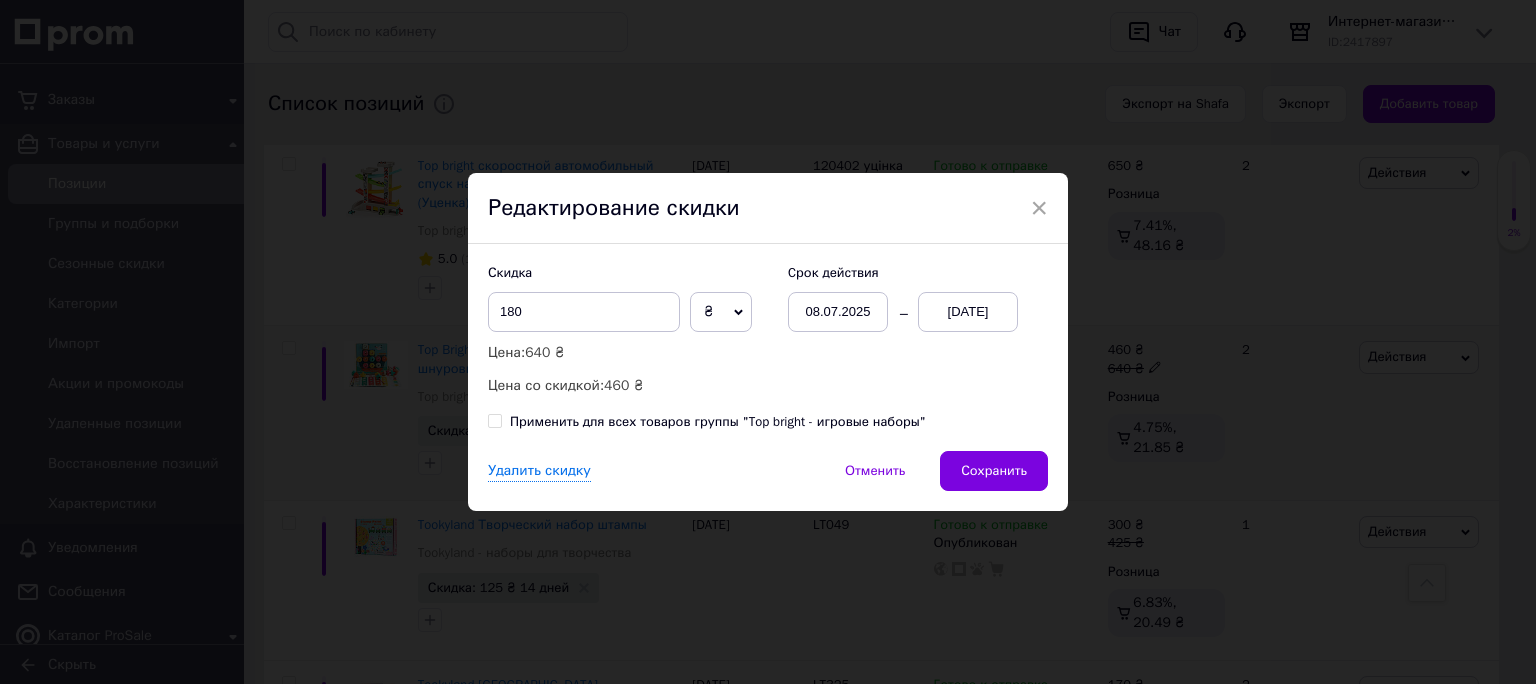 click on "[DATE]" at bounding box center [968, 312] 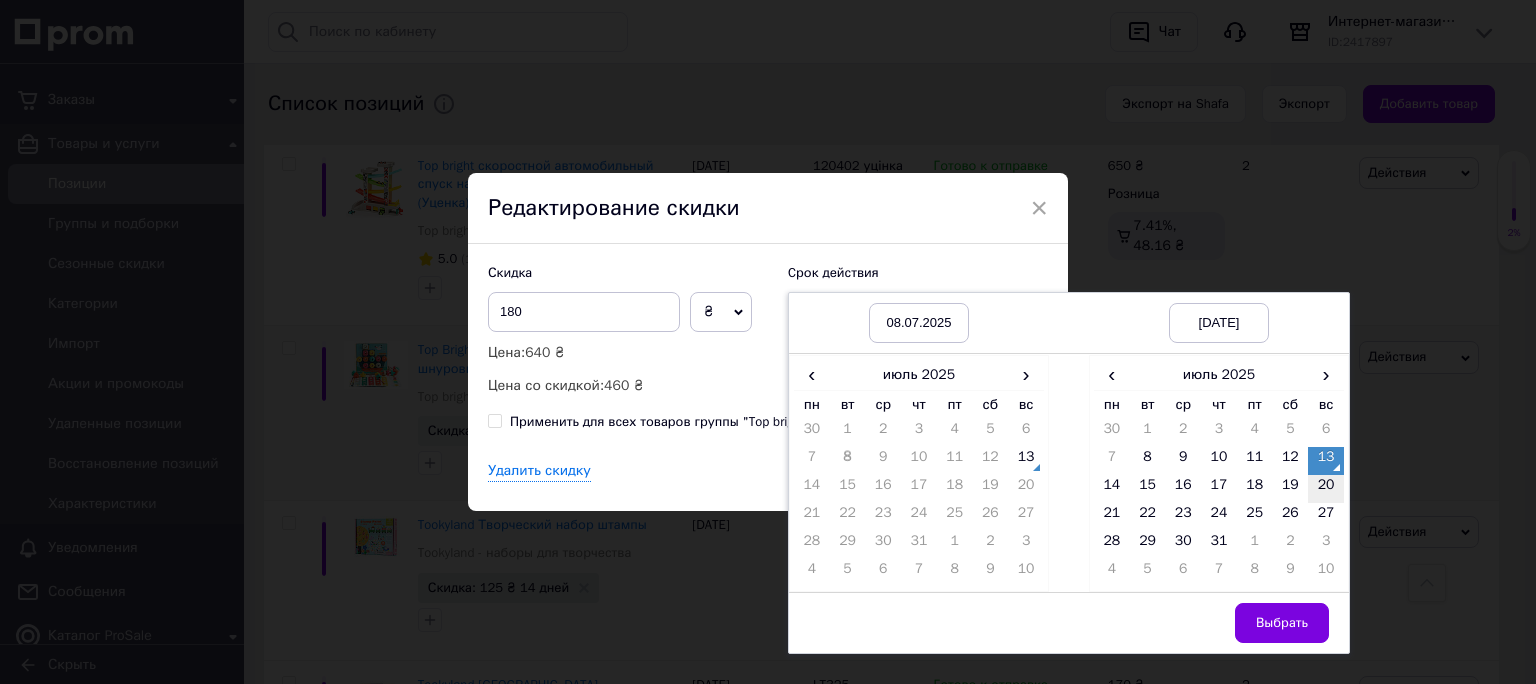 click on "20" at bounding box center [1326, 489] 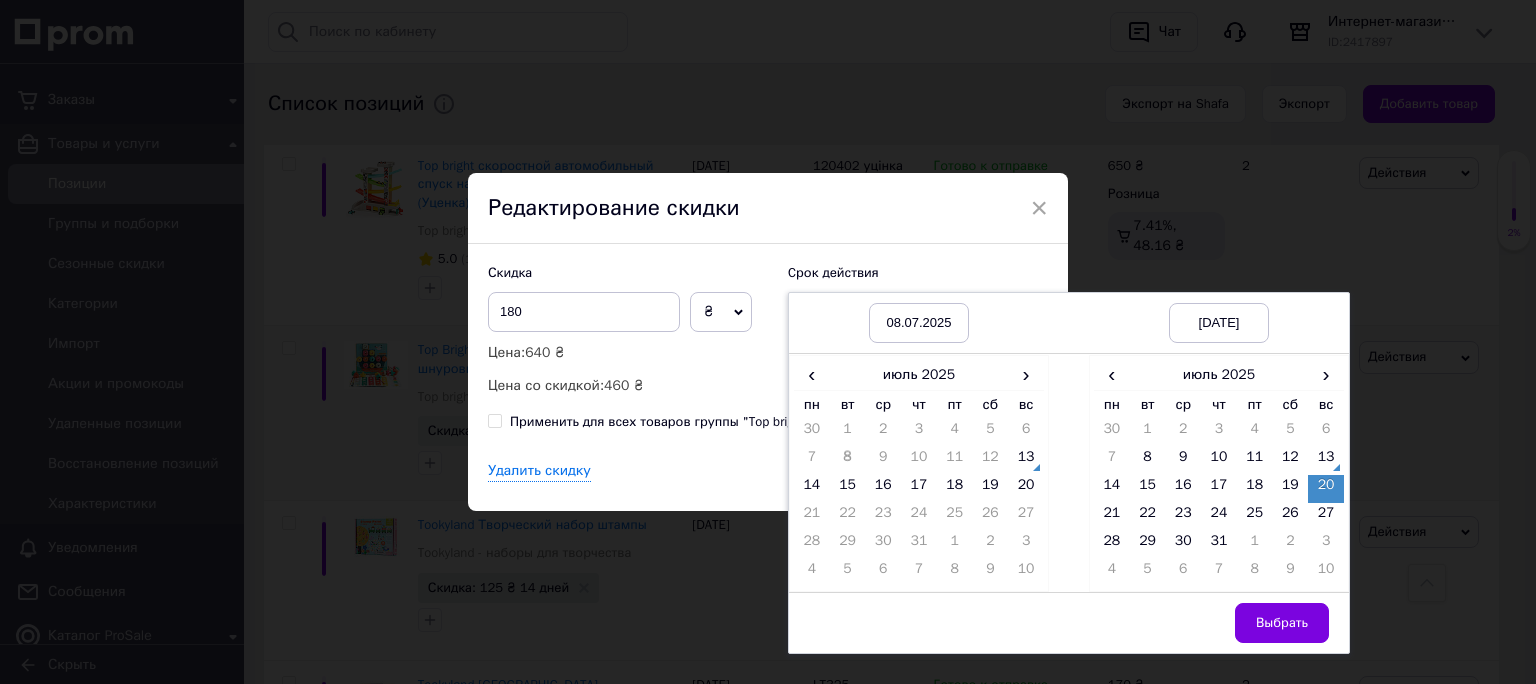 drag, startPoint x: 1296, startPoint y: 611, endPoint x: 1286, endPoint y: 609, distance: 10.198039 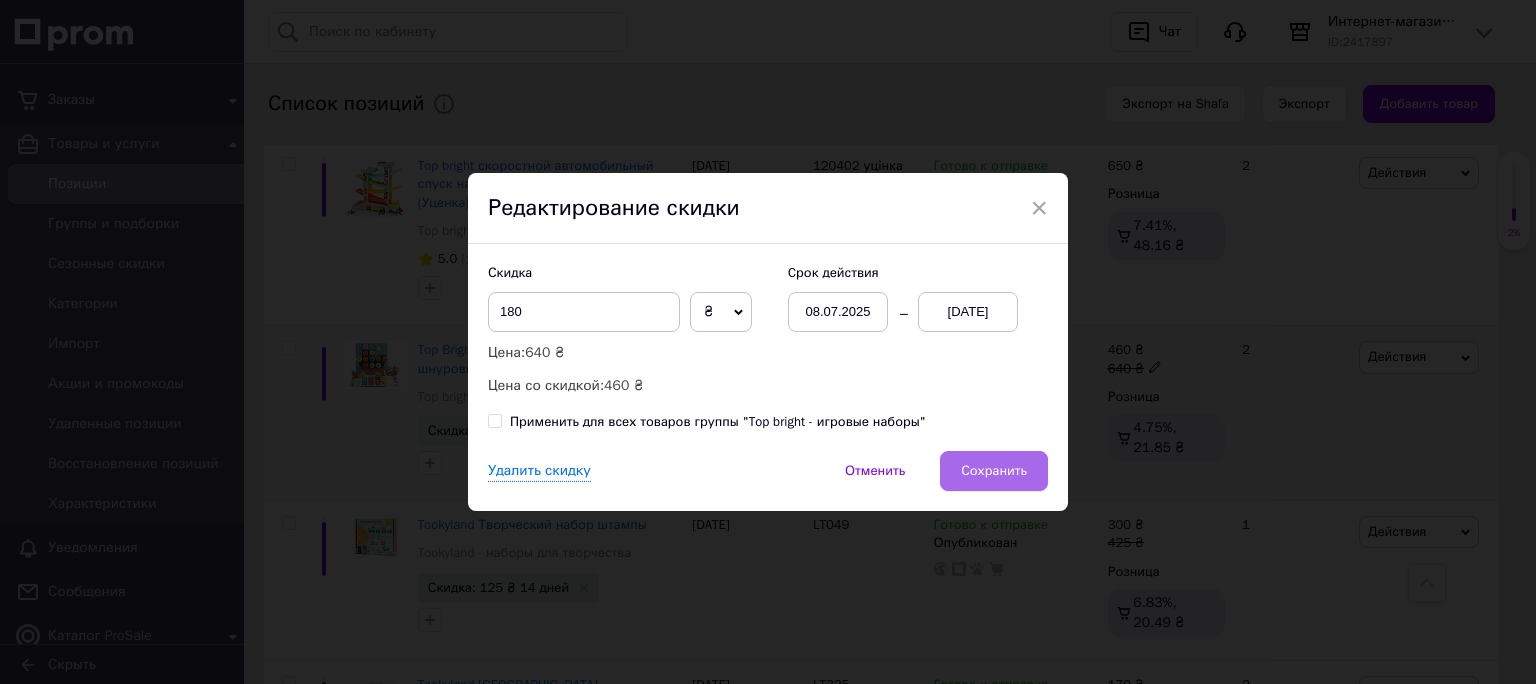 click on "Сохранить" at bounding box center [994, 471] 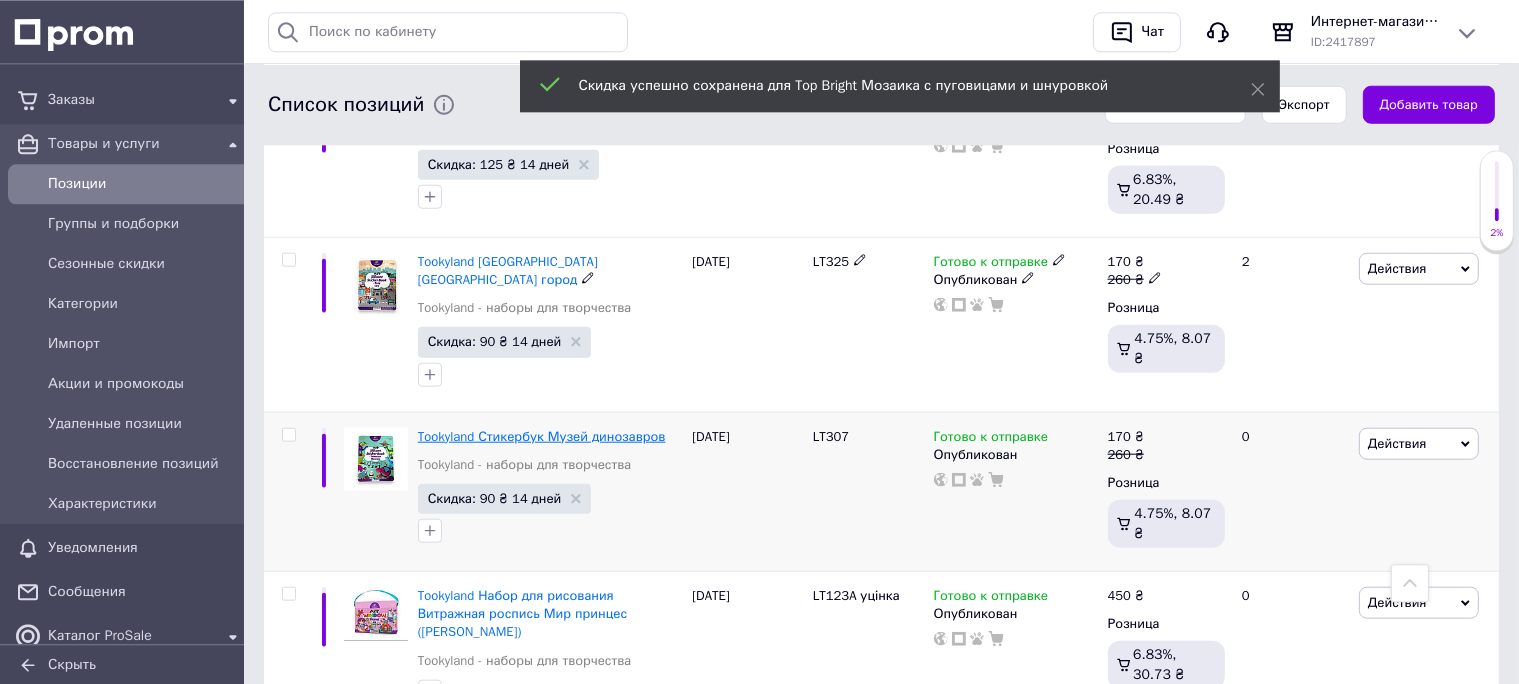 scroll, scrollTop: 1965, scrollLeft: 0, axis: vertical 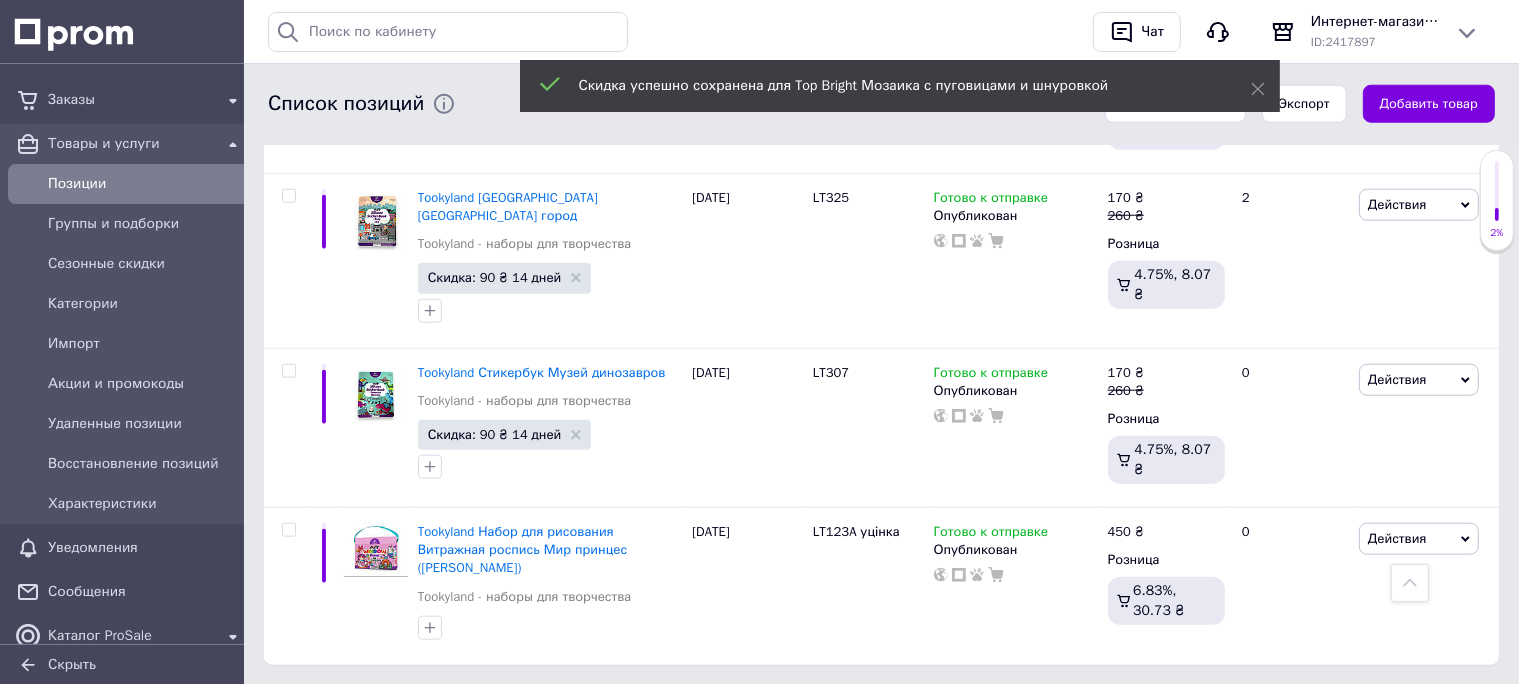 click on "Позиции" at bounding box center [130, 184] 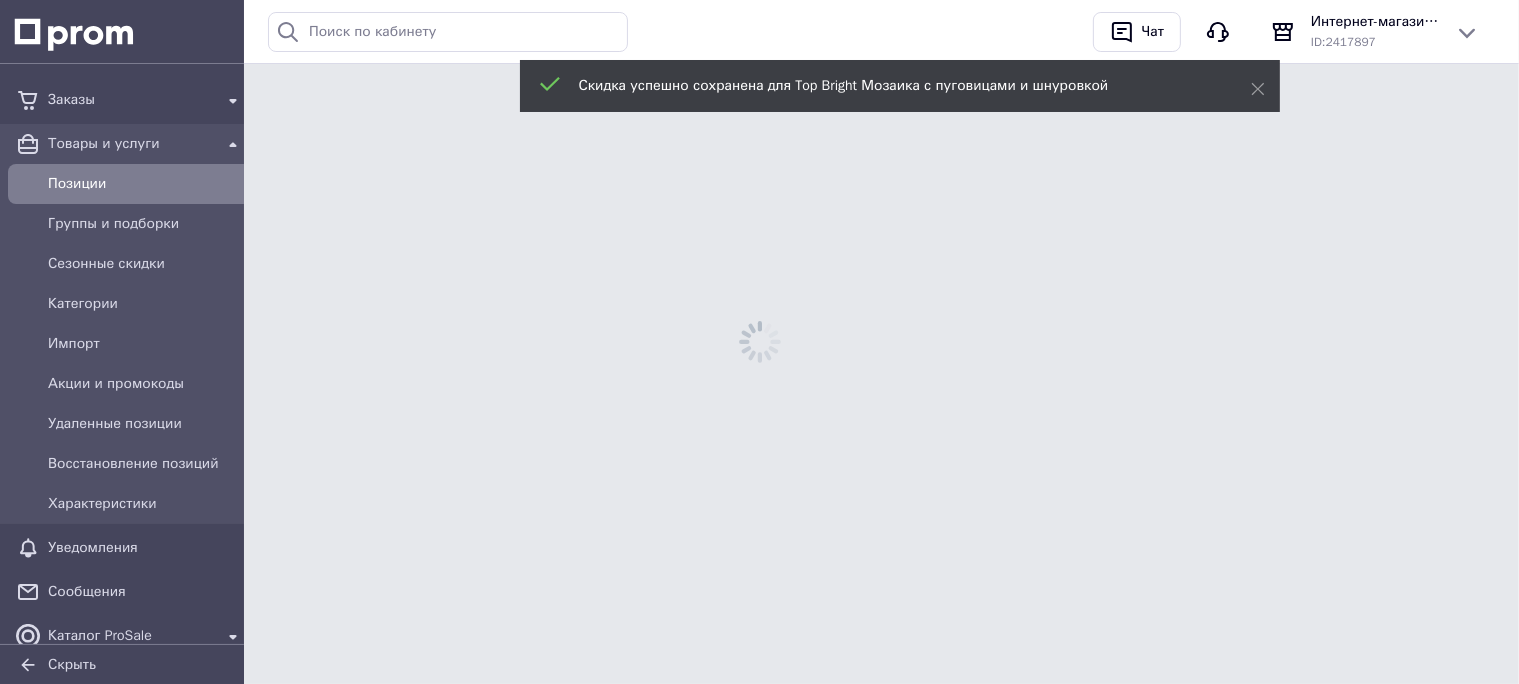 scroll, scrollTop: 0, scrollLeft: 0, axis: both 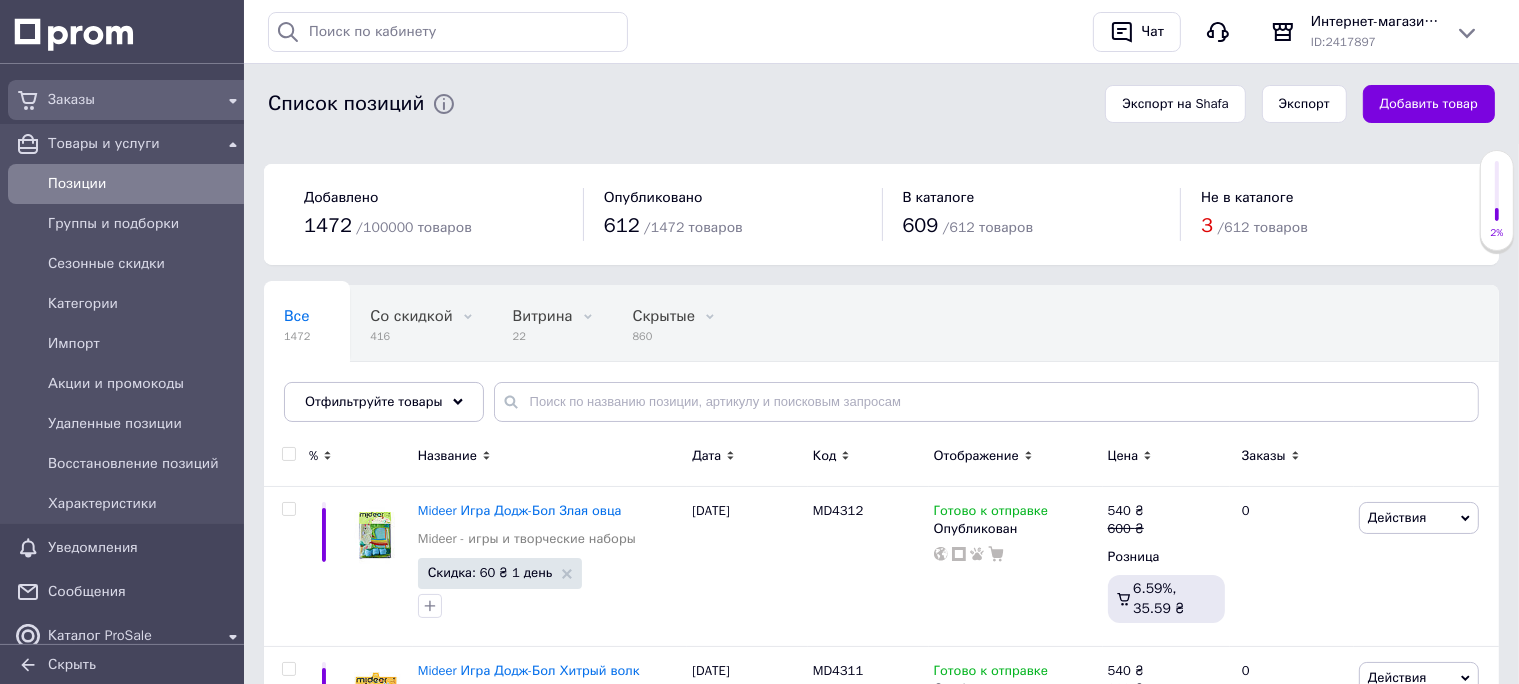 click on "Заказы" at bounding box center [130, 100] 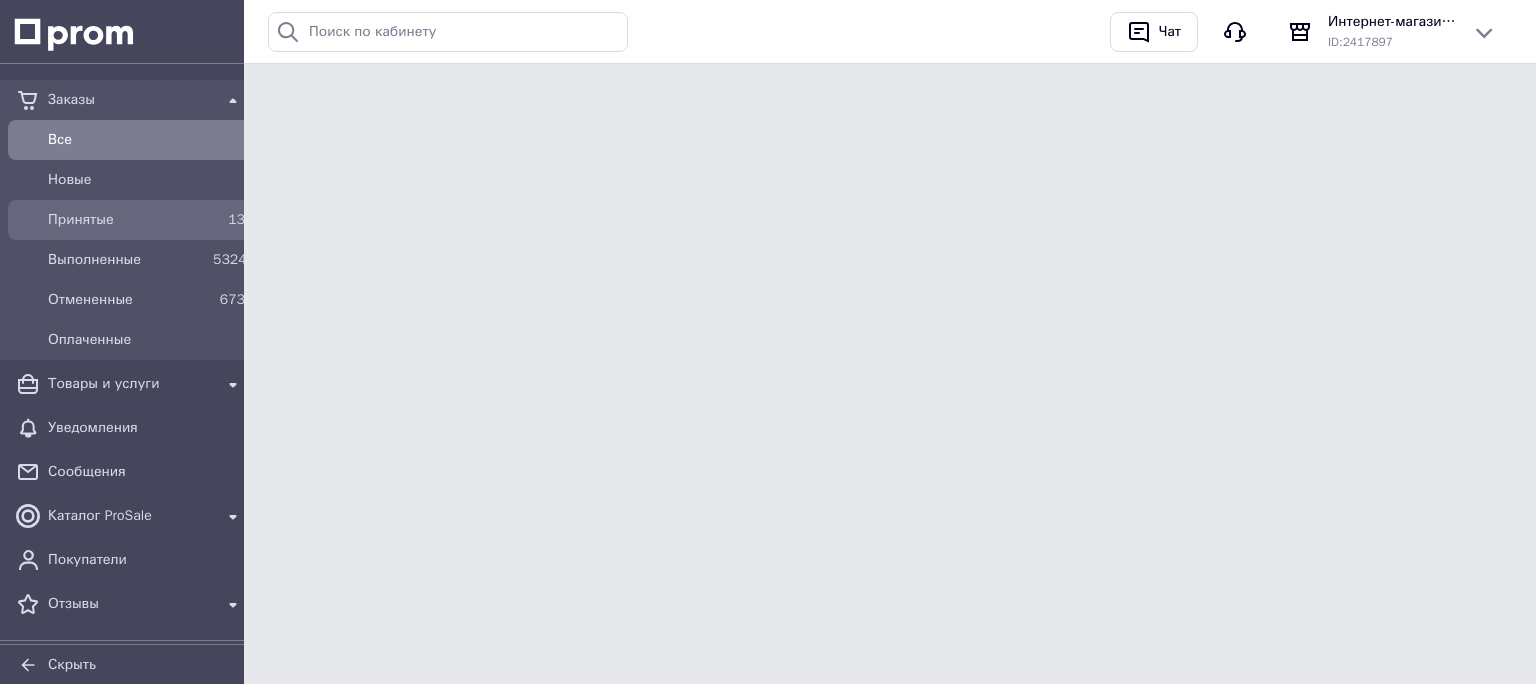 click on "Принятые" at bounding box center (126, 220) 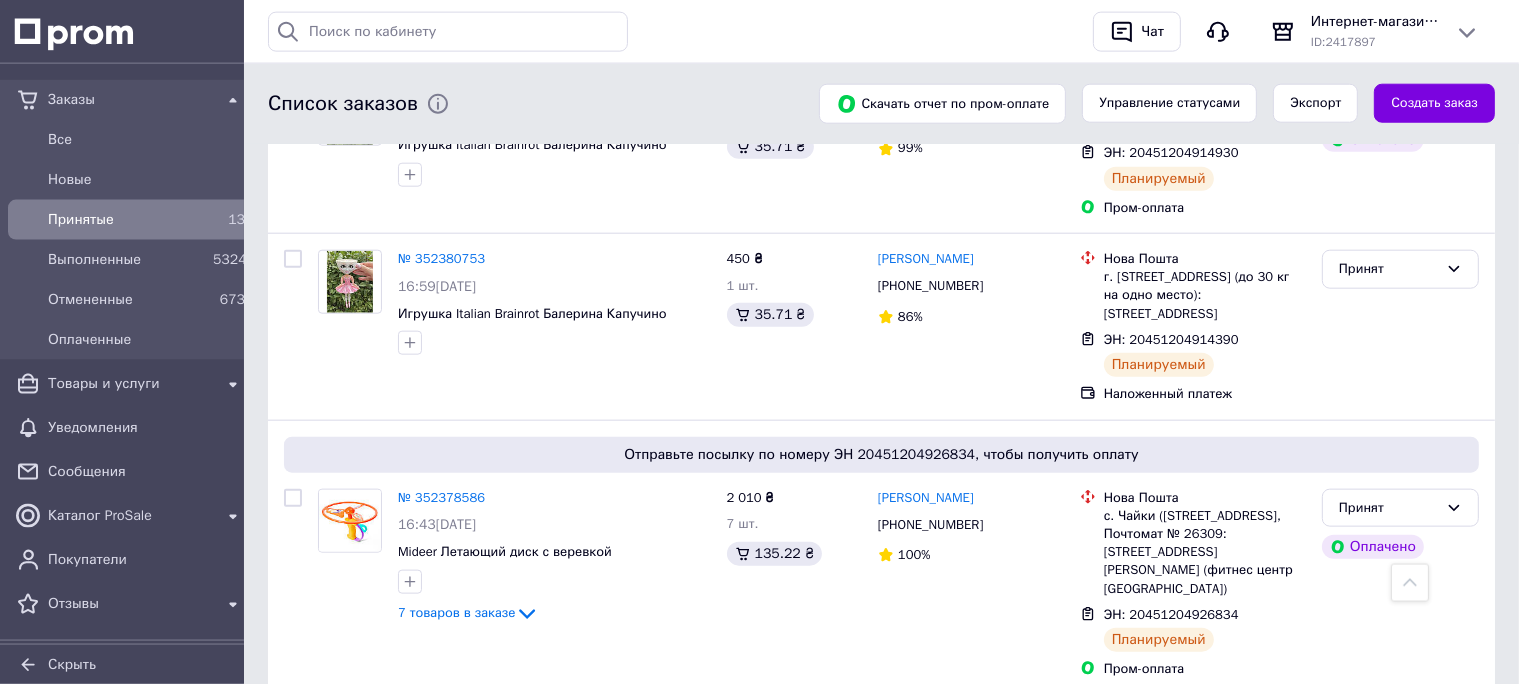 scroll, scrollTop: 2216, scrollLeft: 0, axis: vertical 